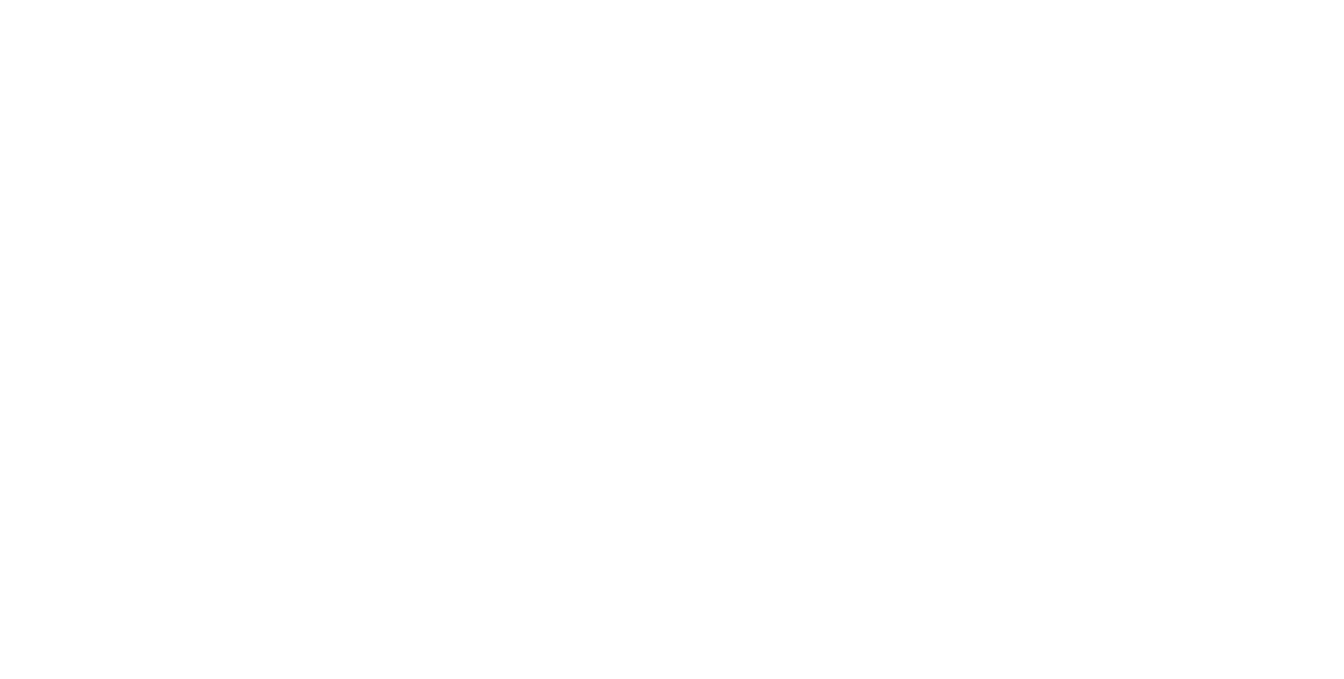 scroll, scrollTop: 0, scrollLeft: 0, axis: both 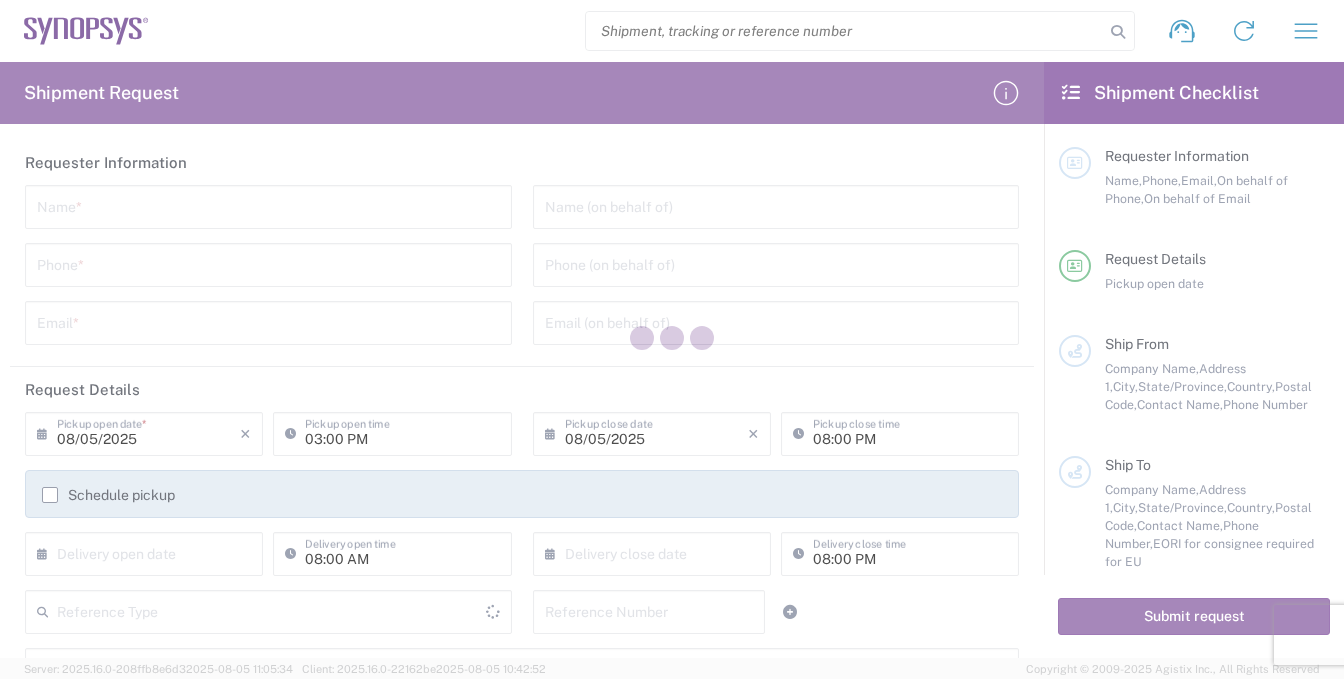type on "United States" 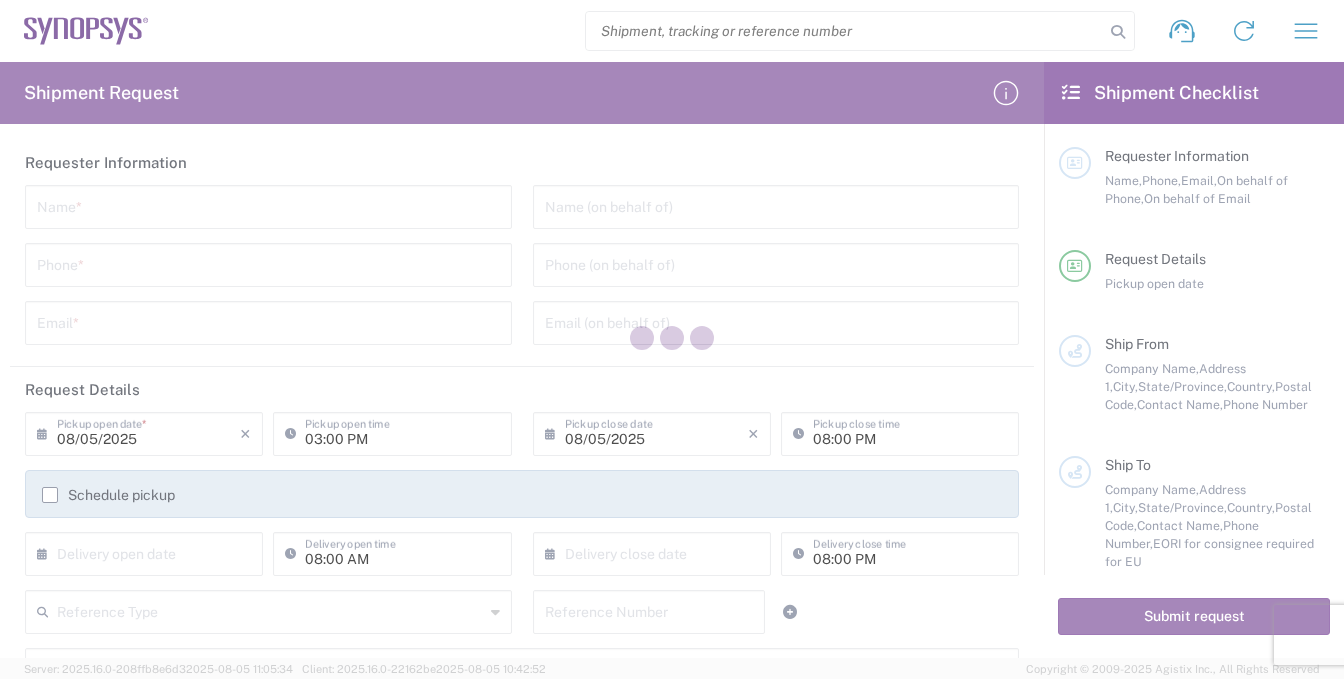 type on "United States" 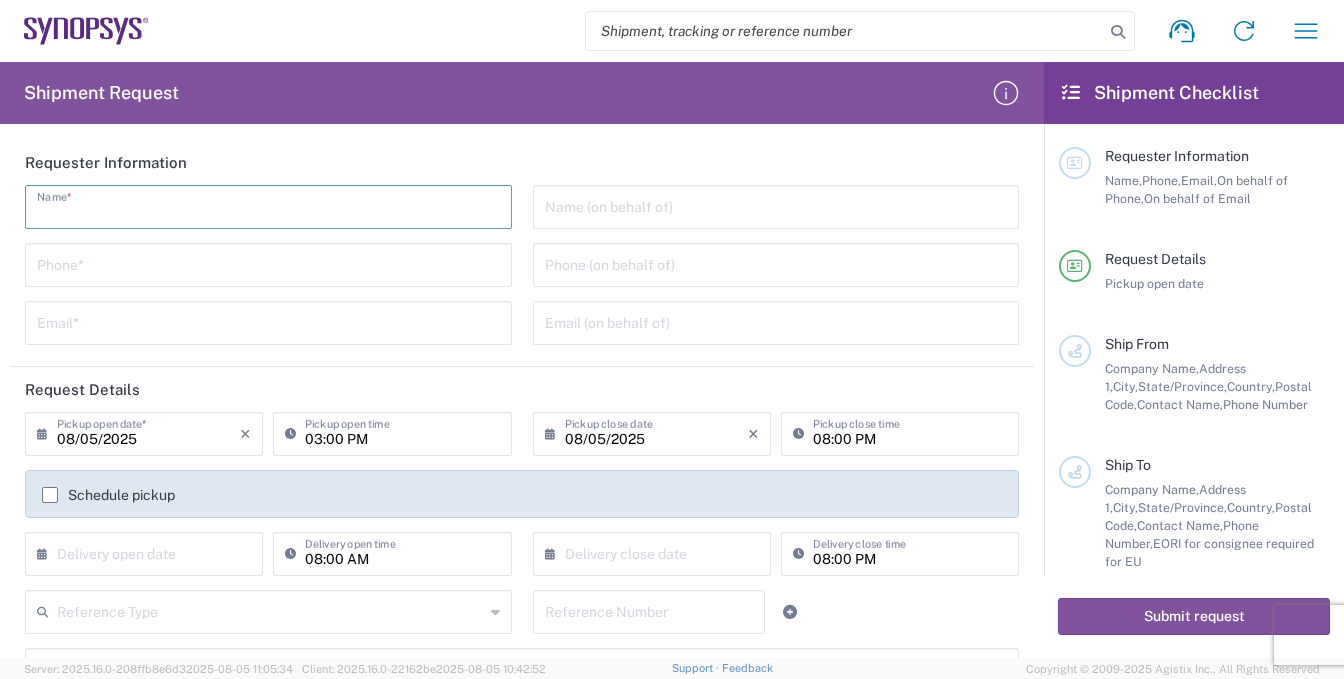 click at bounding box center [268, 205] 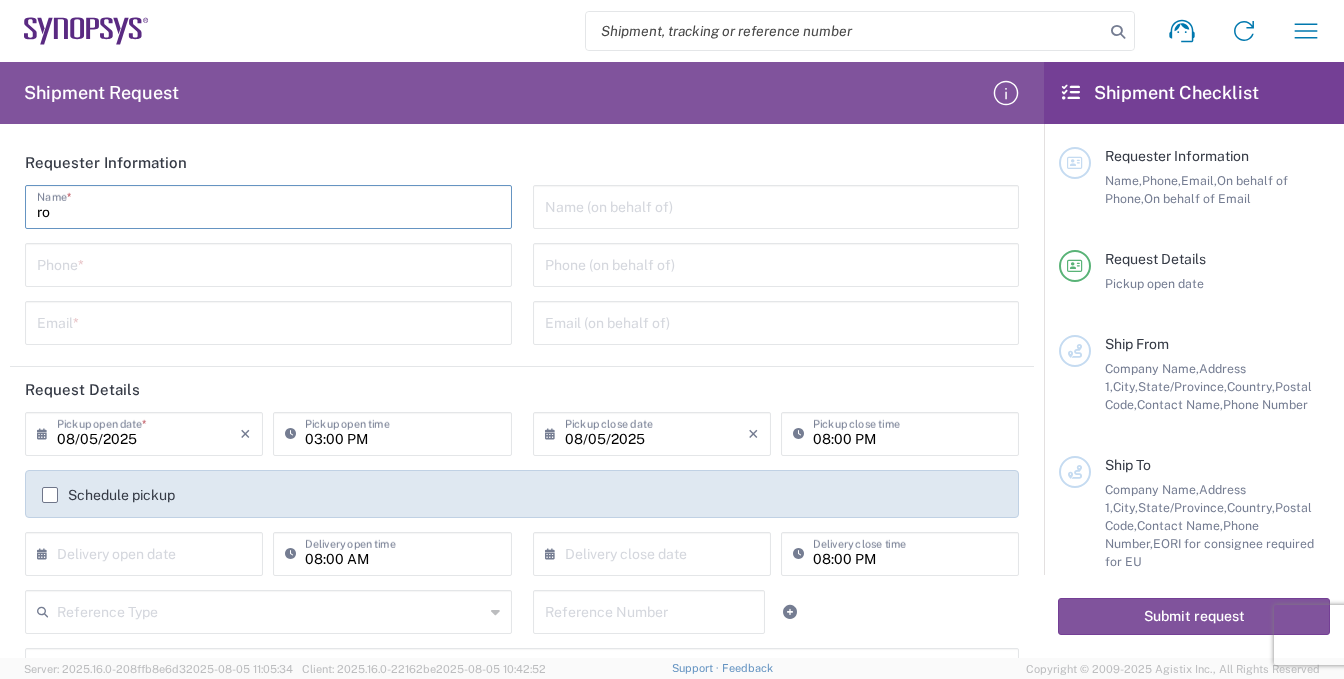 type on "r" 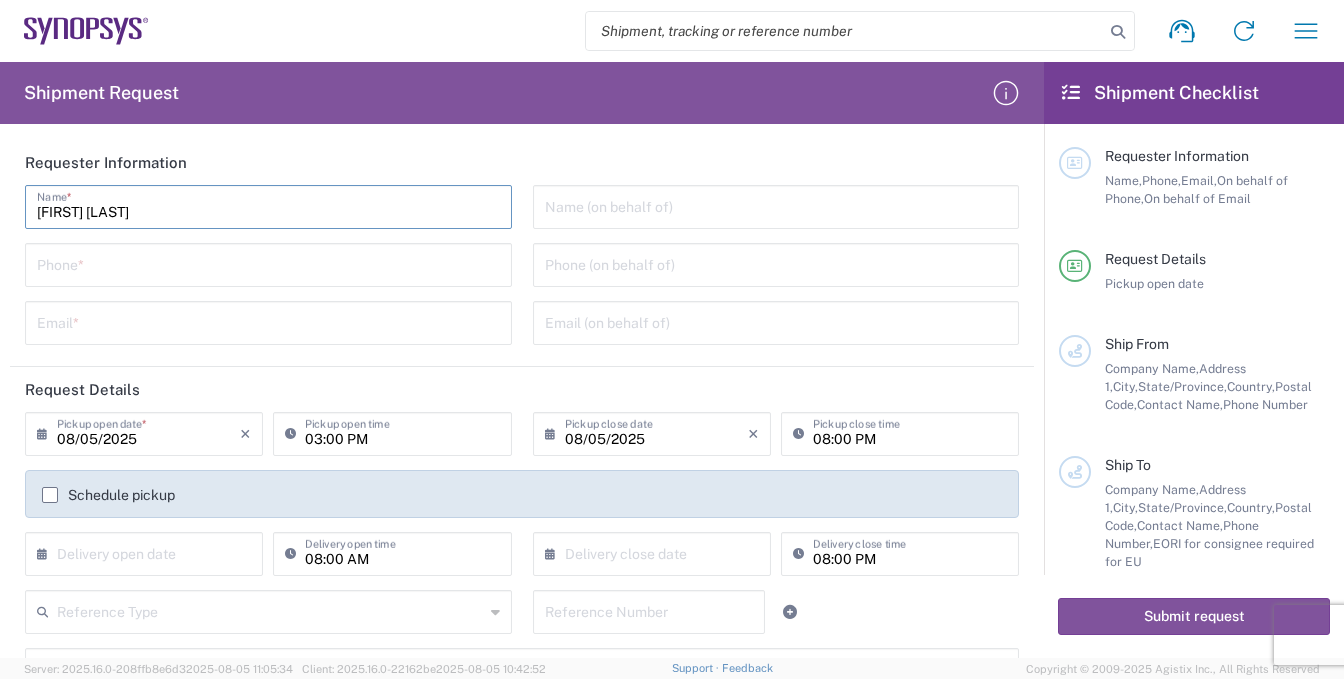 type on "[FIRST] [LAST]" 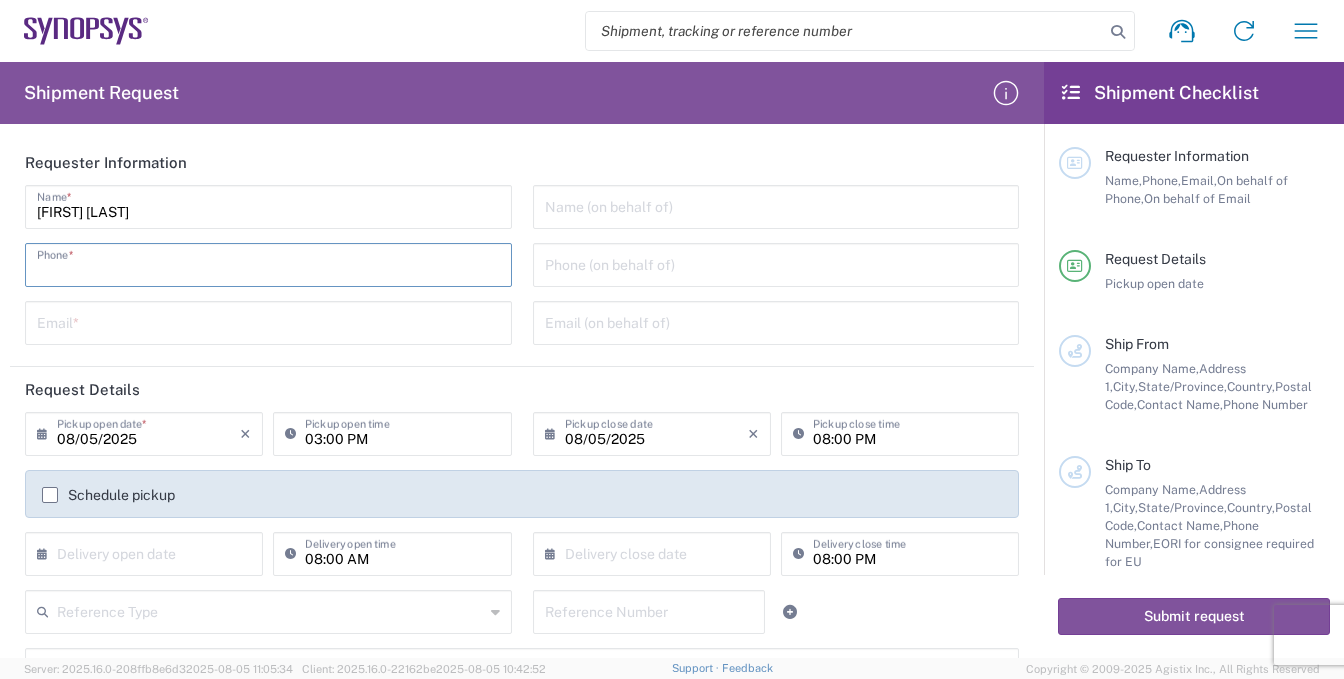 click at bounding box center [268, 263] 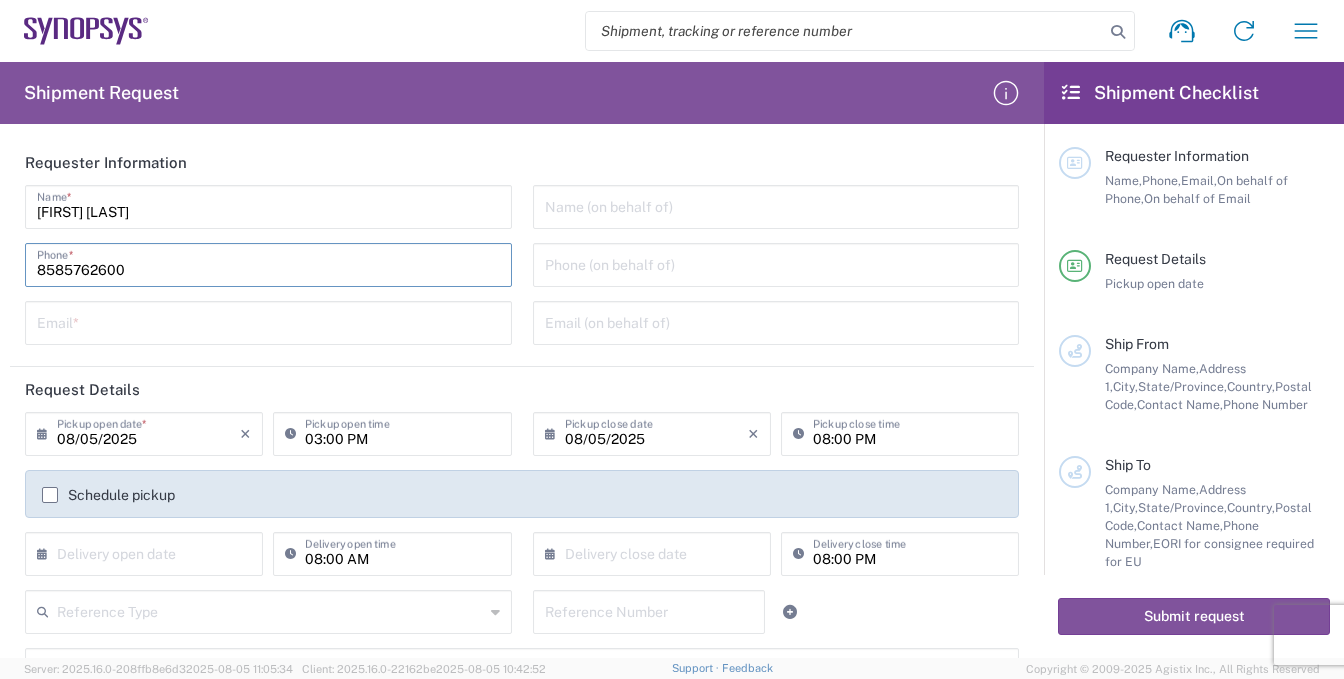 click at bounding box center (268, 321) 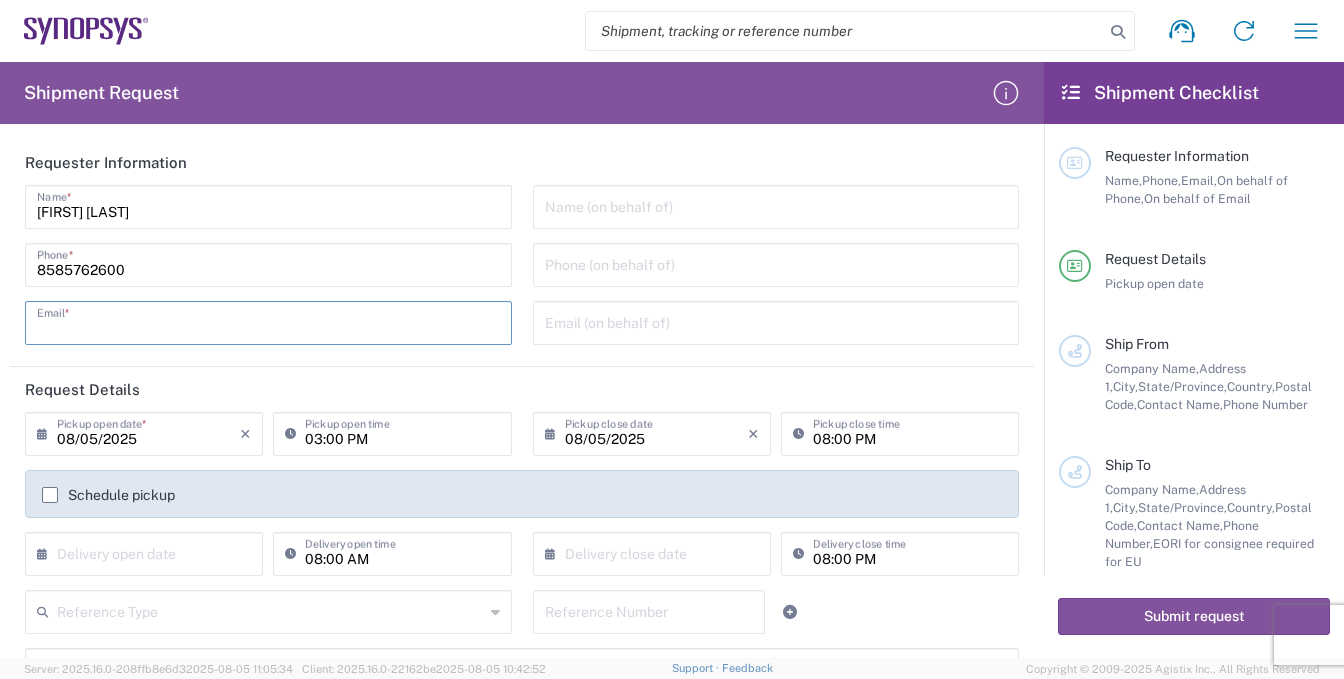 type on "[EMAIL]" 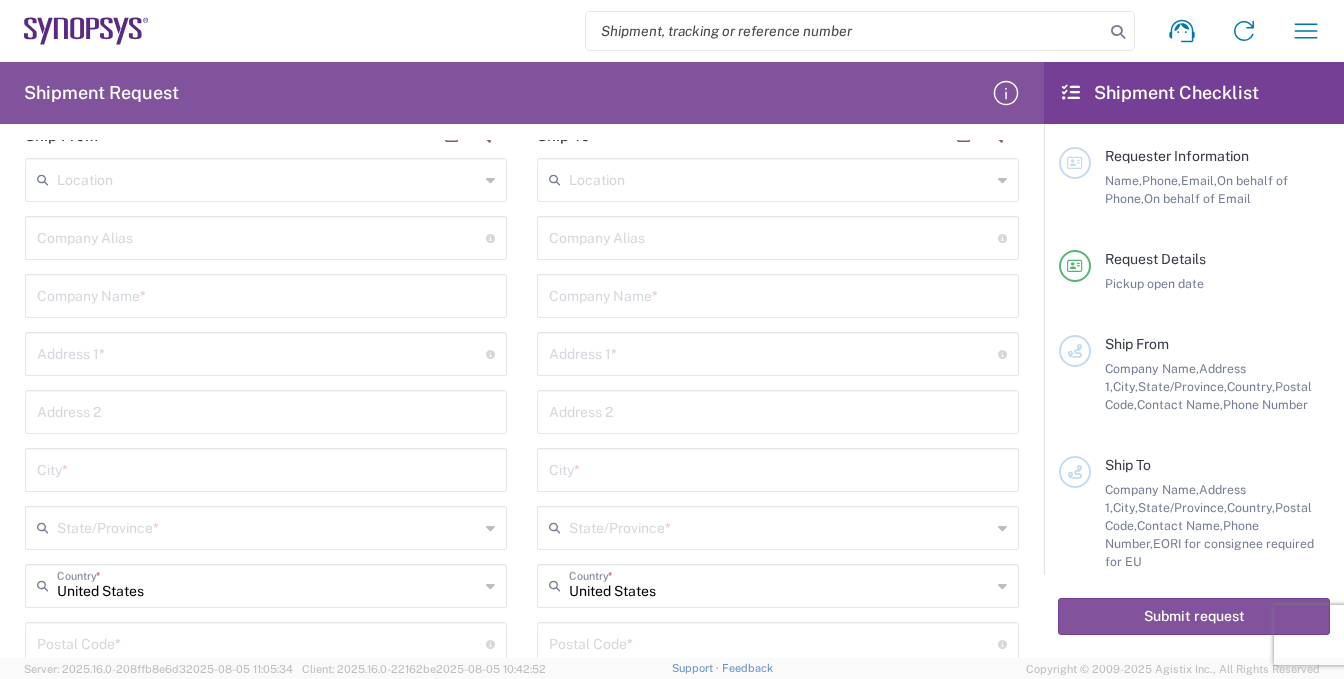 scroll, scrollTop: 700, scrollLeft: 0, axis: vertical 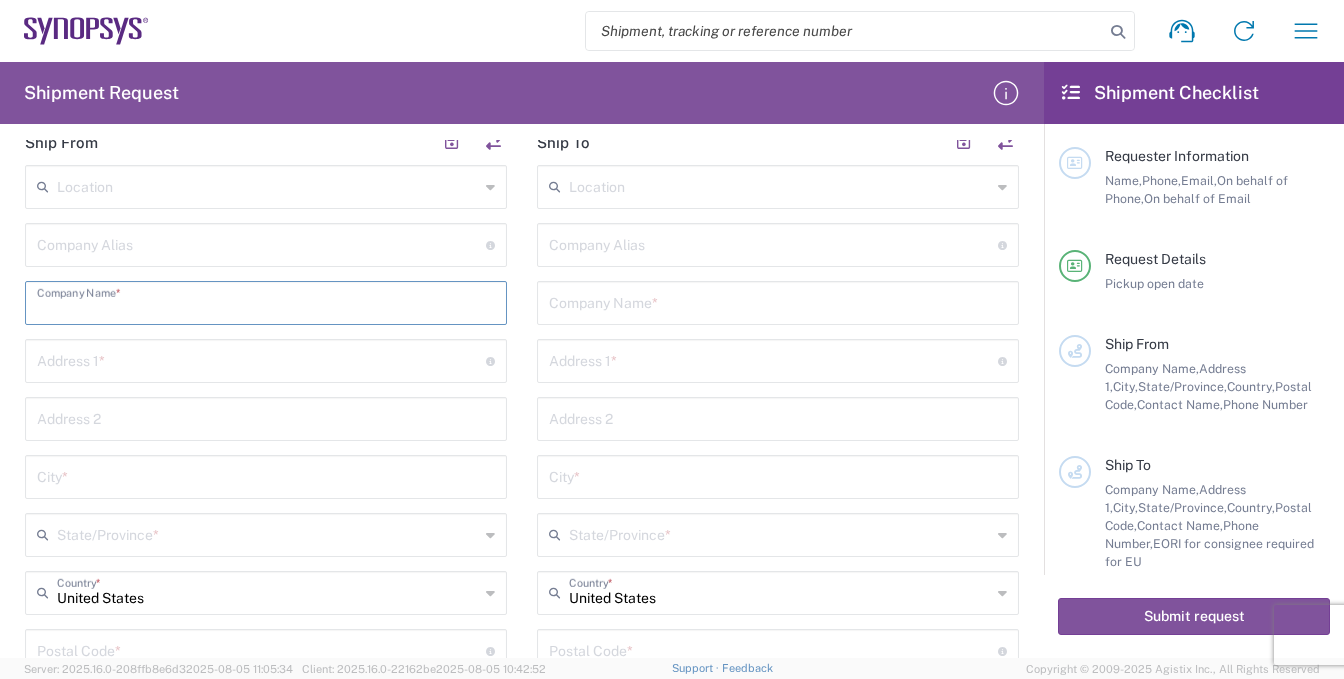 click at bounding box center [266, 301] 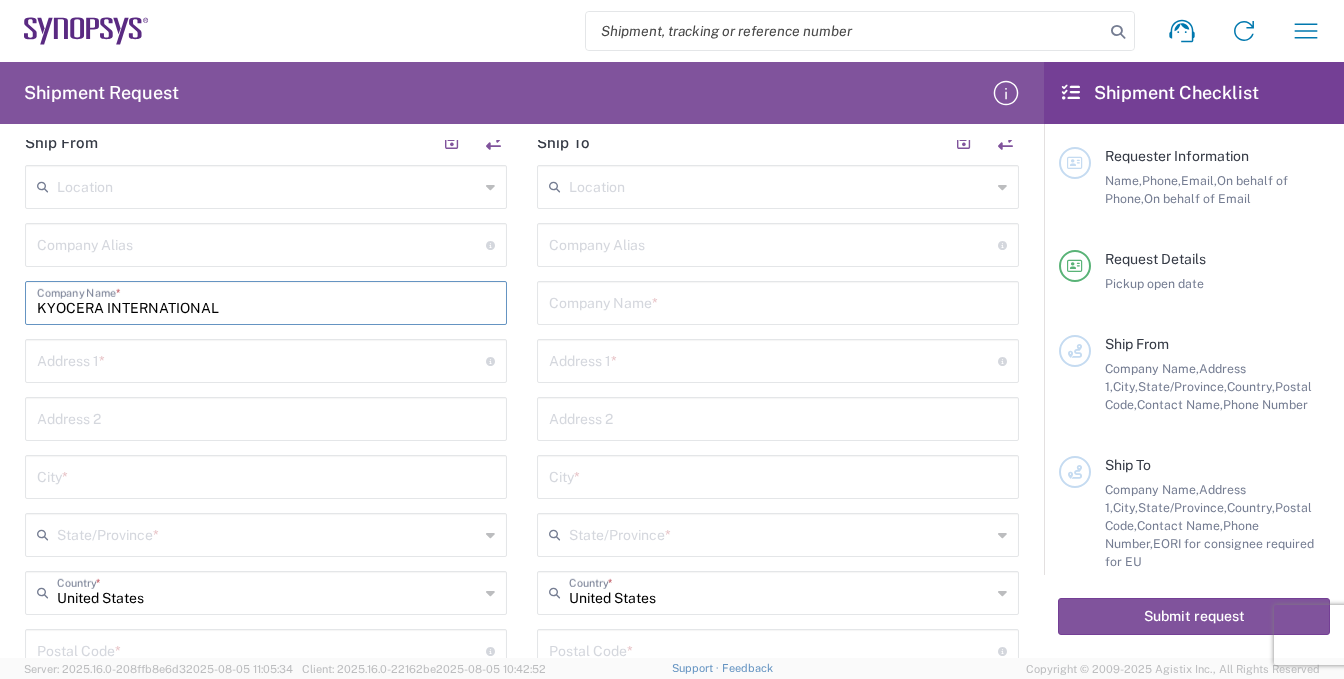 type on "KYOCERA INTERNATIONAL" 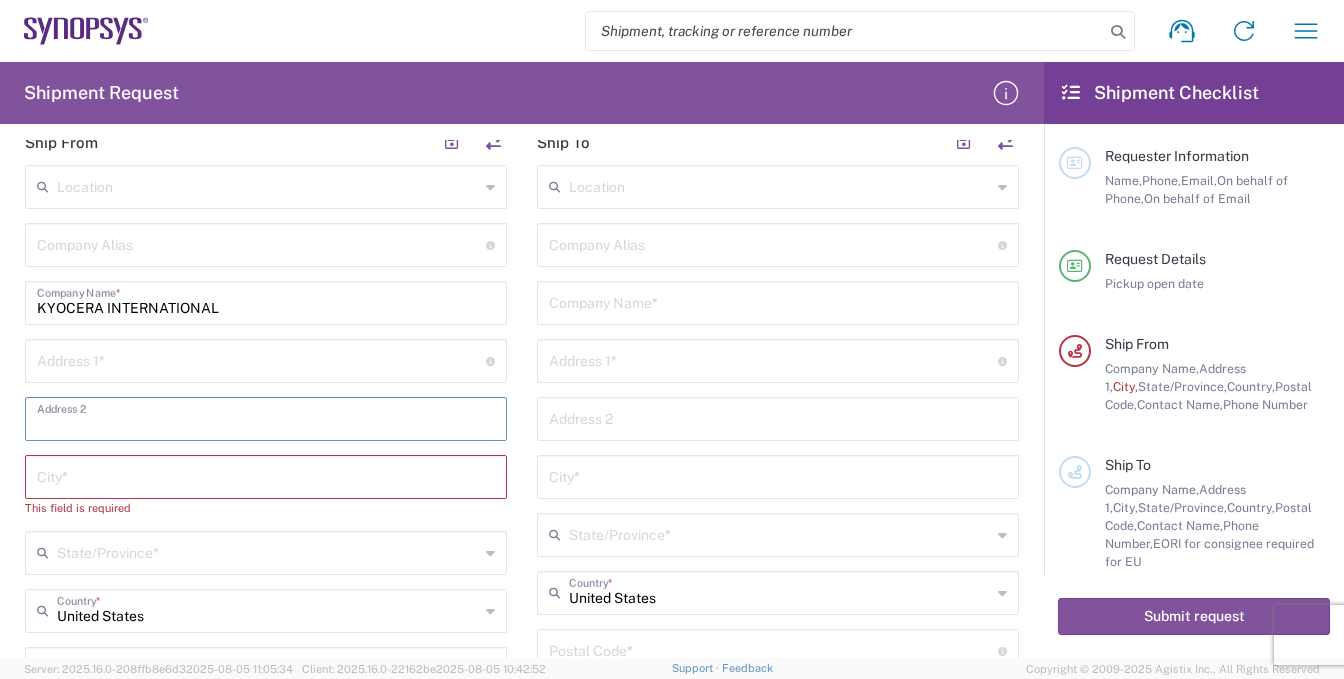 click at bounding box center [266, 417] 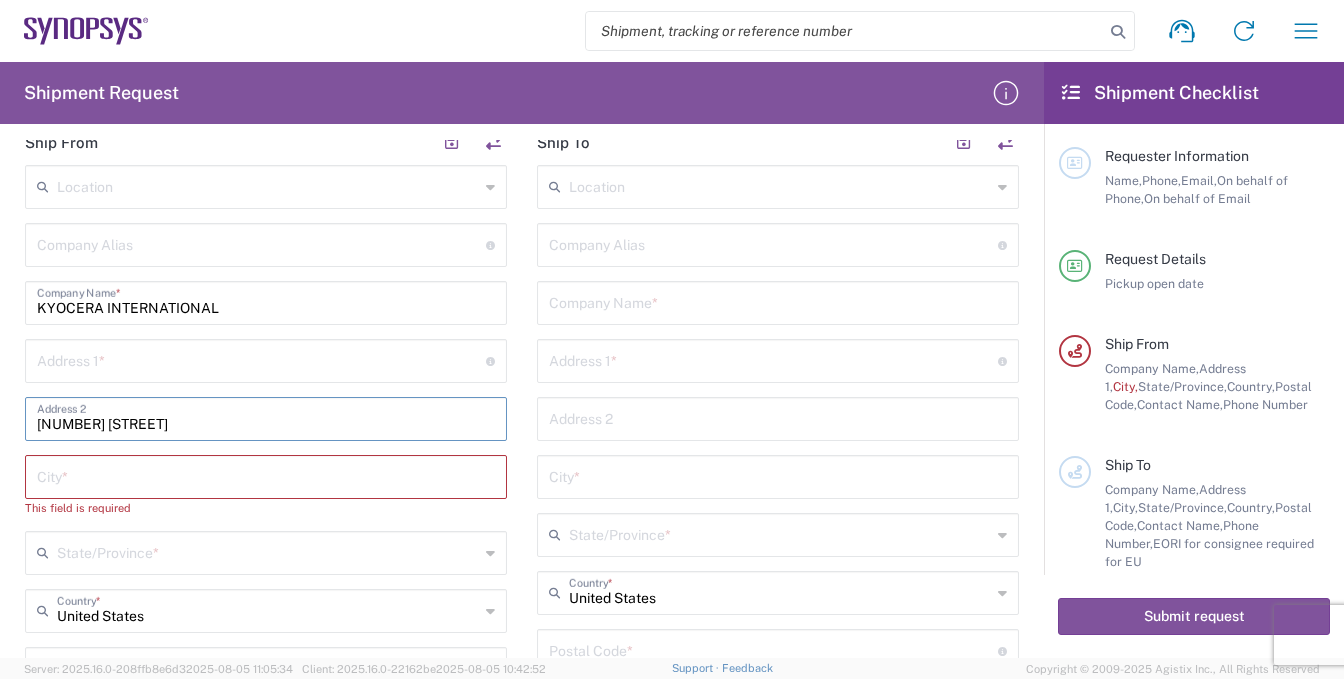 type on "[NUMBER] [STREET]" 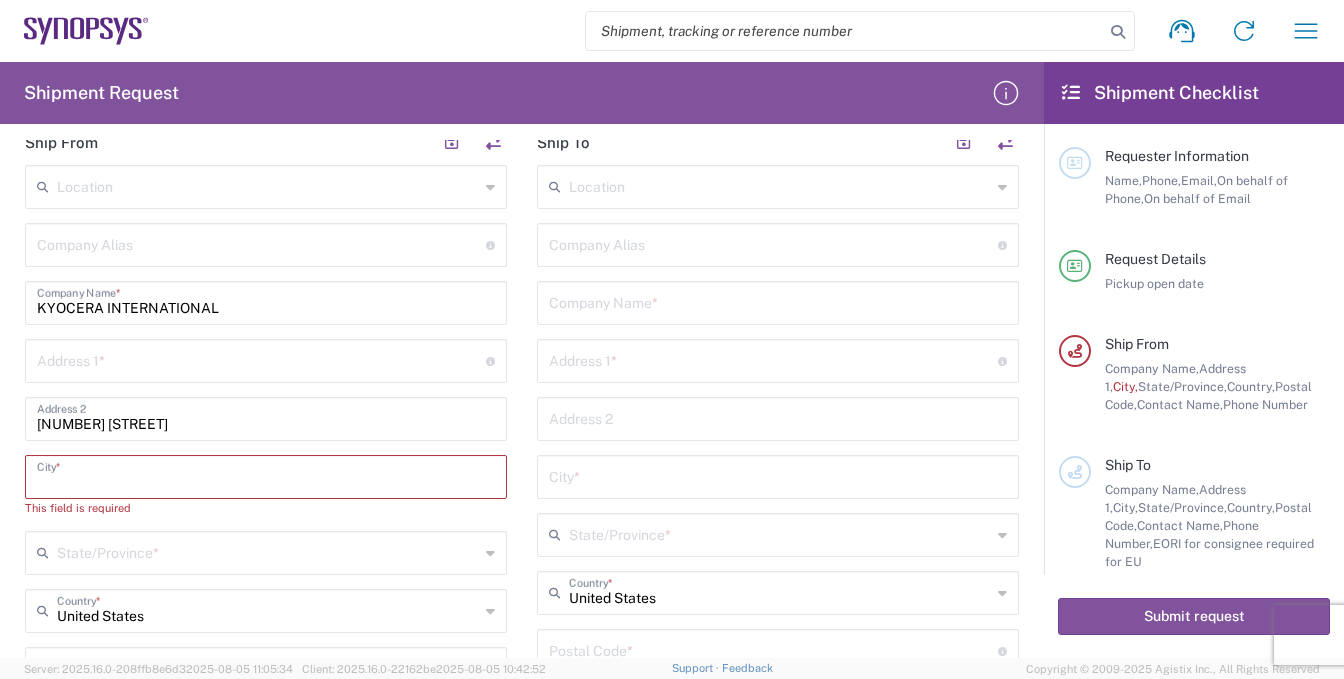 click at bounding box center (266, 475) 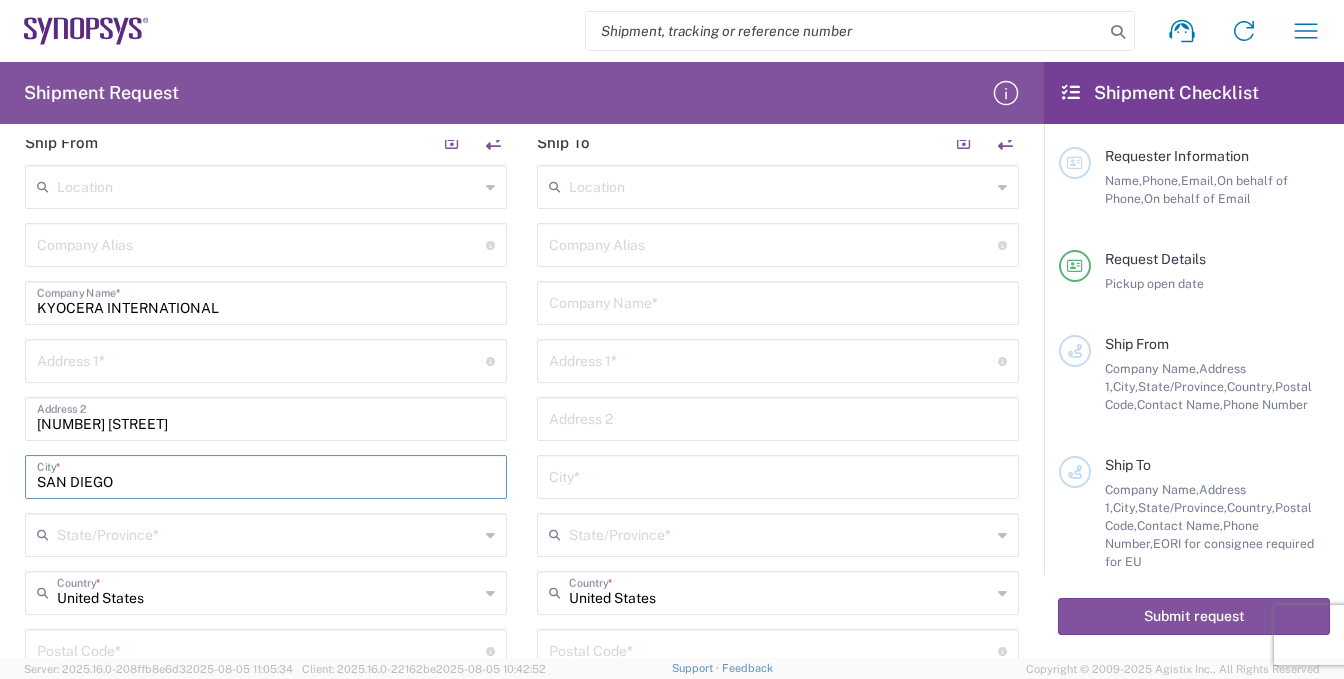 type on "SAN DIEGO" 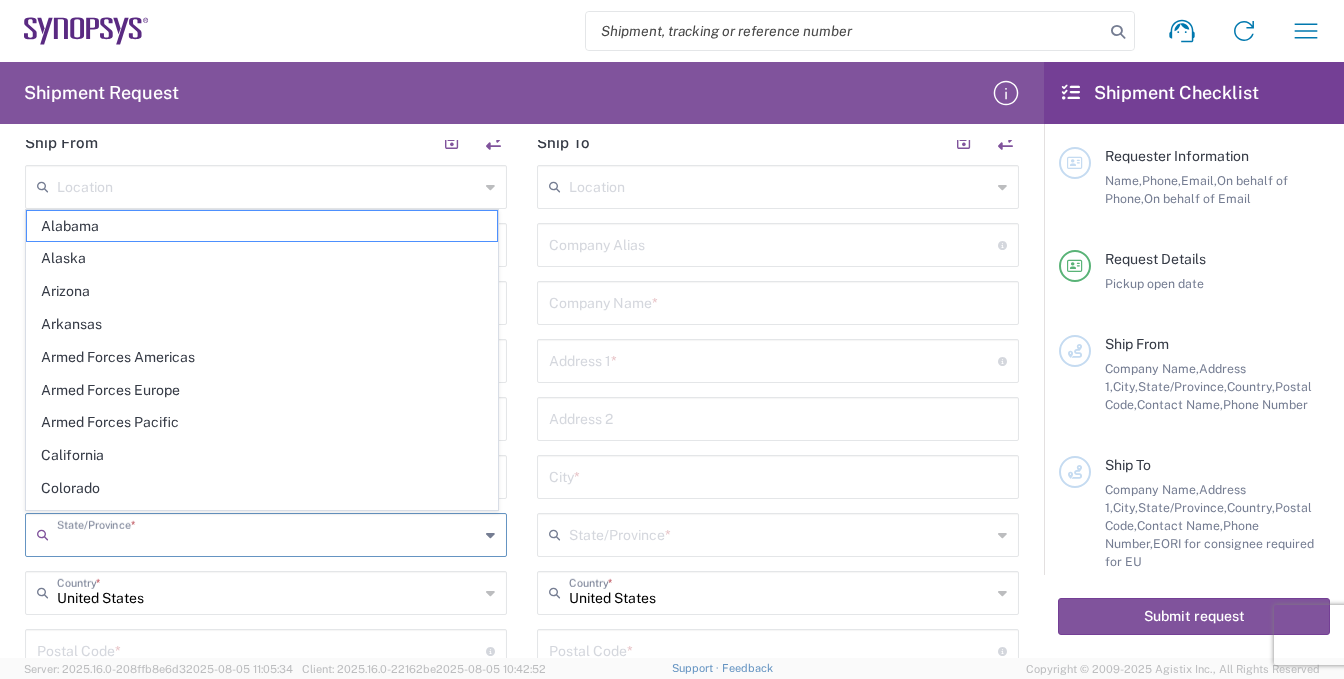 click at bounding box center [268, 533] 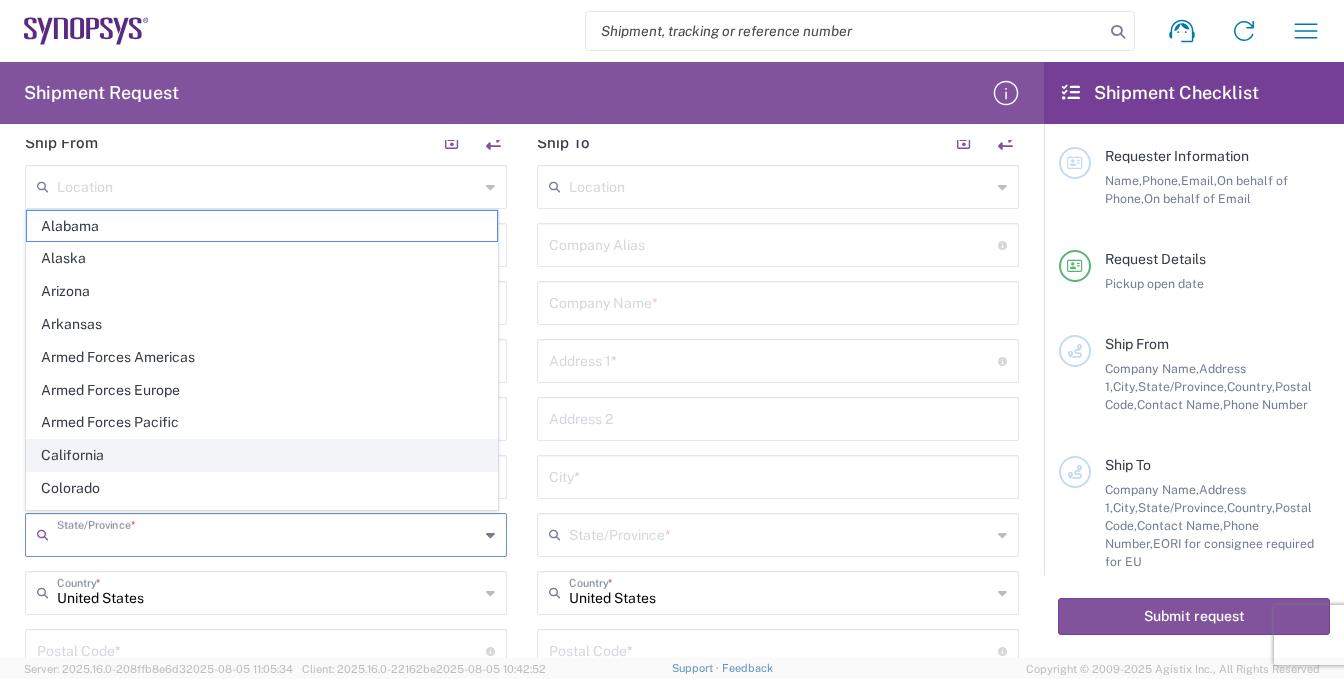 click on "California" 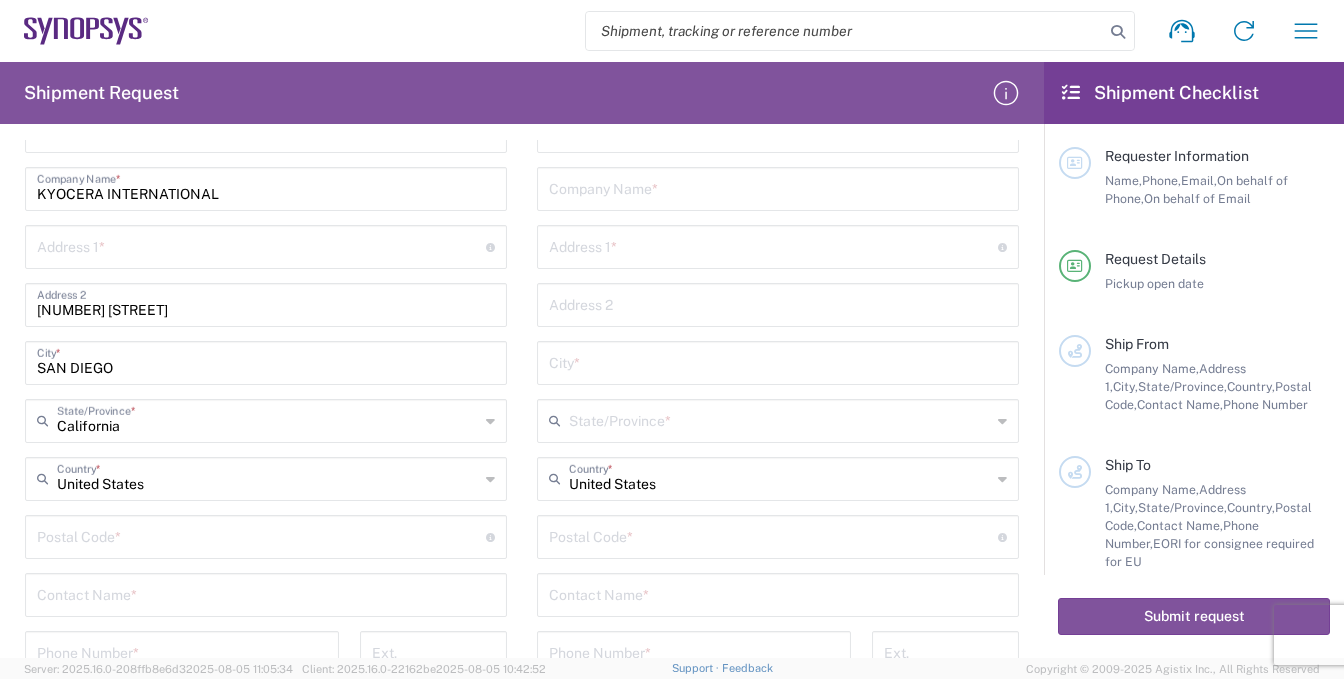scroll, scrollTop: 900, scrollLeft: 0, axis: vertical 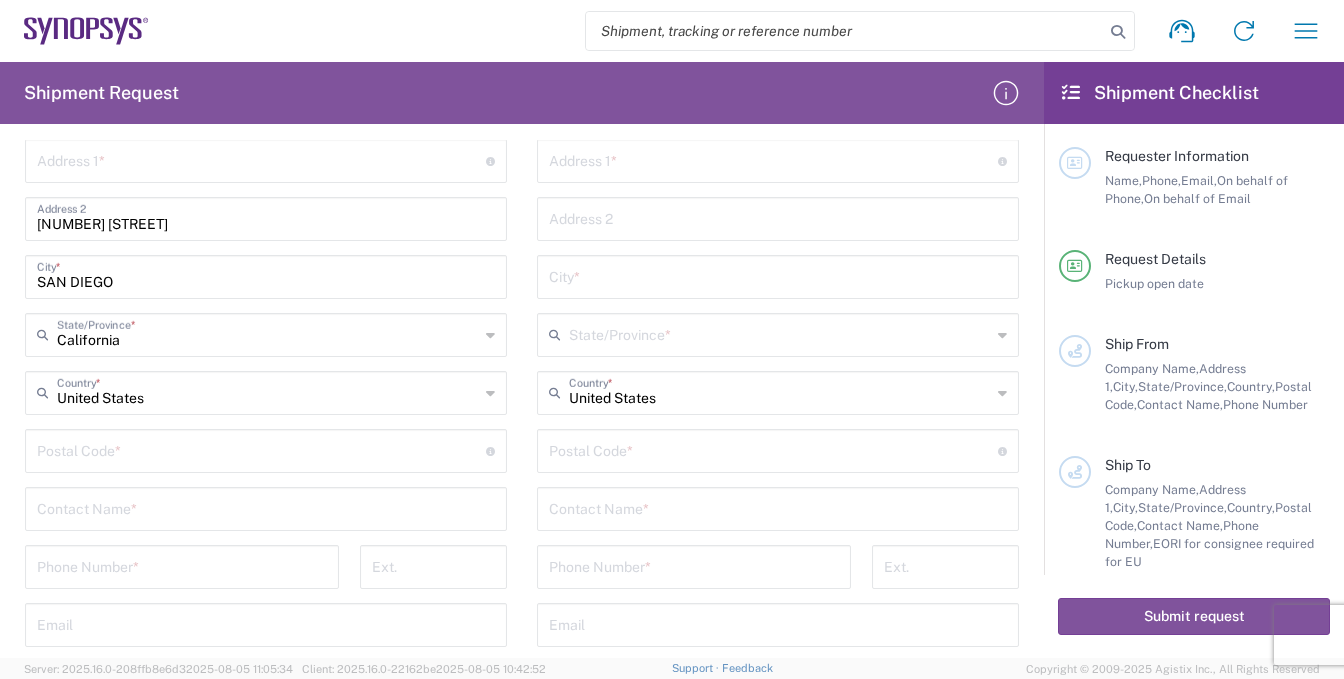 click at bounding box center [261, 449] 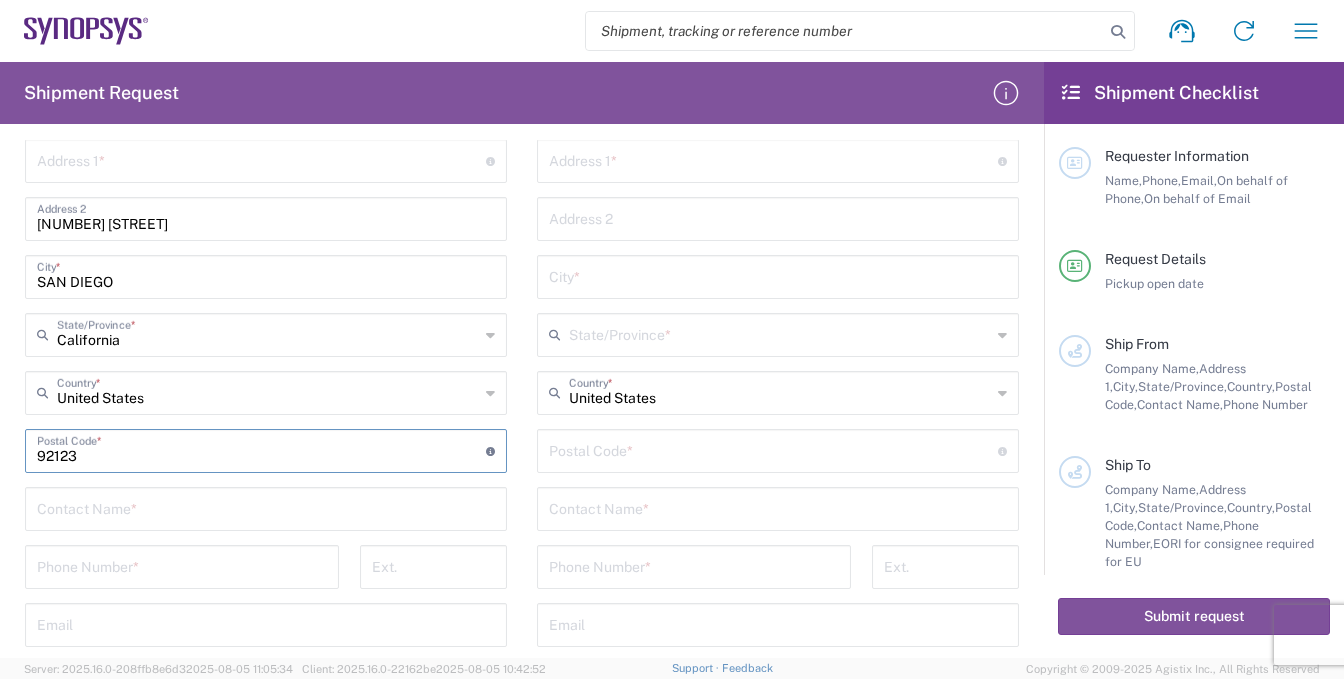 type on "92123" 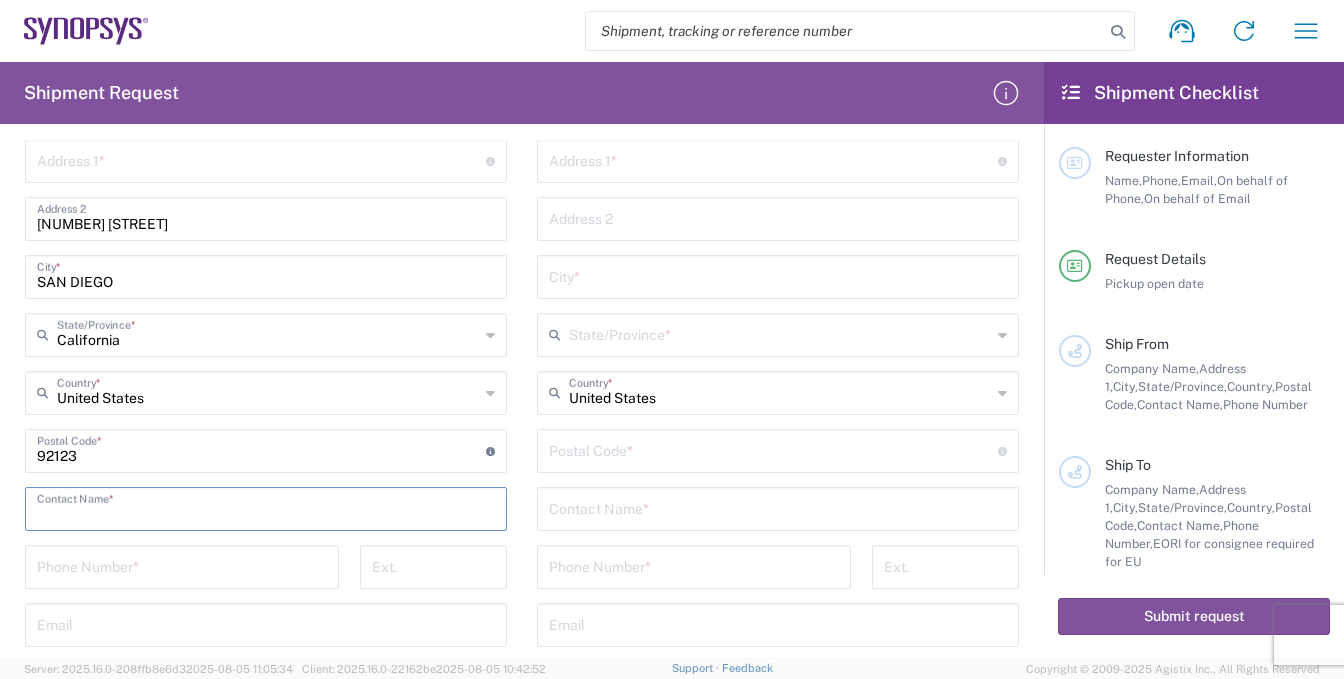 click at bounding box center [266, 507] 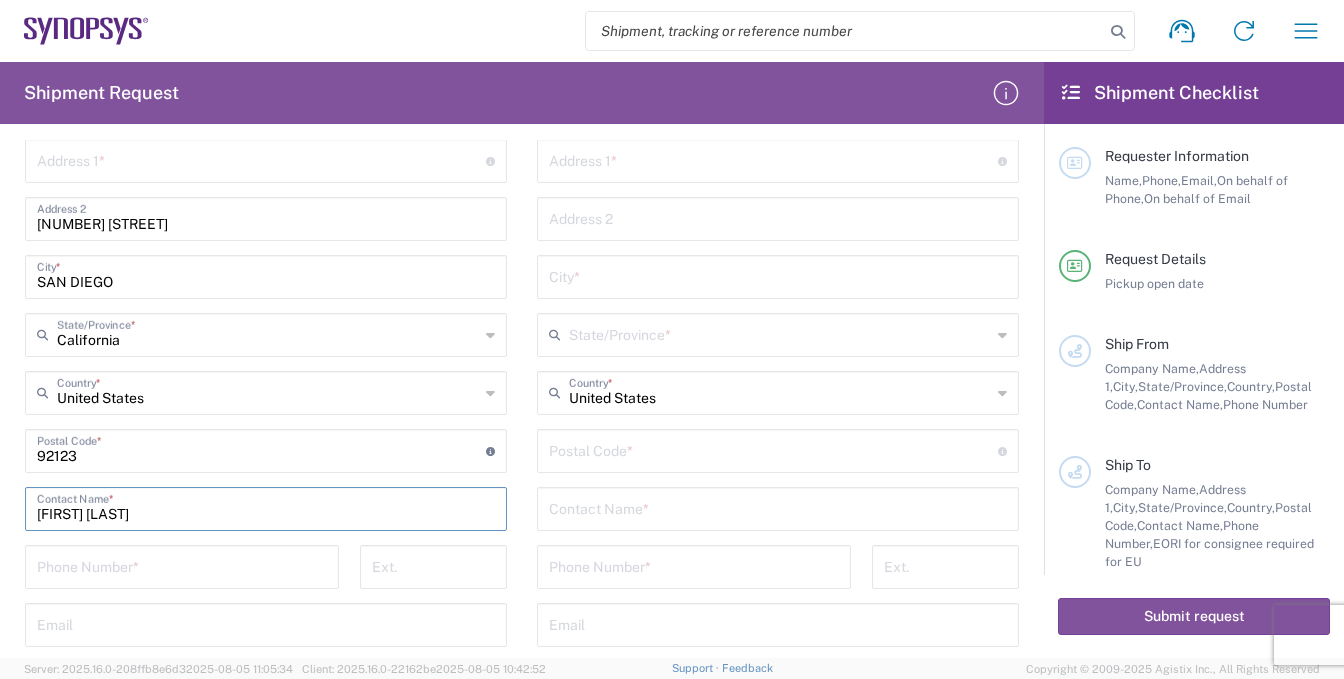 scroll, scrollTop: 500, scrollLeft: 0, axis: vertical 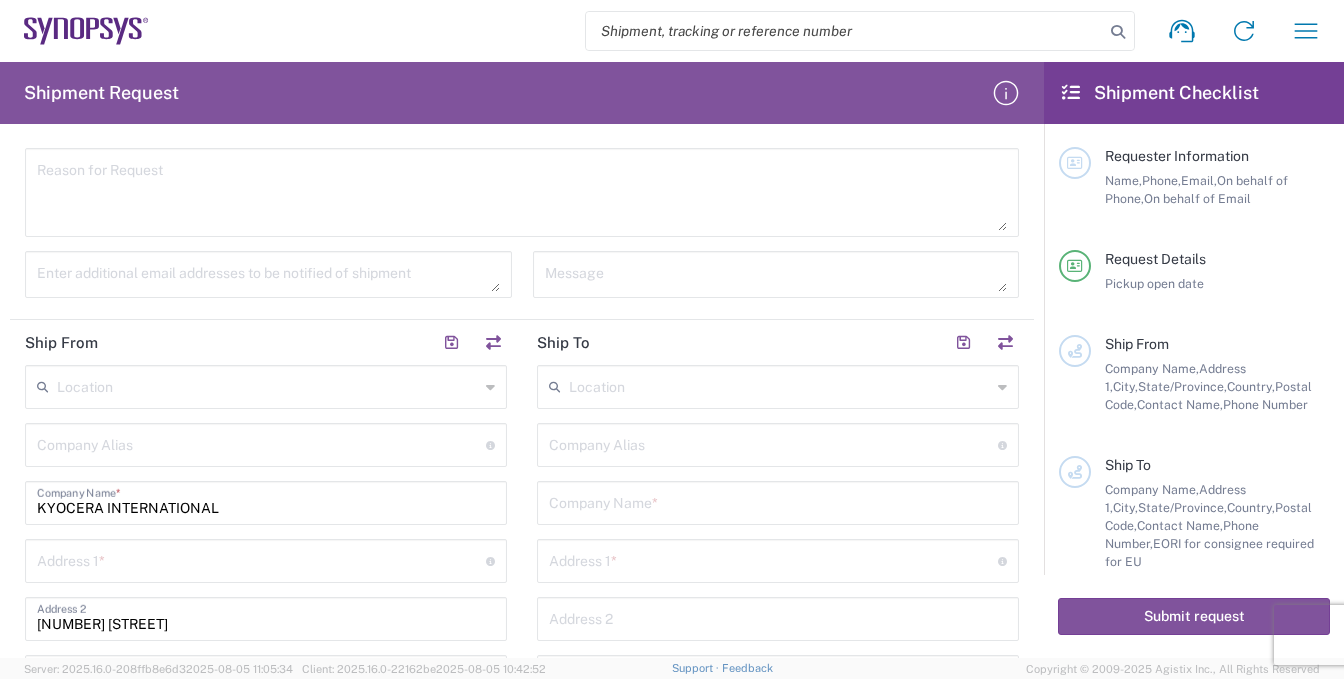 type on "[FIRST] [LAST]" 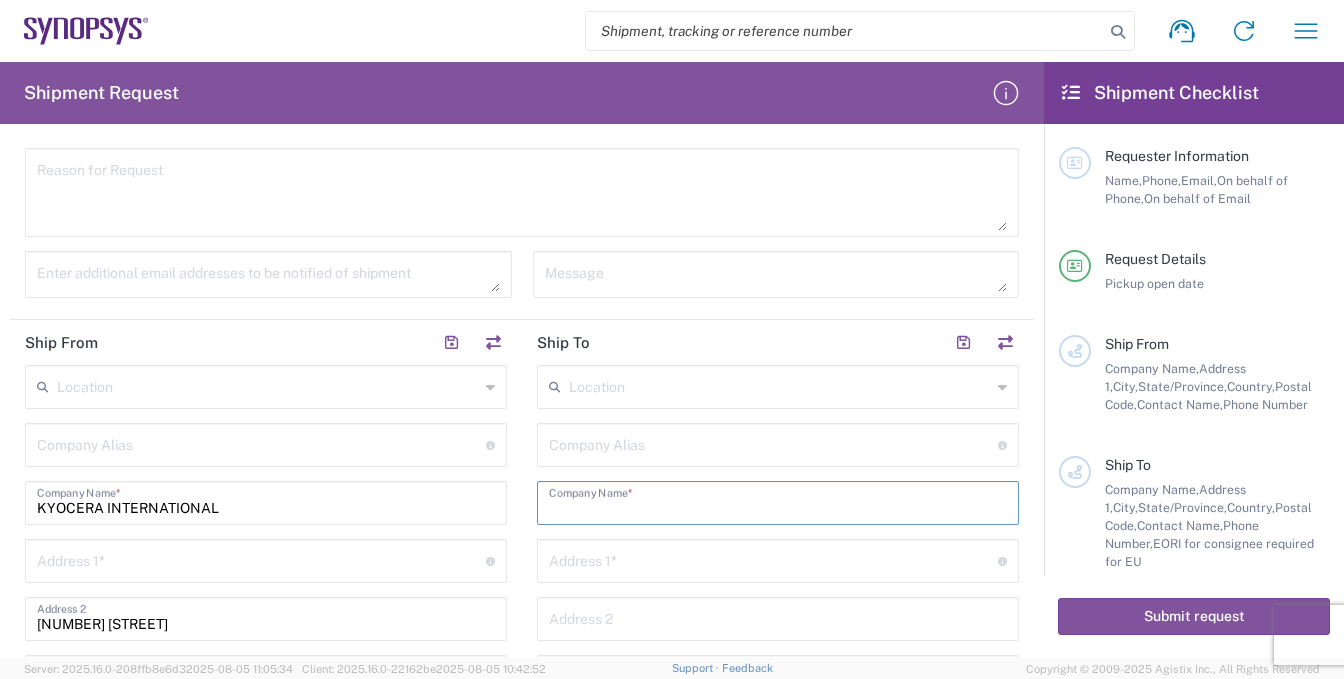 click at bounding box center [778, 501] 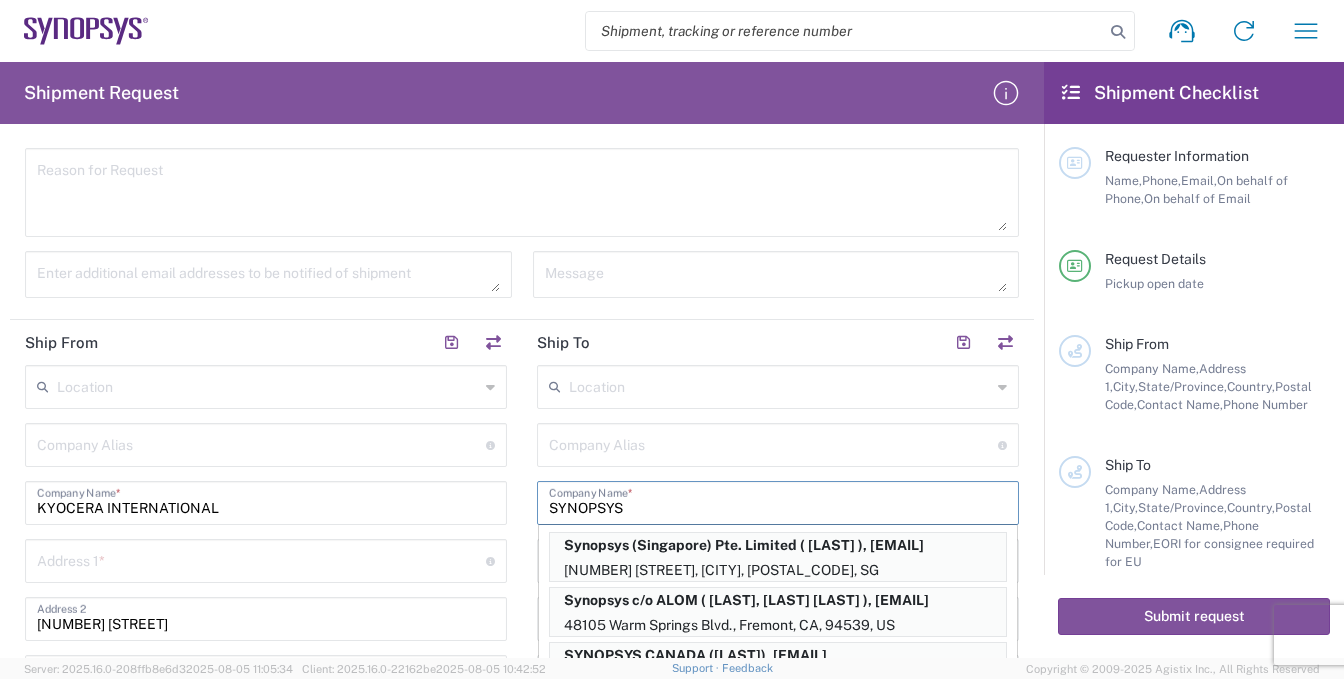 scroll, scrollTop: 700, scrollLeft: 0, axis: vertical 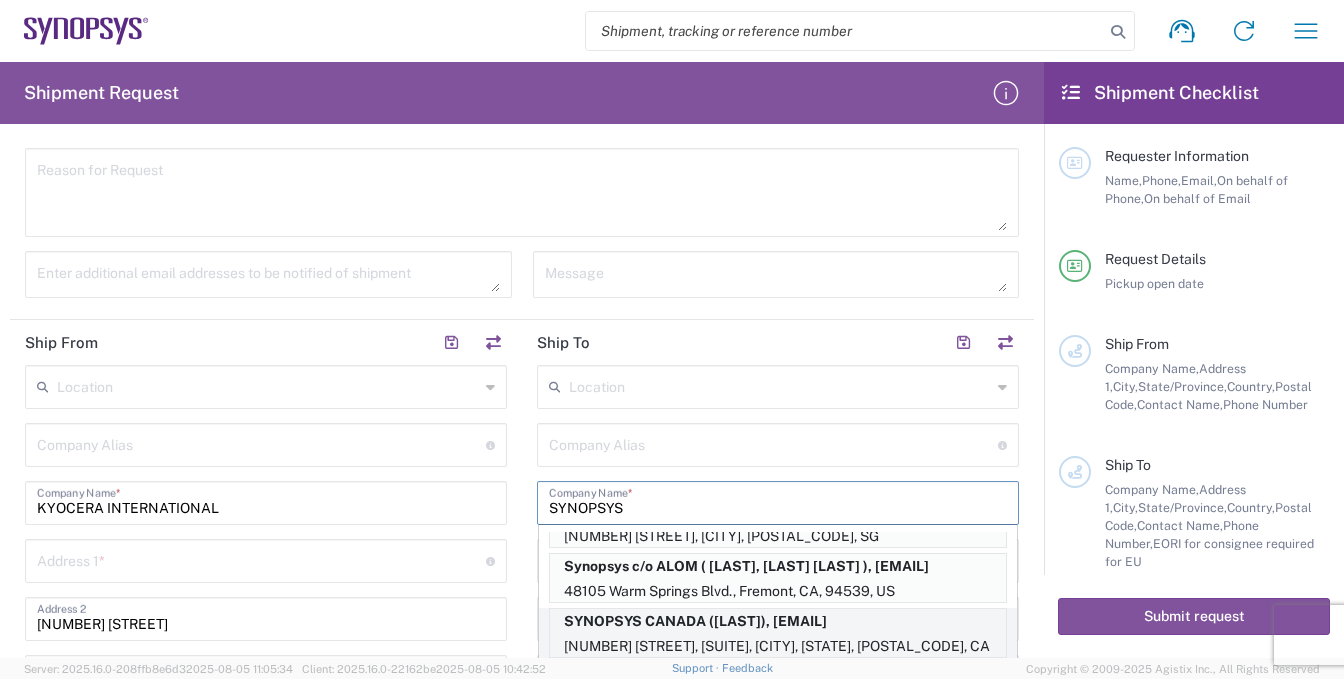type on "SYNOPSYS" 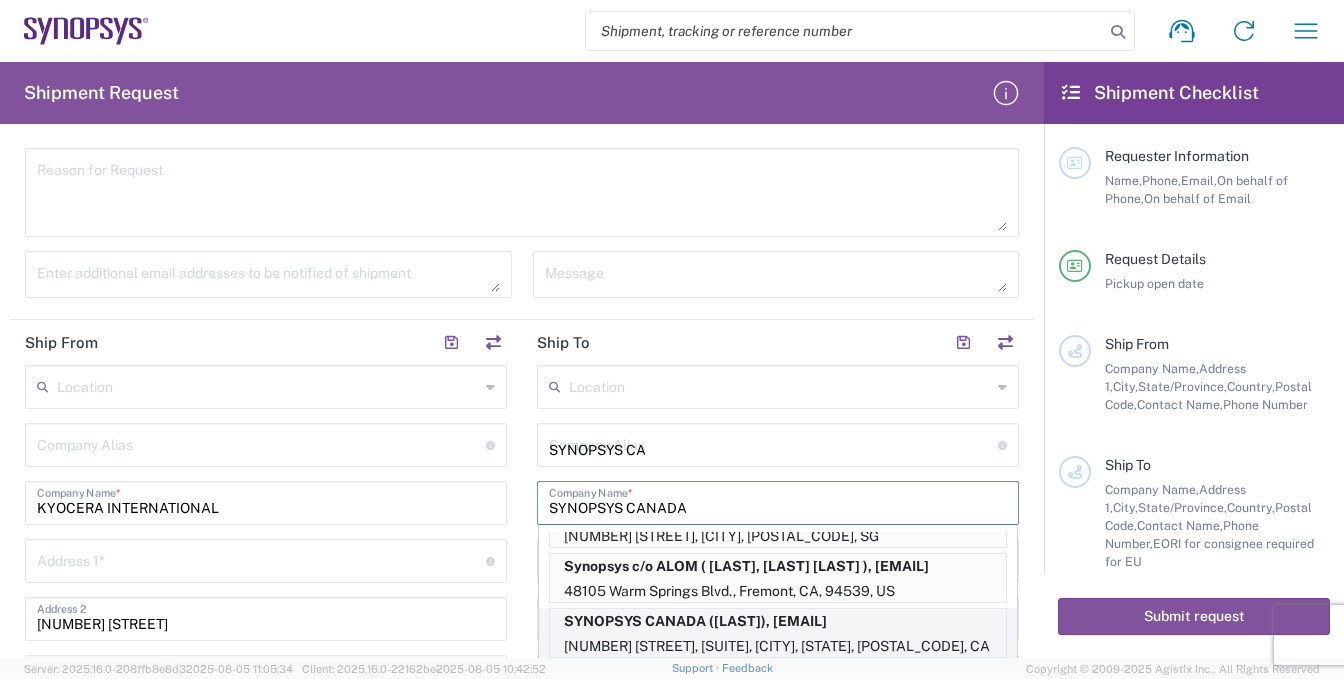 type on "[FIRST] [LAST]" 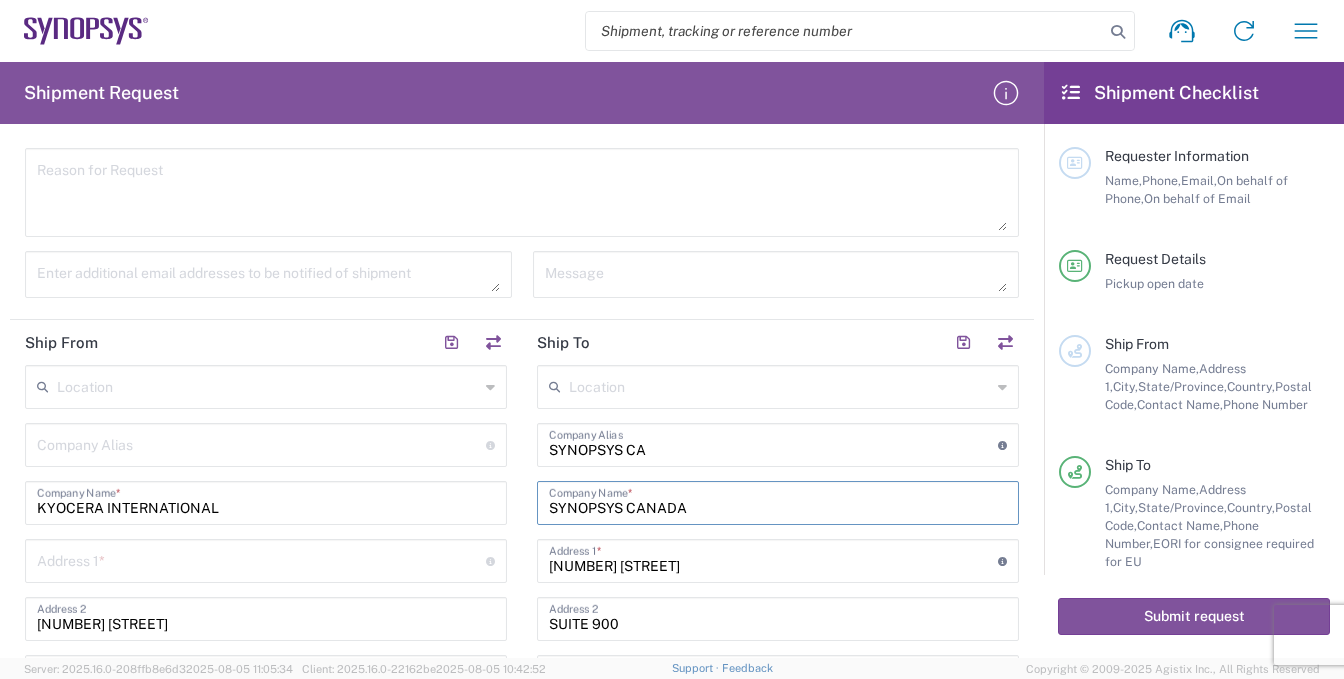 type on "Ontario" 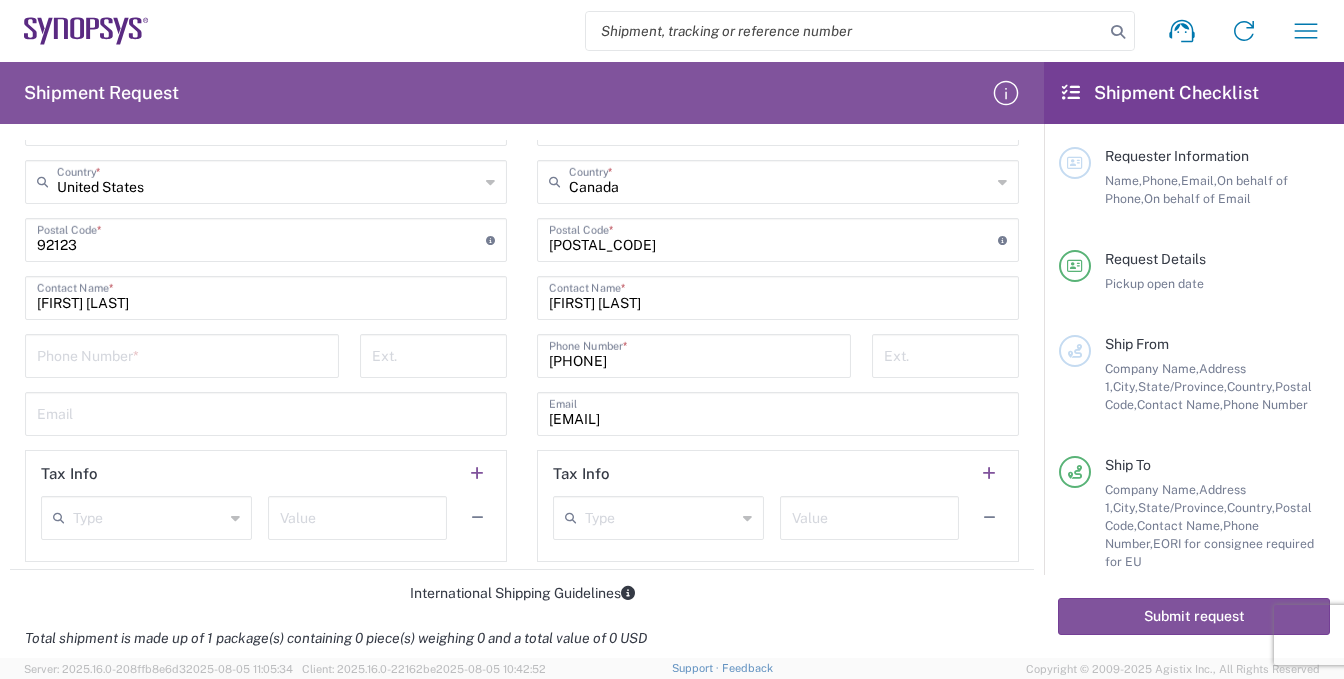 scroll, scrollTop: 1100, scrollLeft: 0, axis: vertical 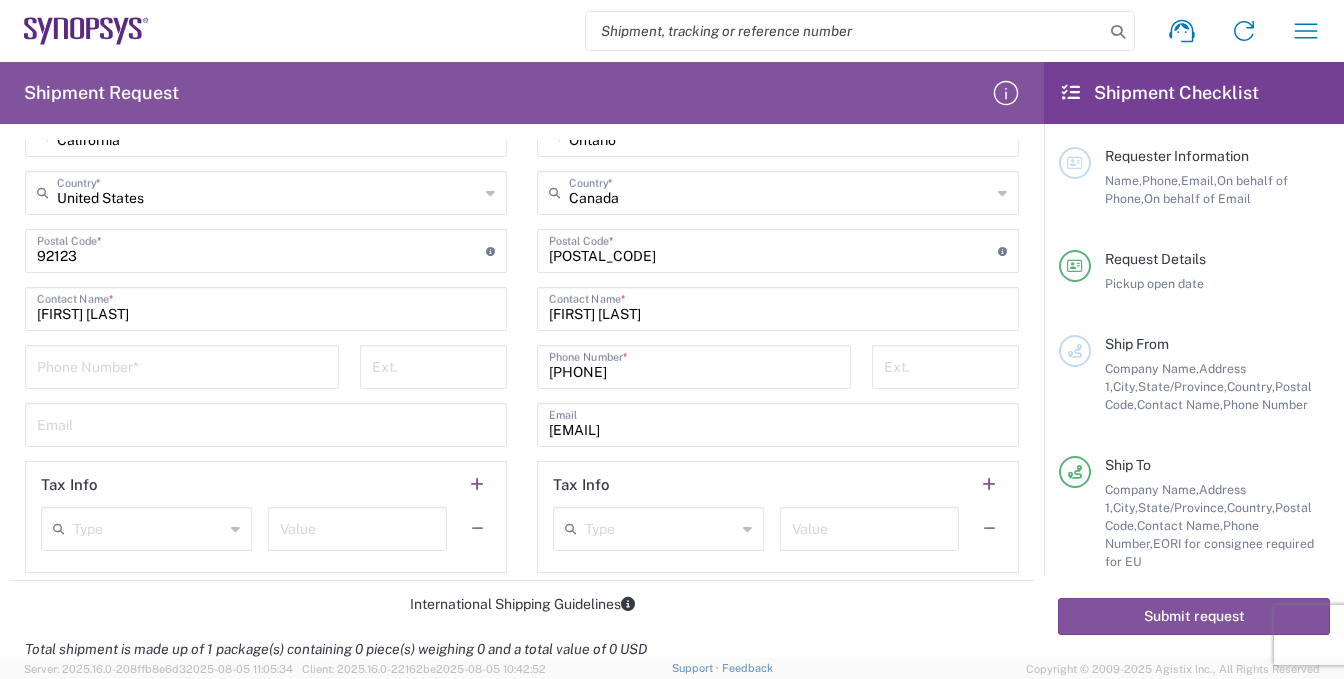 click on "Tax Info" 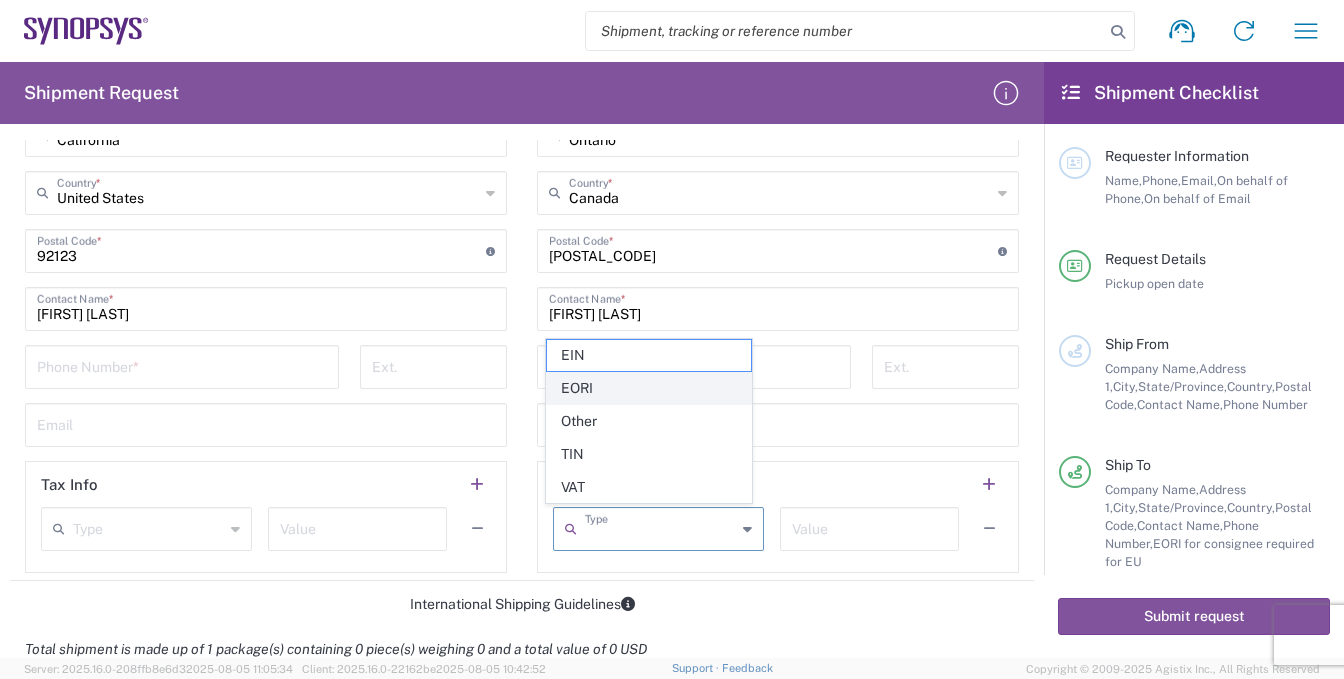 click on "EORI" 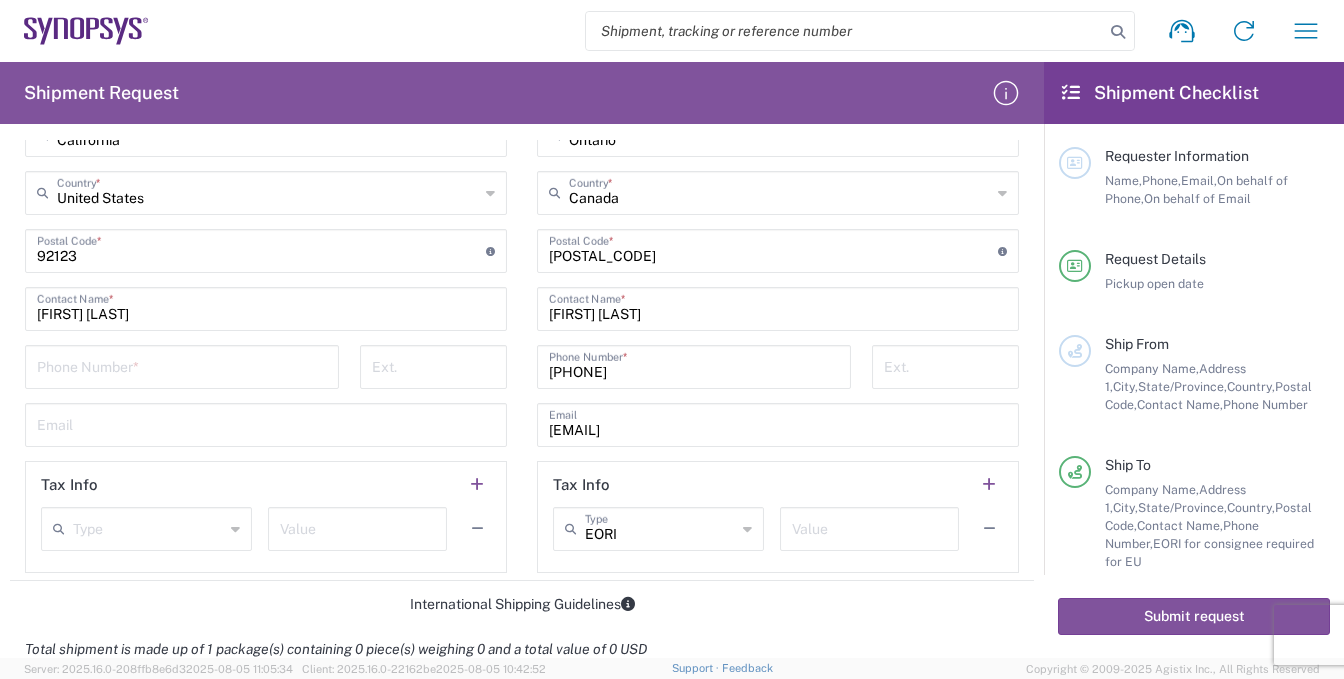 click 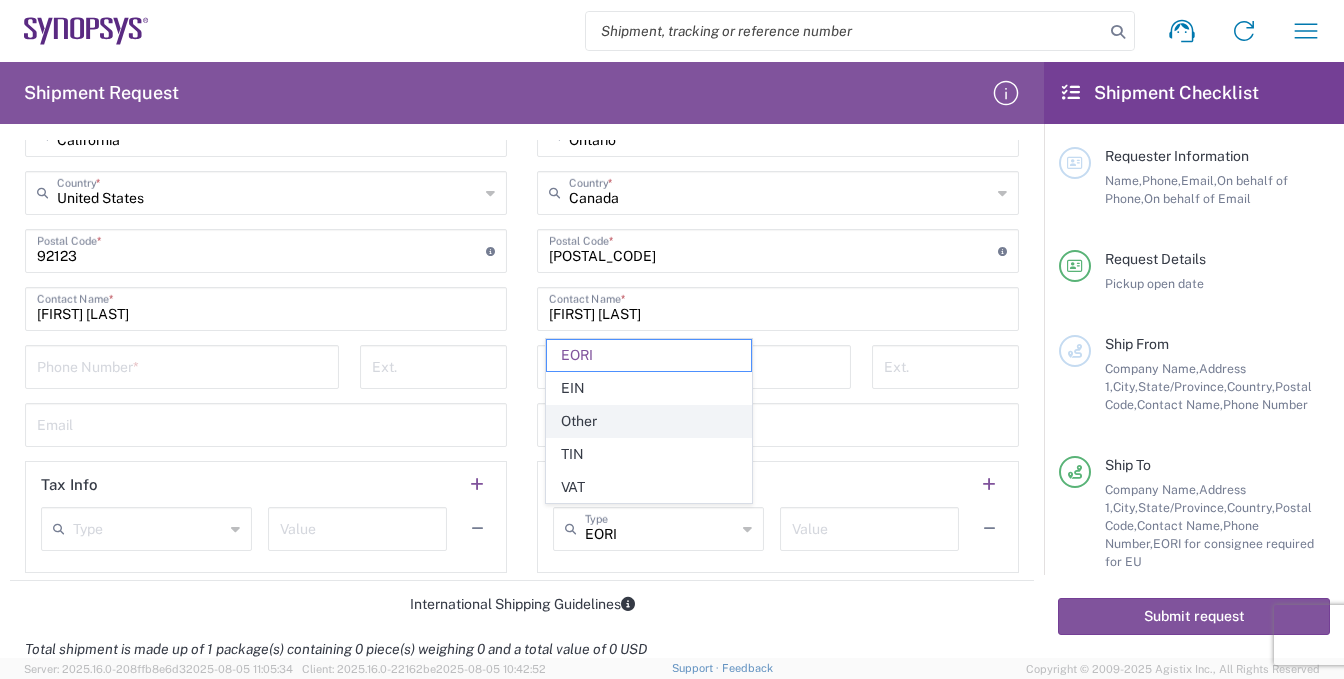 click on "Other" 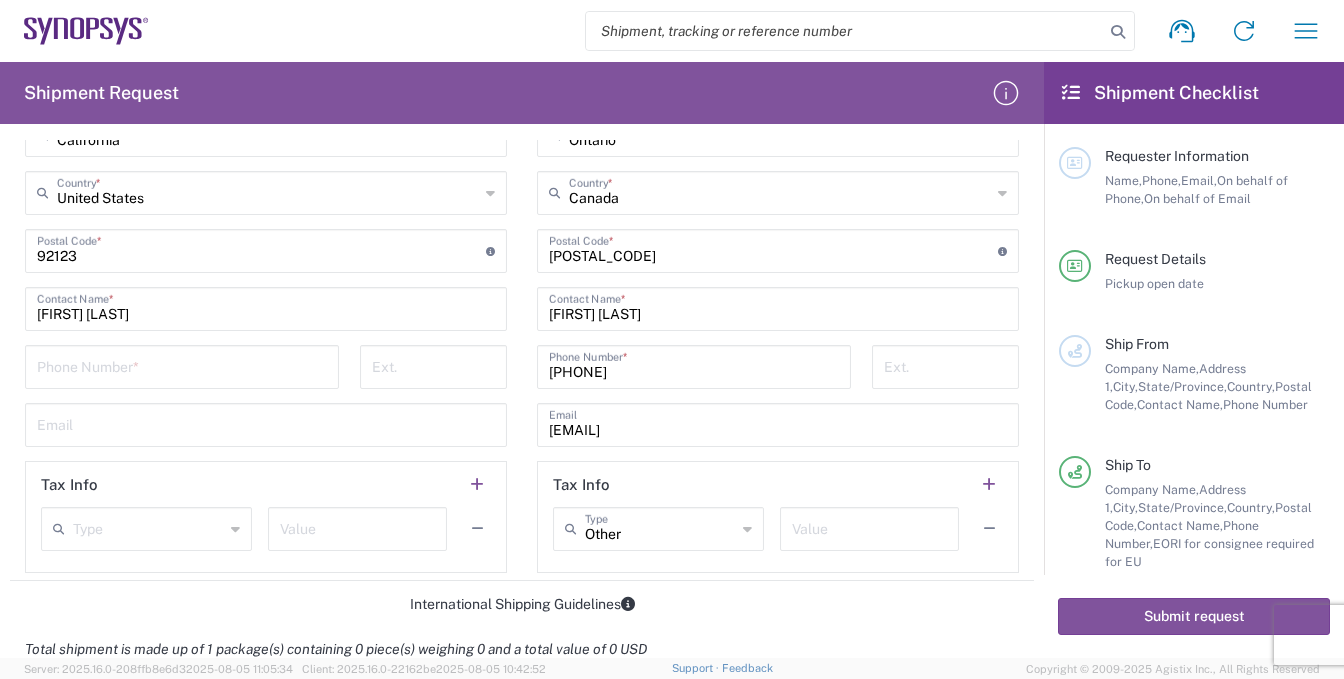click on "Requester Information  [FIRST] [LAST]  Name  * [PHONE]  Phone  * [EMAIL]  Email  *  Name (on behalf of)   Phone (on behalf of)   Email (on behalf of)   Request Details  [DATE] ×  Pickup open date  * Cancel Apply 03:00 PM  Pickup open time  [DATE] ×  Pickup close date  Cancel Apply 08:00 PM  Pickup close time   Schedule pickup  ×  Delivery open date  Cancel Apply 08:00 AM  Delivery open time  ×  Delivery close date  Cancel Apply 08:00 PM  Delivery close time   Reference Type  Customer Ref Department Invoice Number Purchase Order RMA  Reference Number   Reason for Request   Enter additional email addresses to be notified of shipment   Message   Ship From   Location  Aachen DE04 Agrate Brianza IT01 Aschheim DE02 Atlanta US60 Bangalore RMZ IN01 Bangalore RMZ IN02 Bangalore RMZ IN08 Bangalore RMZ IN25 Bangalore RMZ IN33 Bangalore RMZ IN37 Bangalore RMZ IN47 Bangalore SIG IN32 Bangalore SIG IN7D Beijing CN30 Belfast GB78 Bellevue US28 Berlin DE16 Berlin DE20 EG01" 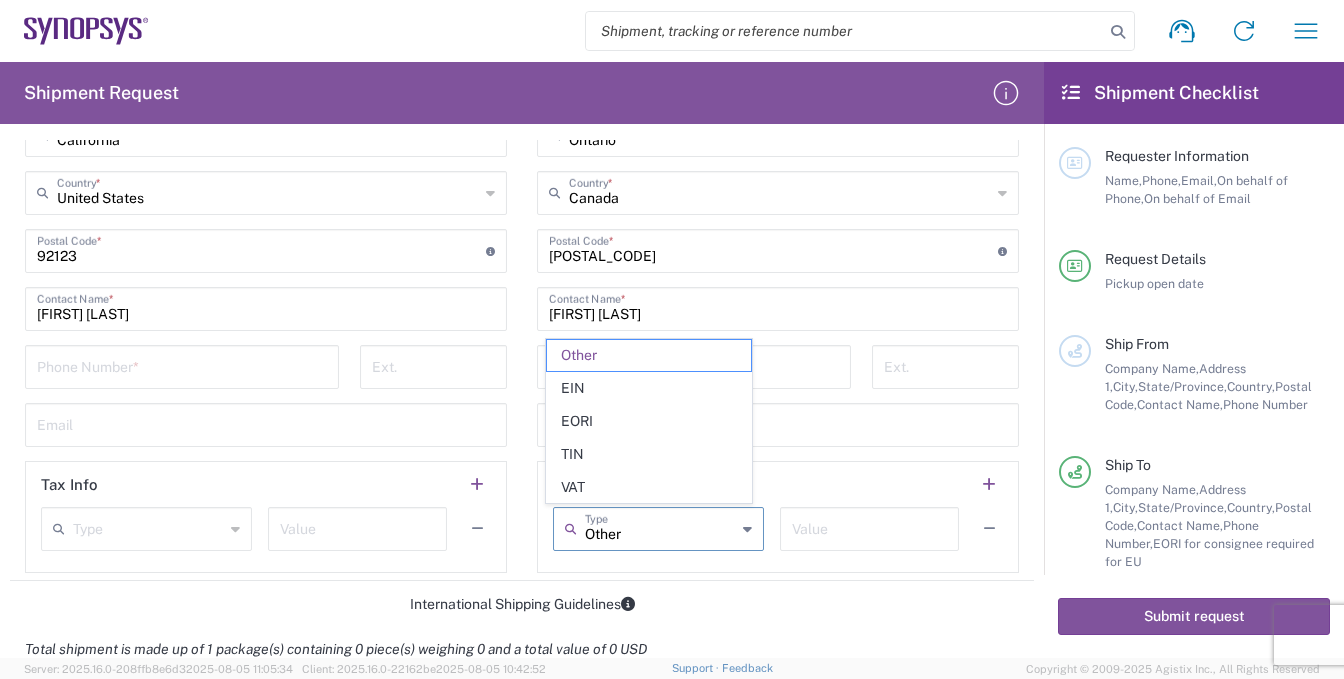 click on "Other" at bounding box center [660, 527] 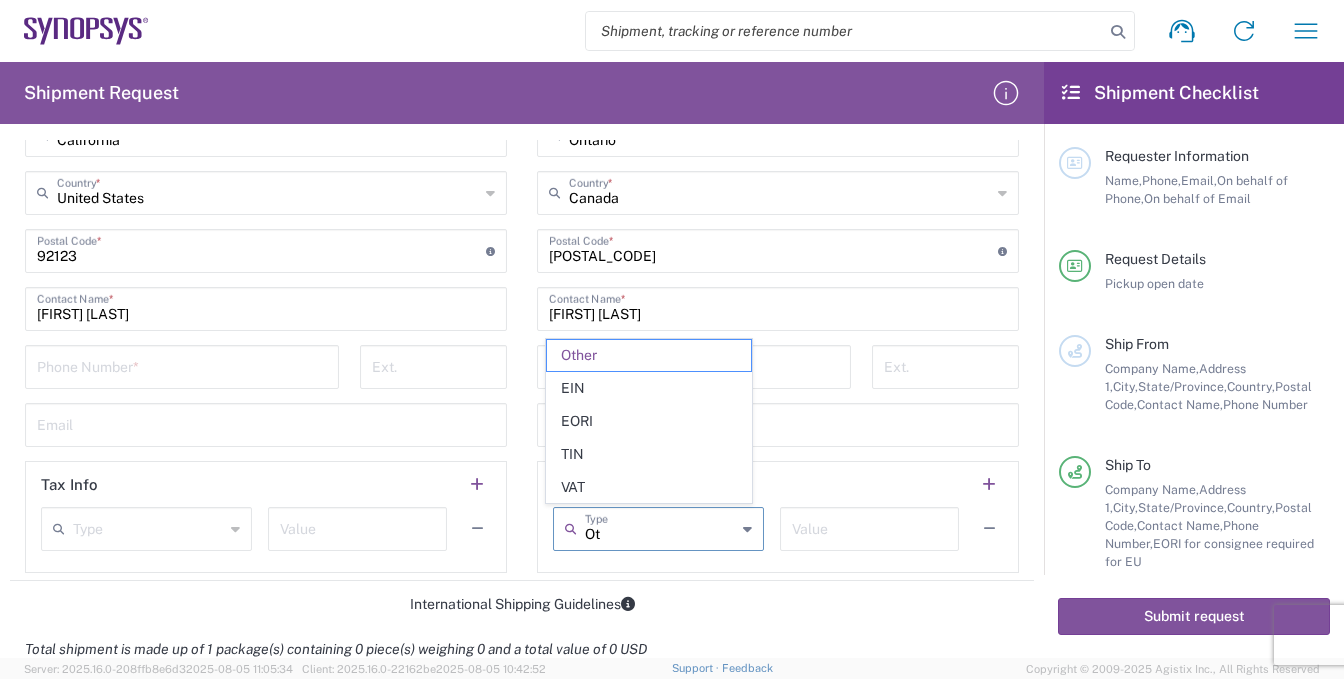 type on "O" 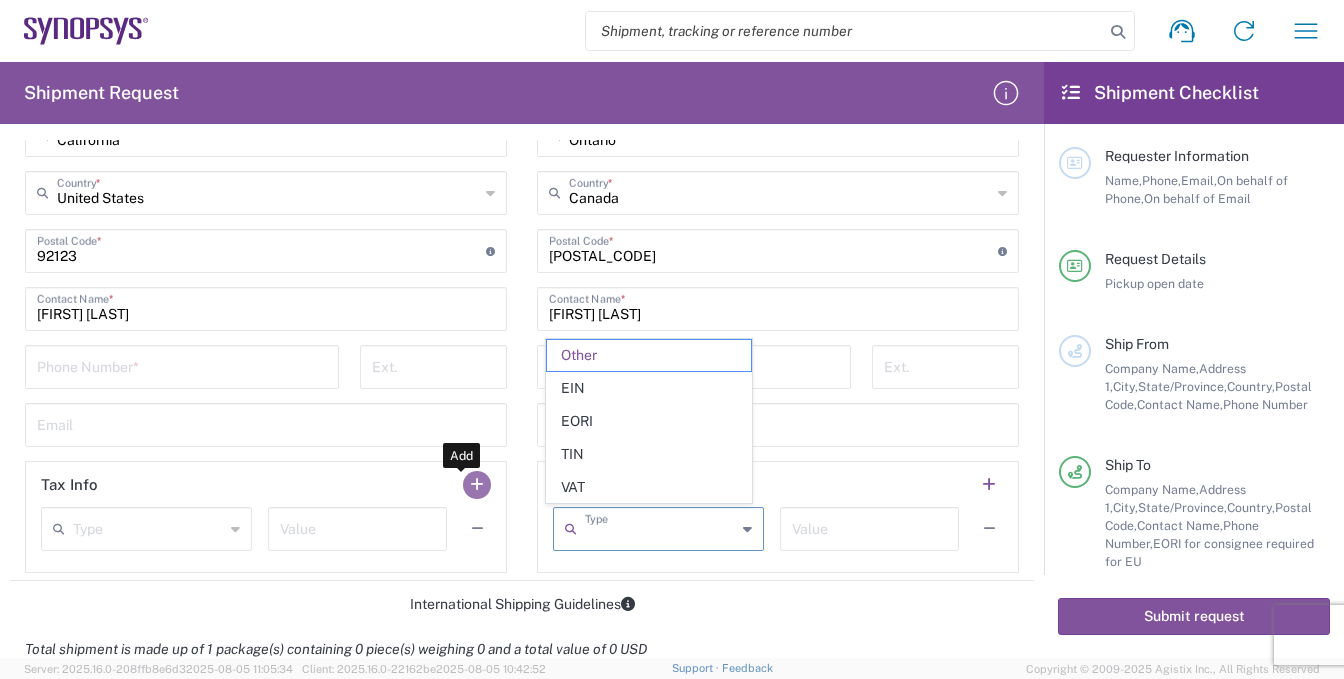 click 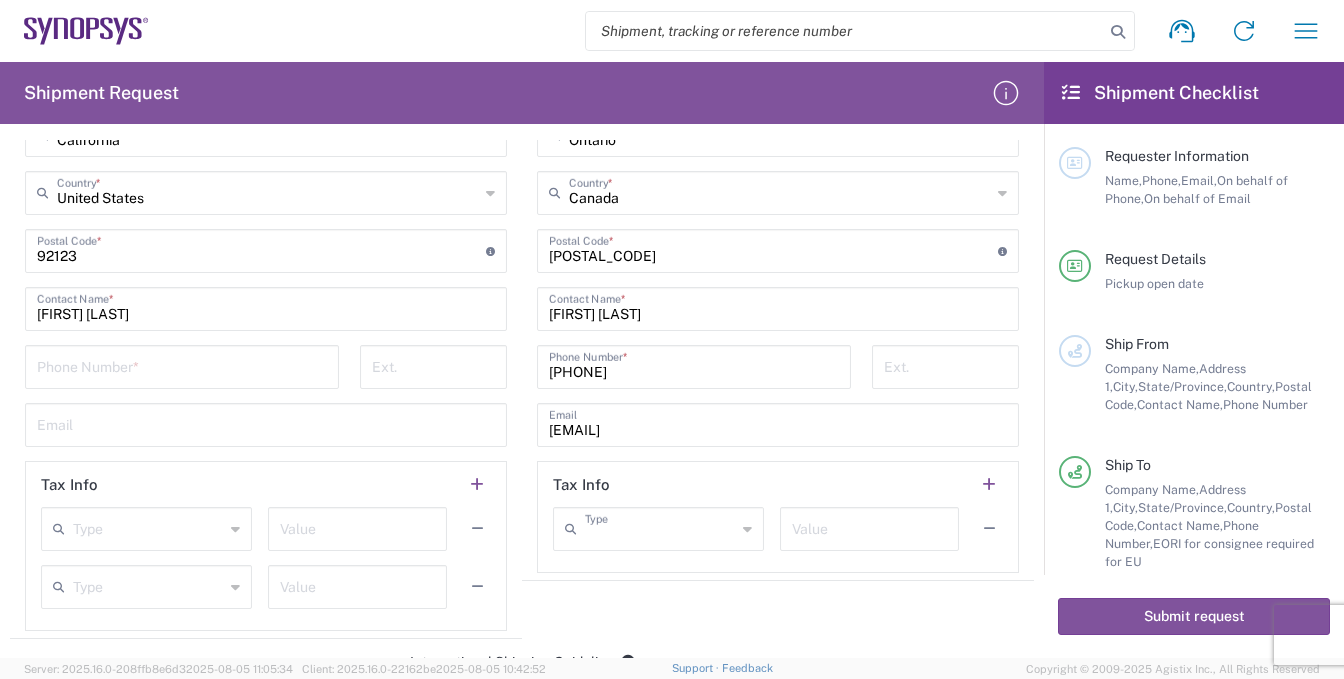 type on "Other" 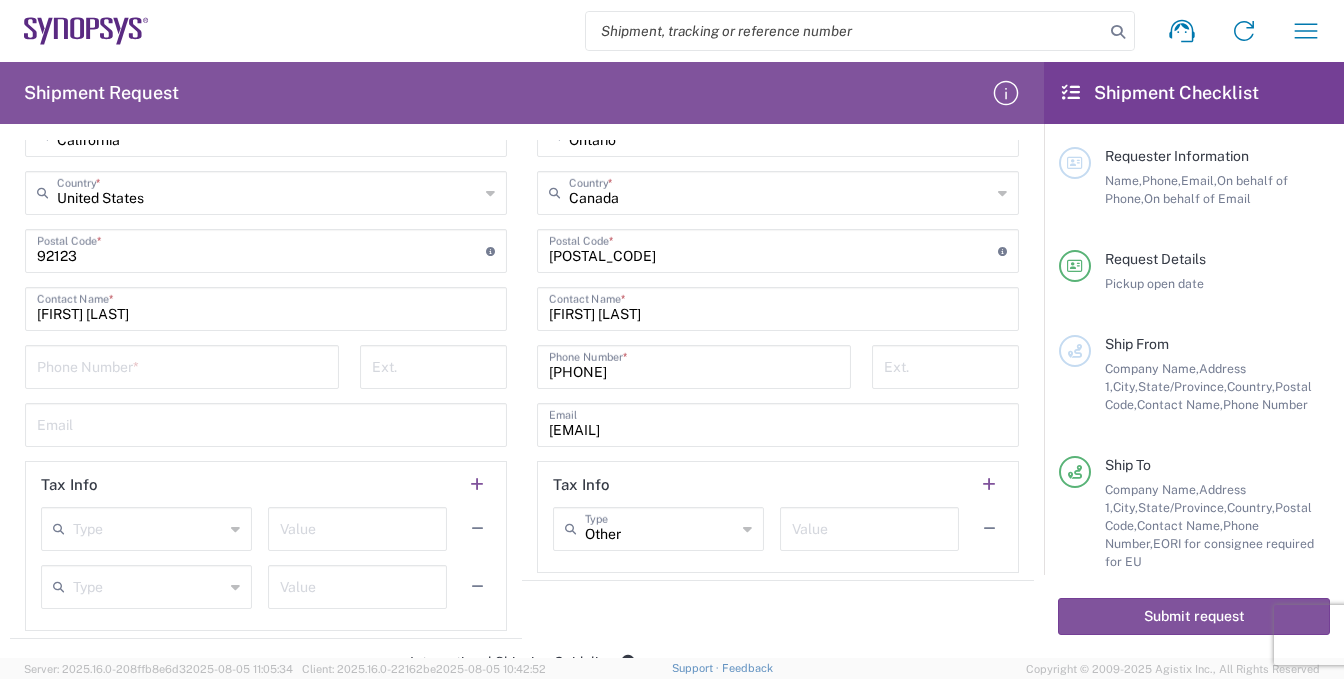 click on "Ship To   Location  Aachen DE04 Agrate Brianza IT01 Aschheim DE02 Atlanta US60 Austin US26 Bangalore RMZ IN01 Bangalore RMZ IN02 Bangalore RMZ IN08 Bangalore RMZ IN25 Bangalore RMZ IN33 Bangalore RMZ IN37 Bangalore RMZ IN47 Bangalore SIG IN32 Bangalore SIG IN7D Beijing CN30 Belfast GB78 Bellevue US28 Berlin DE16 Berlin DE20 Berlin DE21 Berlin DE22 Bhubaneswar IN68 Bloomington US6J Boulder US1F Boulder US1P Boxborough US8W Bristol GB35 Bucharest RO03 Burlington US1A Burnaby CA Burnaby CA18 Calgary CA11 Cluj-Napoca RO02 Colombo LK01 Colombo LK02 Colorado Springs US1H Copenhagen DK01 Da Nang VN03 Da Nang VN06 Dublin IE02 Edinburgh GB32 EG01 Eindhoven NL20 Enschede NL03 Erfurt DE06 Espoo FI01 Exeter GB29 GB34 Bristol Gdansk PL01 Gilbert US1J Glasgow GB28 Gyumri AM10 Haifa IL61 Hanoi VN09 Hatfield GB21 Headquarters USSV Herndon US6L Hillsboro US03 Ho Chi Minh City VN04 Ho Chi Minh City VN07 Ho Chi Minh City VN08 Hong Kong HK02 Hsinchu TW04 Hsinchu TW12 Hsinchu TW14 Hsinchu TW15 Hsinchu TW17 Hsinchu TW19 Lund SE80" 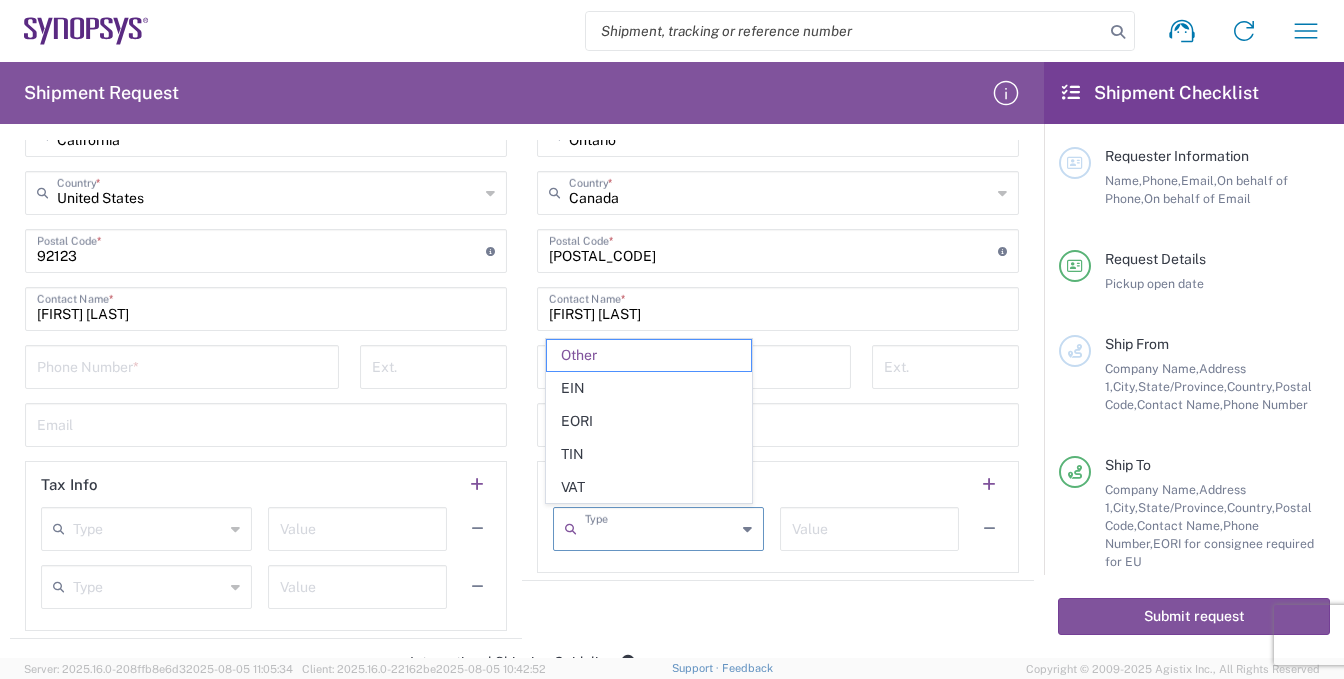 click at bounding box center (660, 527) 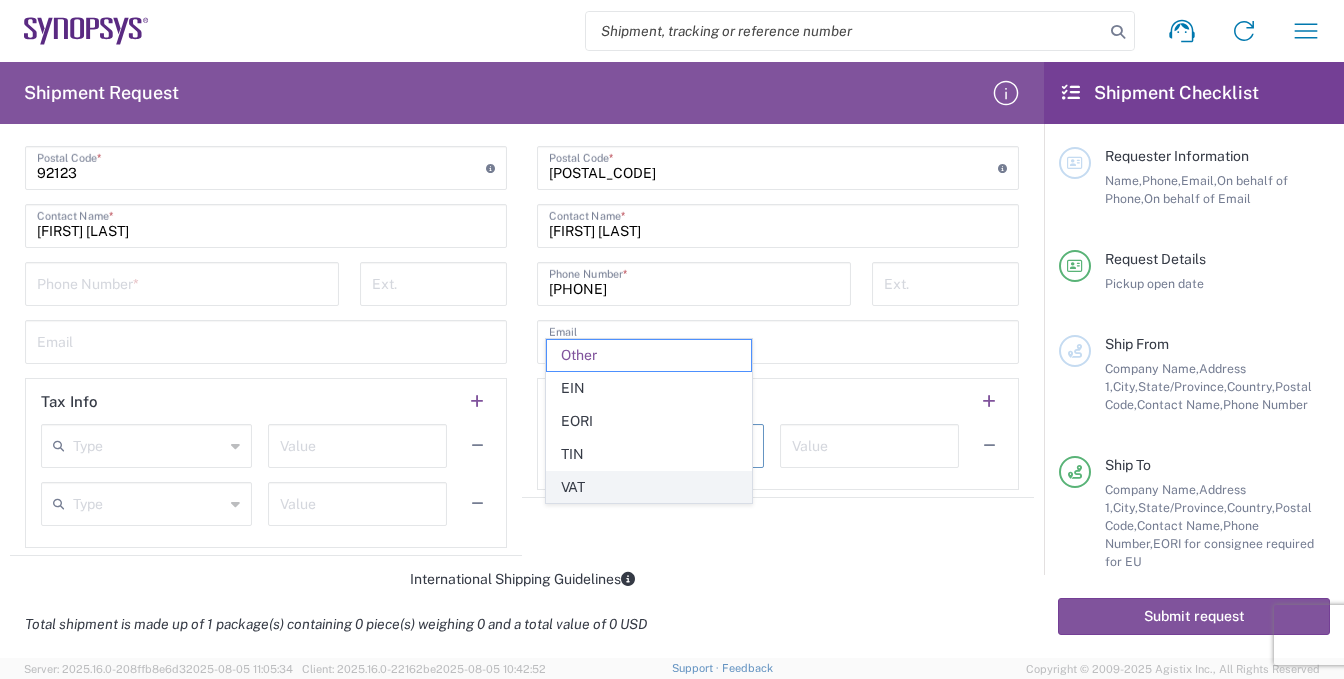 scroll, scrollTop: 1300, scrollLeft: 0, axis: vertical 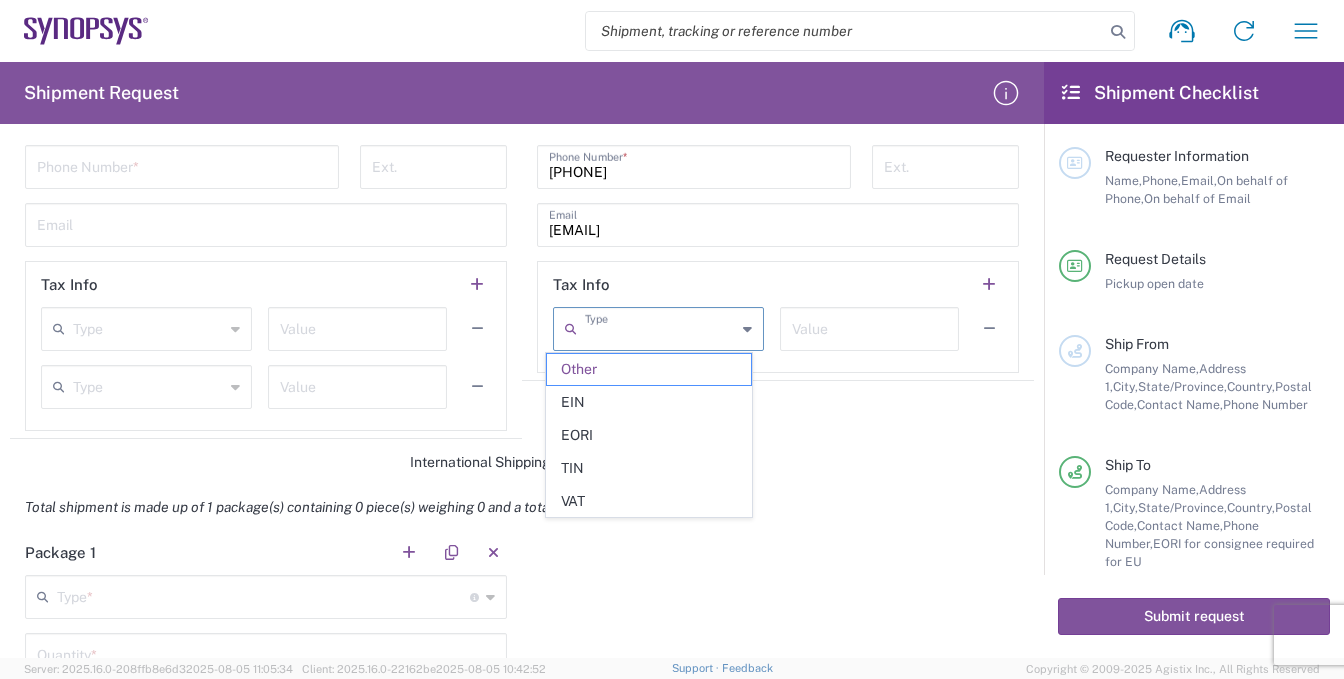 click at bounding box center [660, 327] 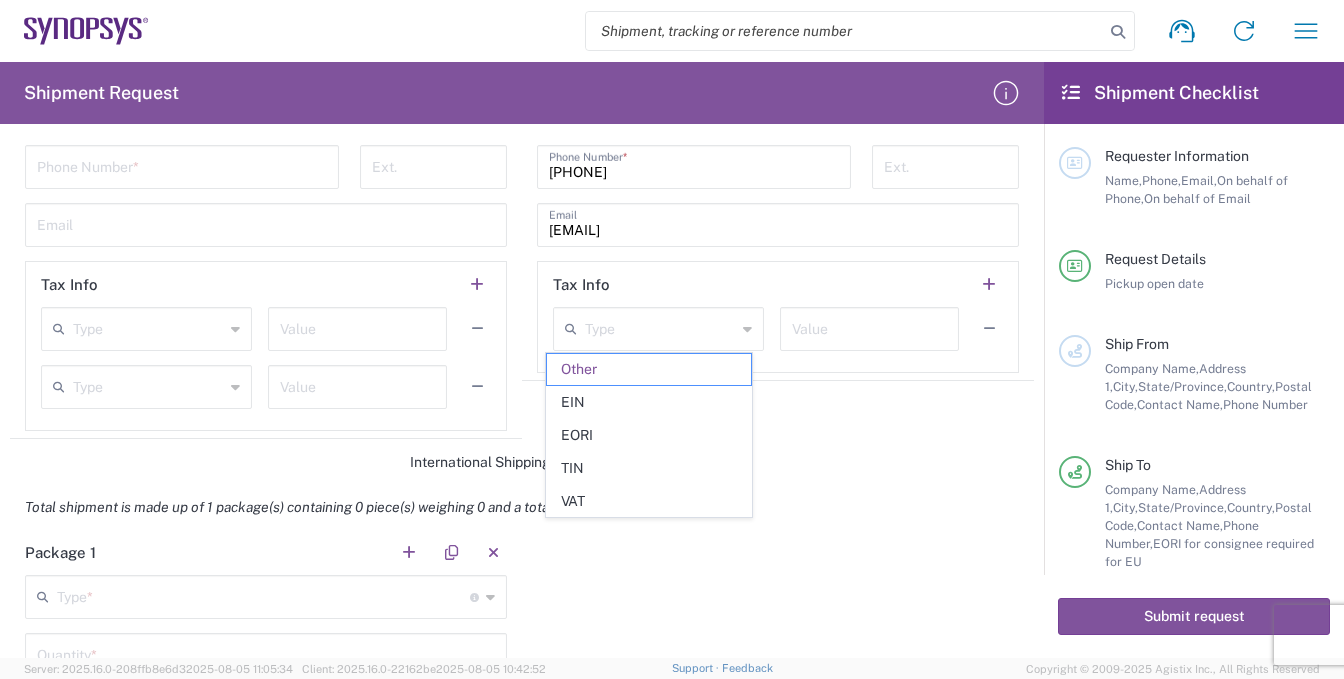 click on "Package 1   Type  * Material used to package goods Bale(s) Basket(s) Bolt(s) Bottle(s) Buckets Bulk Bundle(s) Can(s) Cardboard Box(es) Carton(s) Case(s) Cask(s) Crate(s) Crating Bid Required Cylinder(s) Drum(s) (Fiberboard) Drum(s) (Metal) Drum(s) (Plastic) Envelope Large Box Loose Agricultrural Product Medium Box Naked Cargo (UnPackaged) Pail(s) PAK Pallet(s) Oversized (Not Stackable) Pallet(s) Oversized (Stackable) Pallet(s) Standard (Not Stackable) Pallet(s) Standard (Stackable) Rack Roll(s) Skid(s) Slipsheet Small Box Tube Vendor Packaging Xtreme Half Stack Your Packaging  Quantity  *  Length   Width   Height  in in cm ft  Weight  * Total weight of package(s) in pounds or kilograms lbs lbs kgs Add Content *" 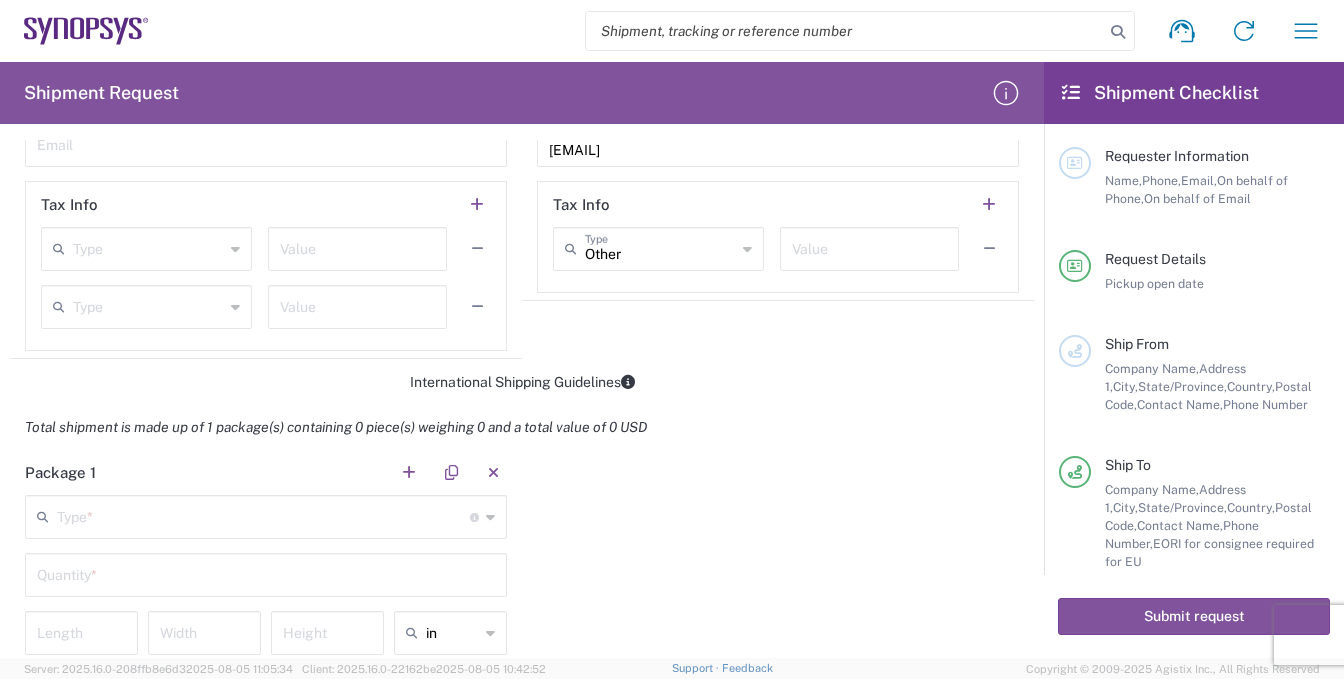 scroll, scrollTop: 1500, scrollLeft: 0, axis: vertical 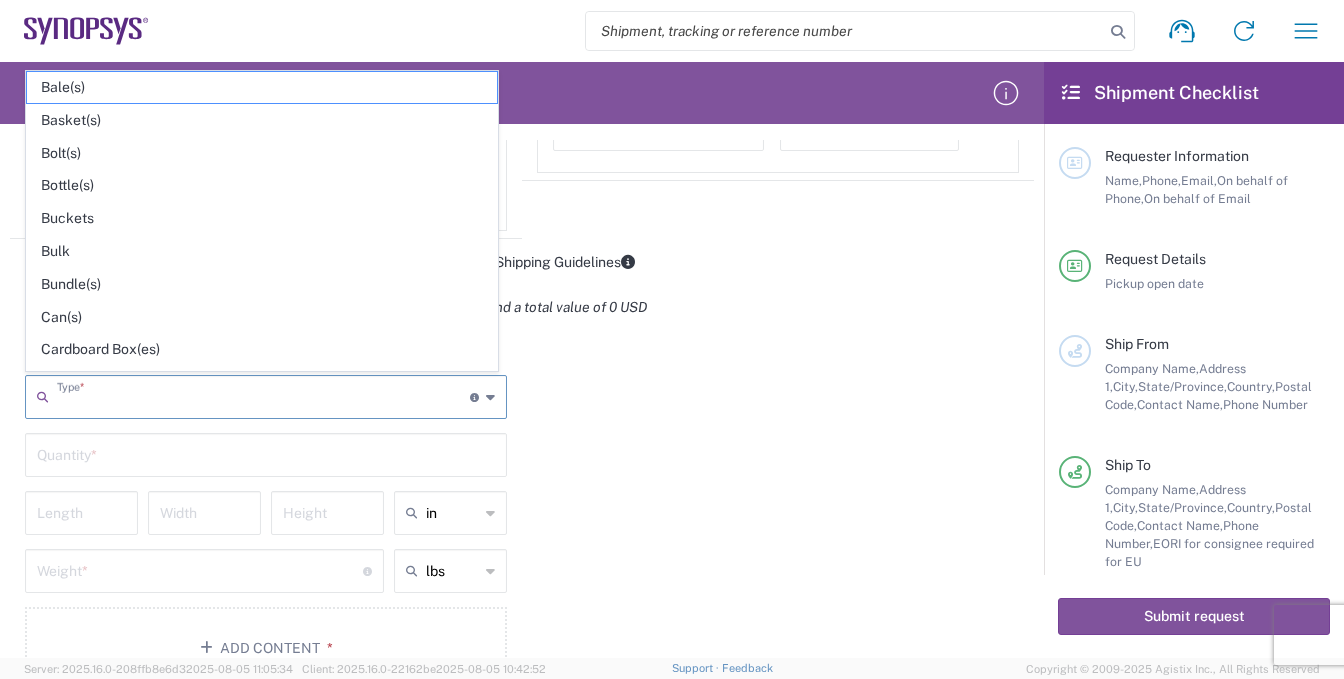 click at bounding box center [263, 395] 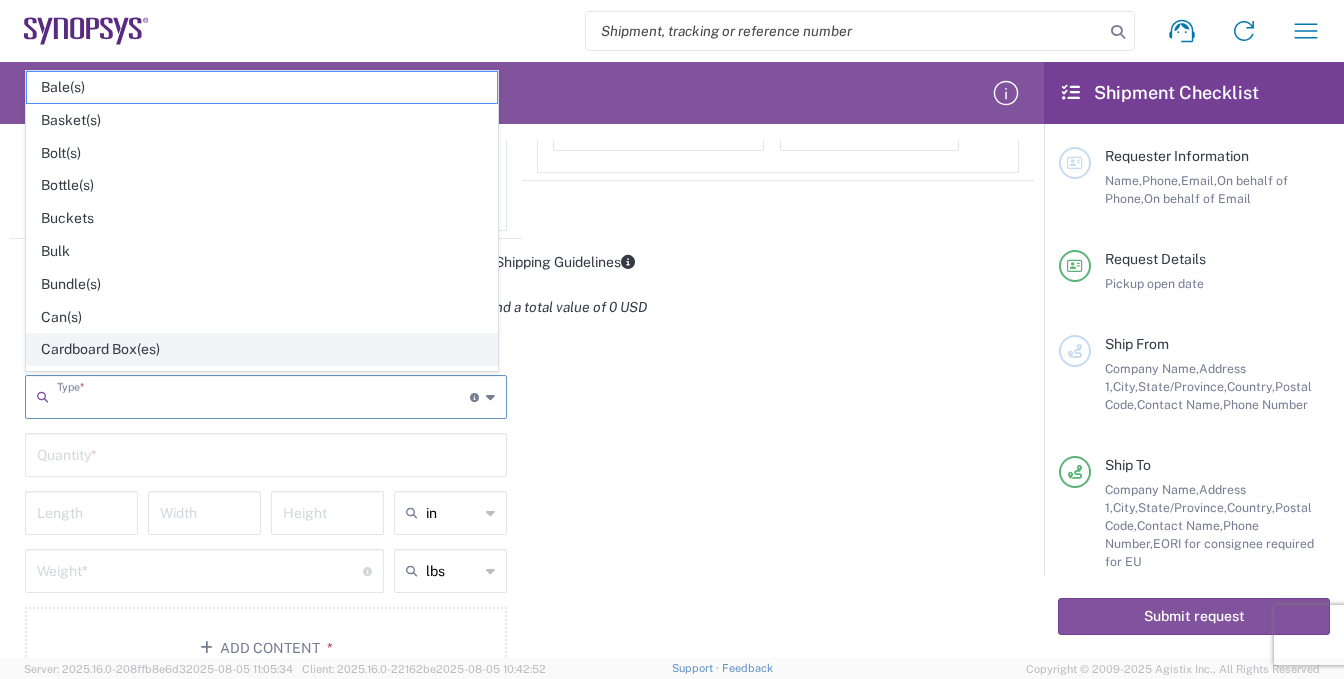 click on "Cardboard Box(es)" 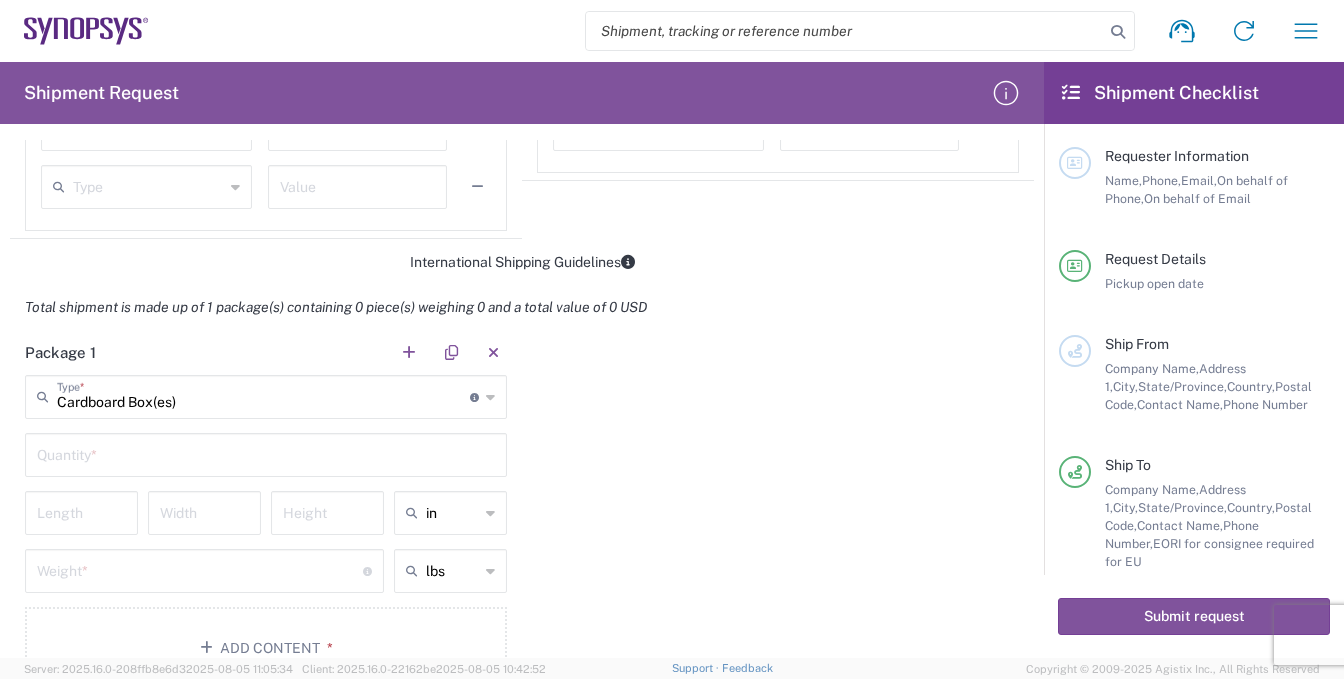 click at bounding box center [266, 453] 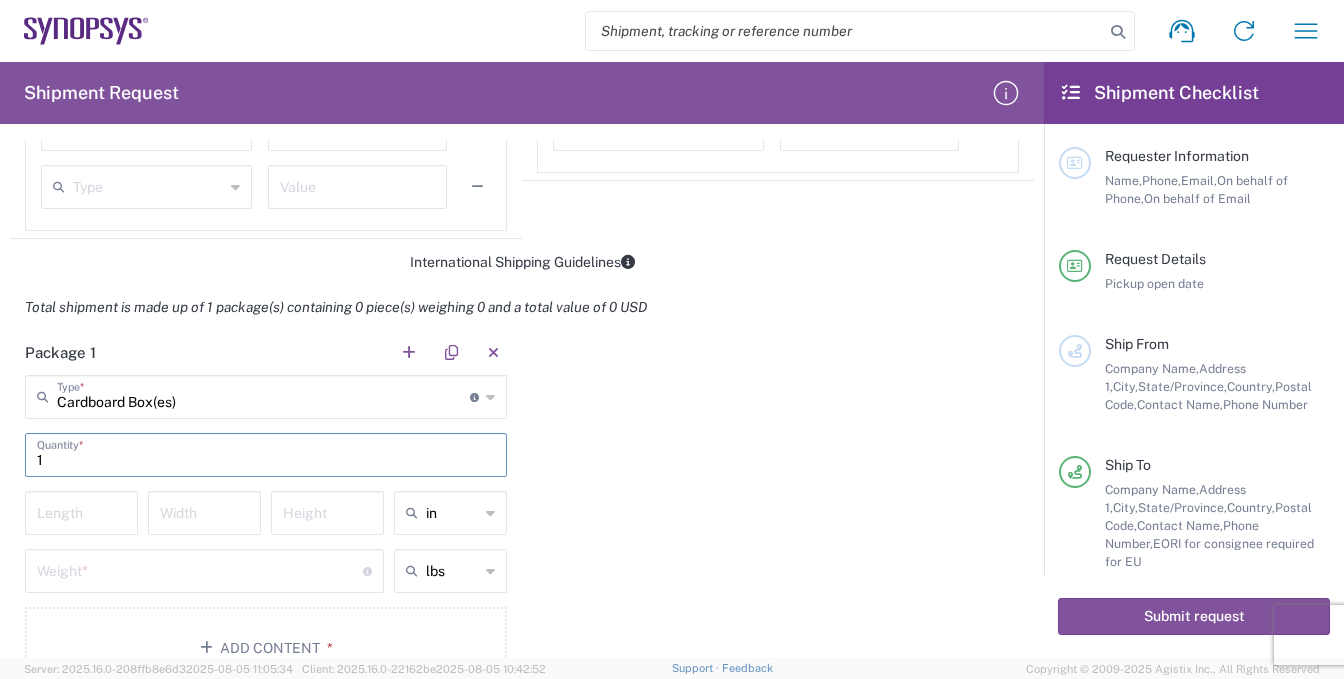 type on "1" 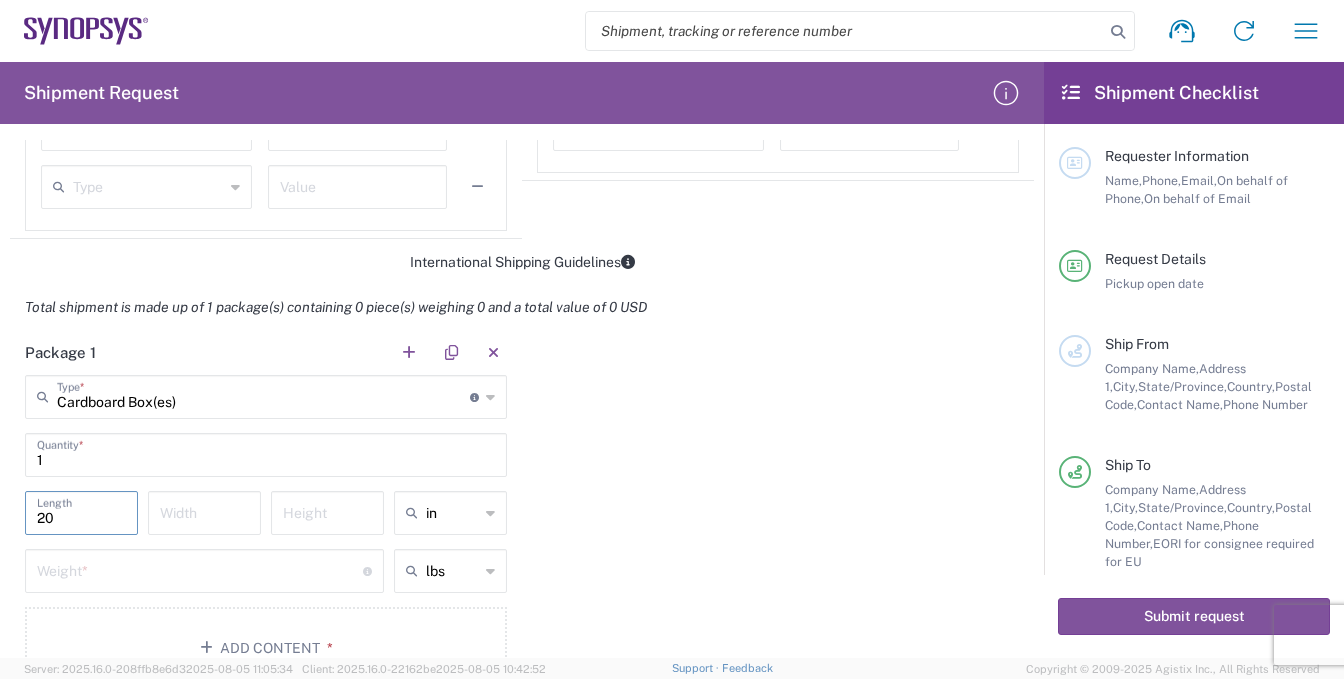 type on "20" 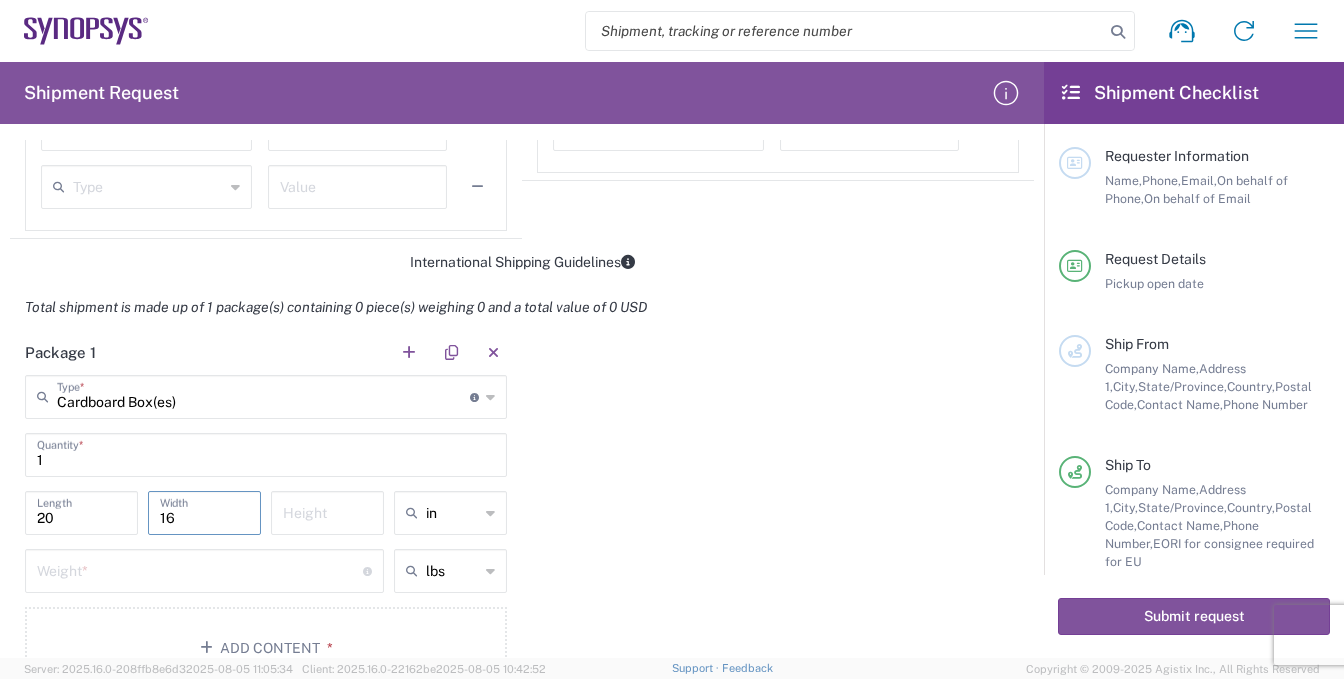 type on "16" 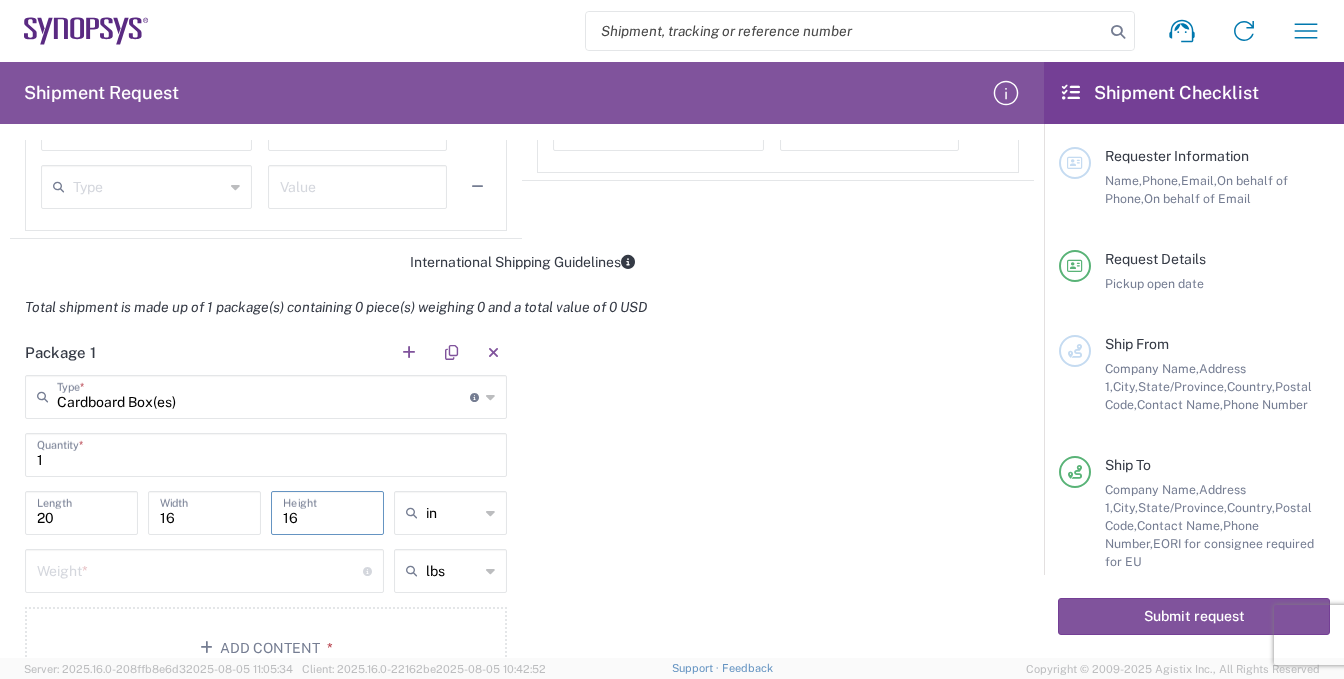 type on "16" 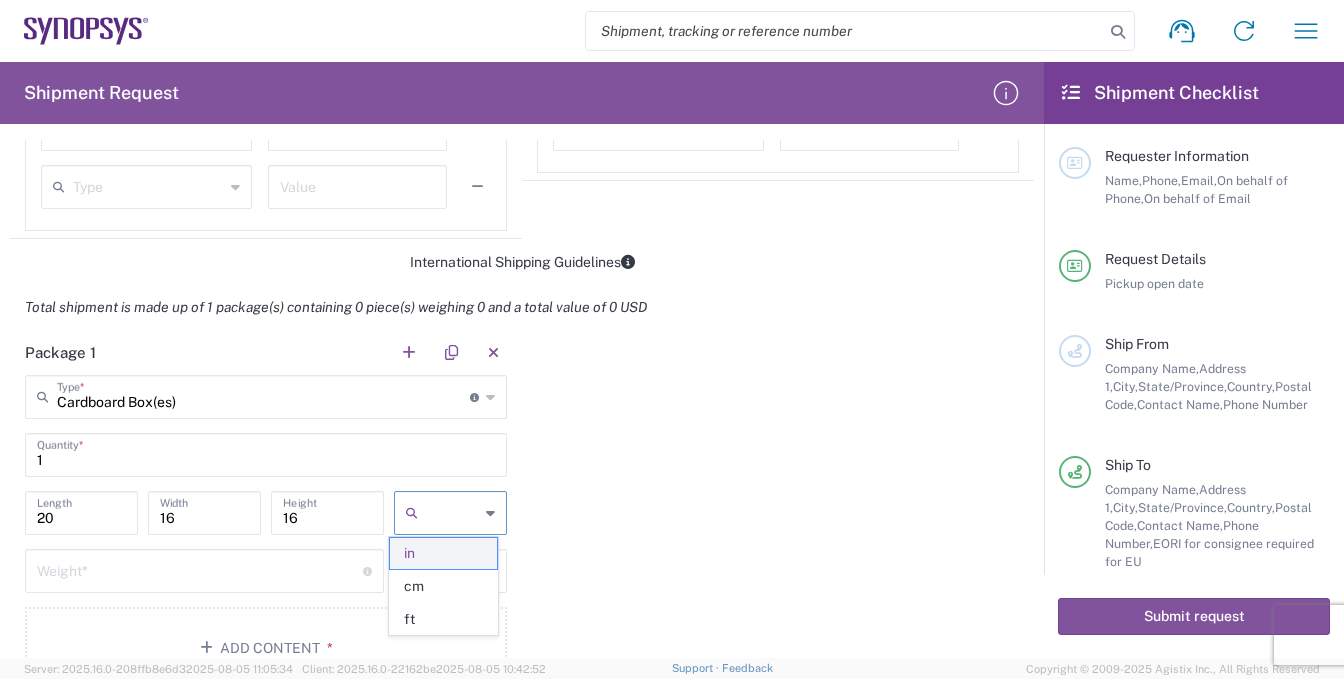 click on "in" 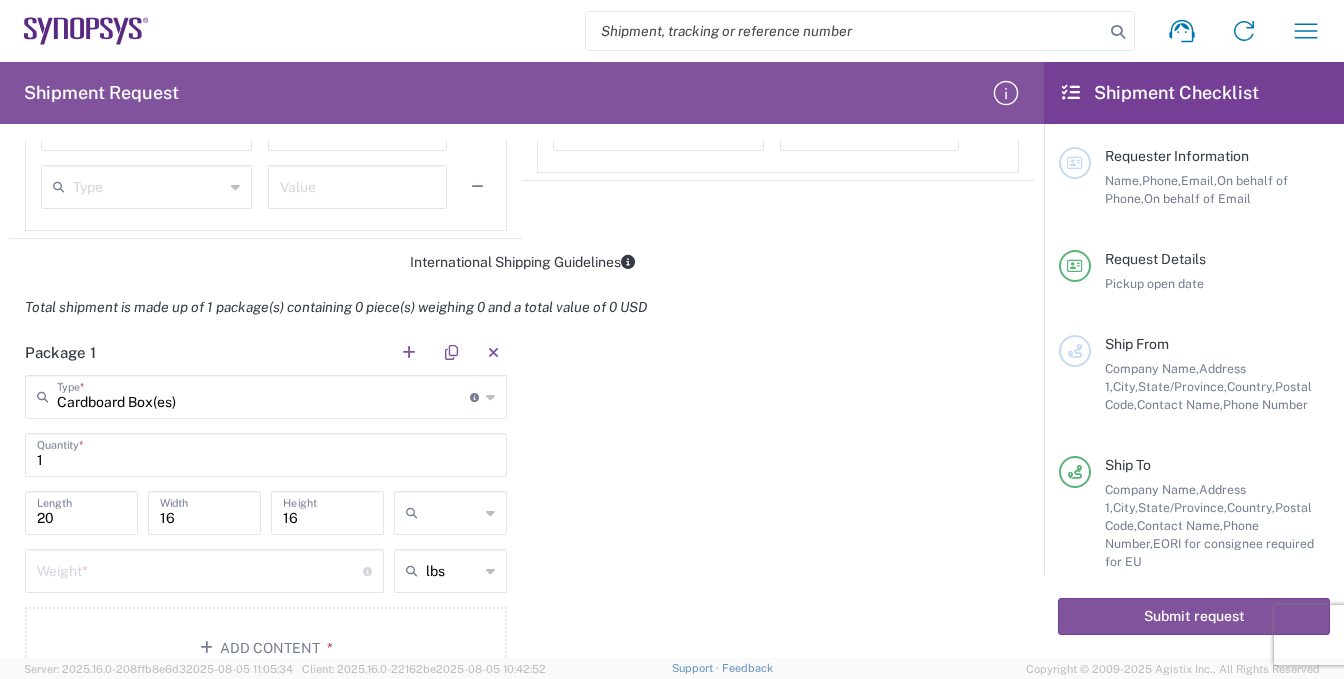 click at bounding box center (452, 513) 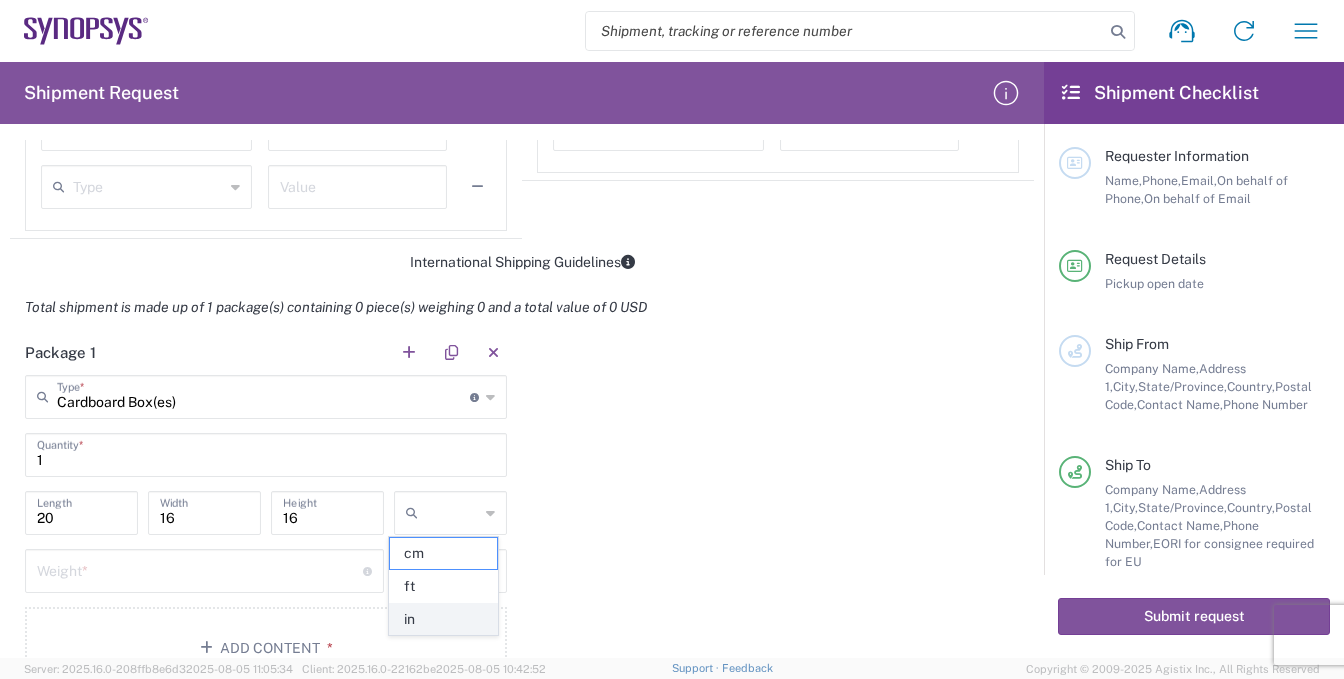 click on "in" 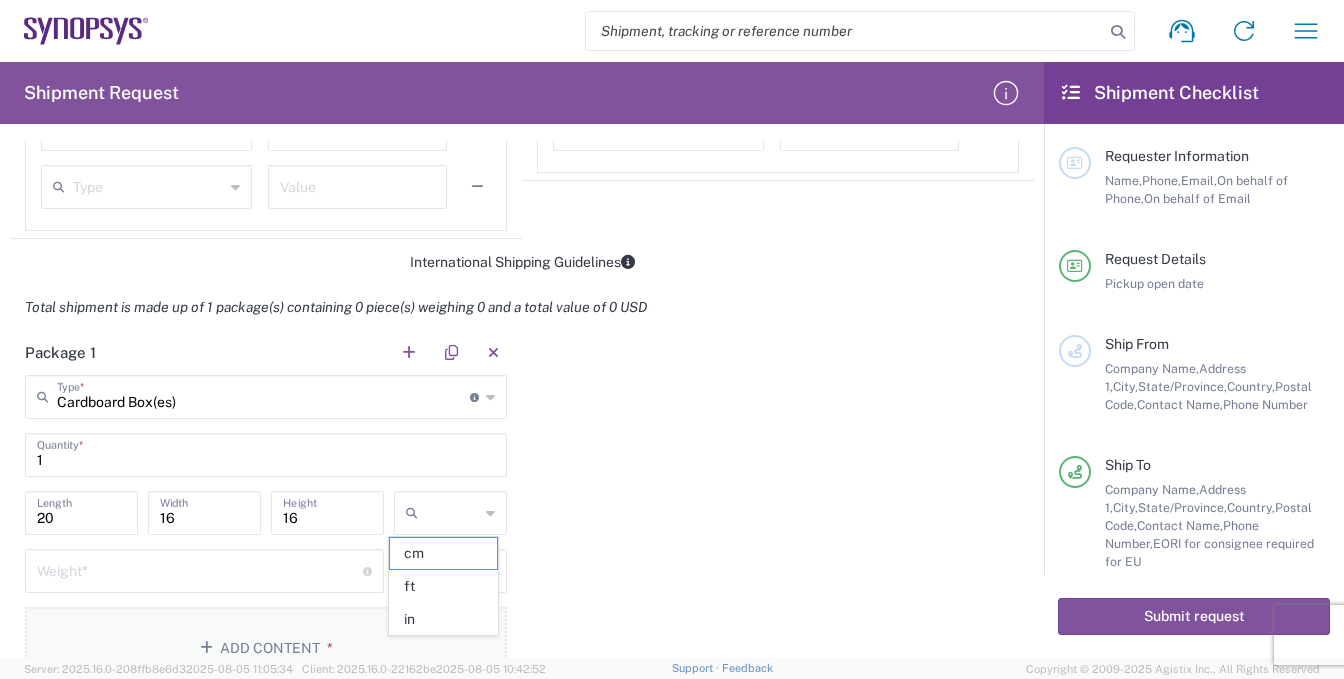 type on "in" 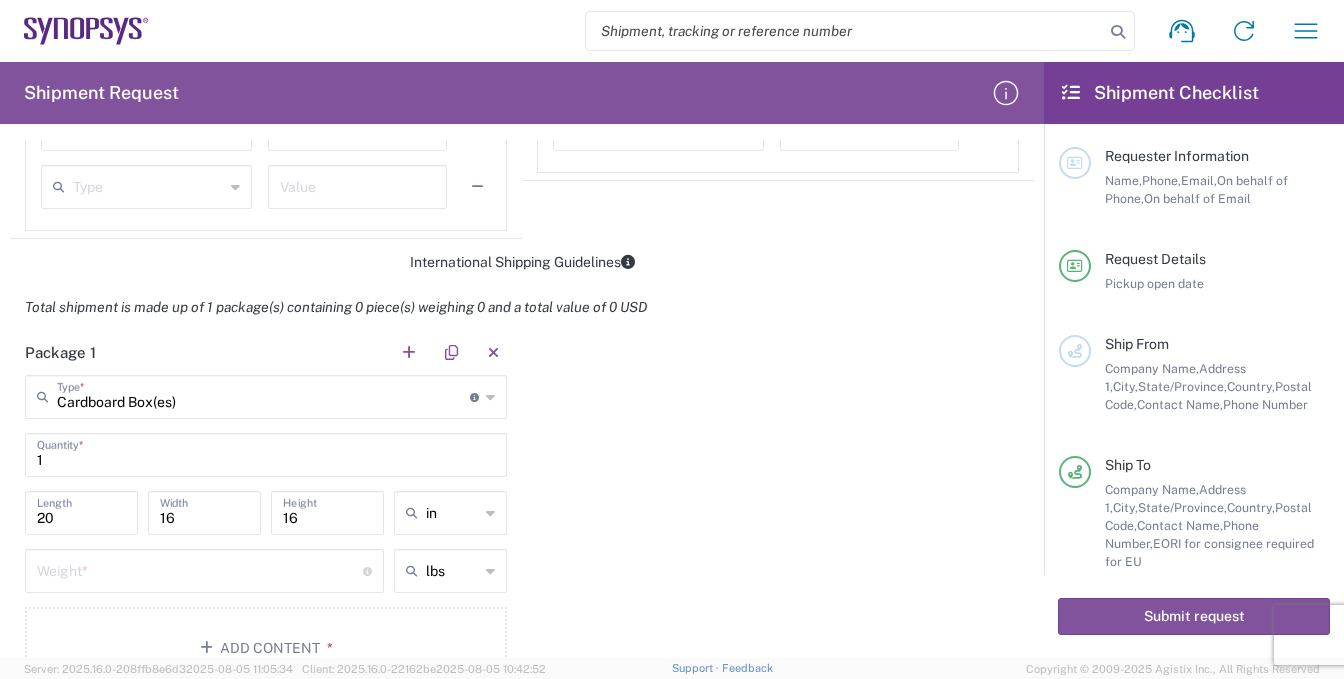 click at bounding box center (200, 569) 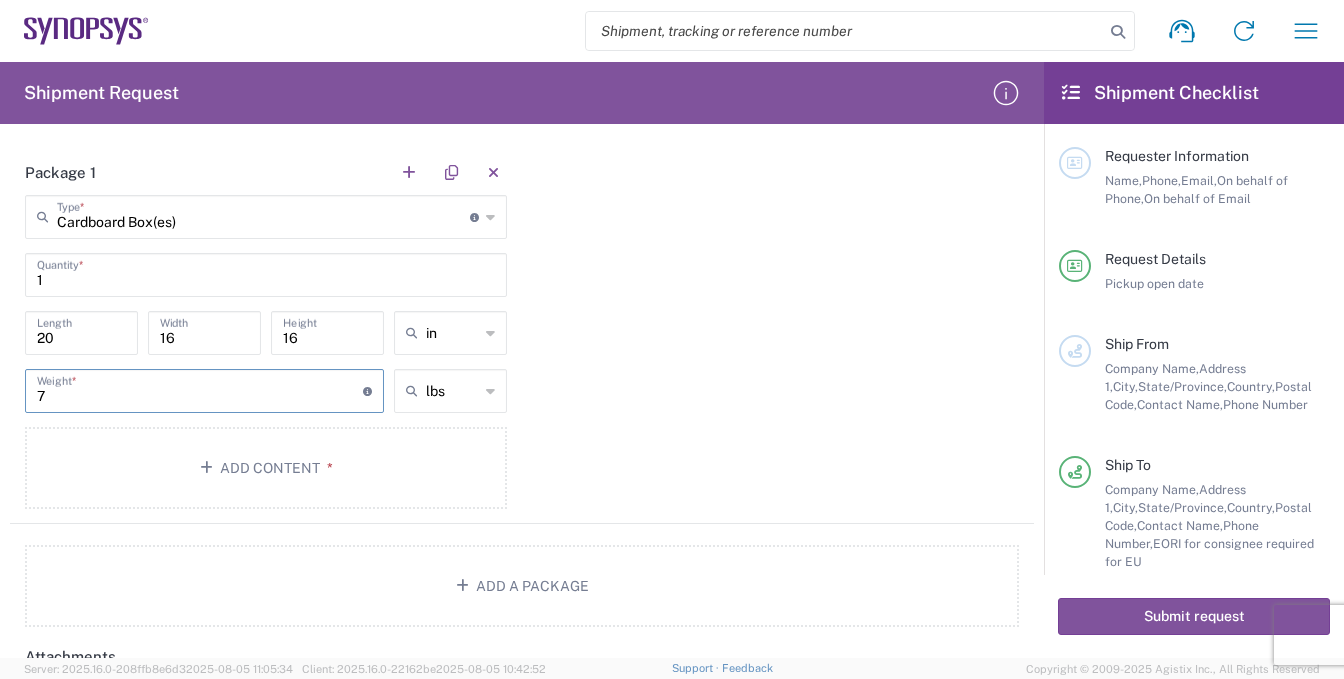 scroll, scrollTop: 1800, scrollLeft: 0, axis: vertical 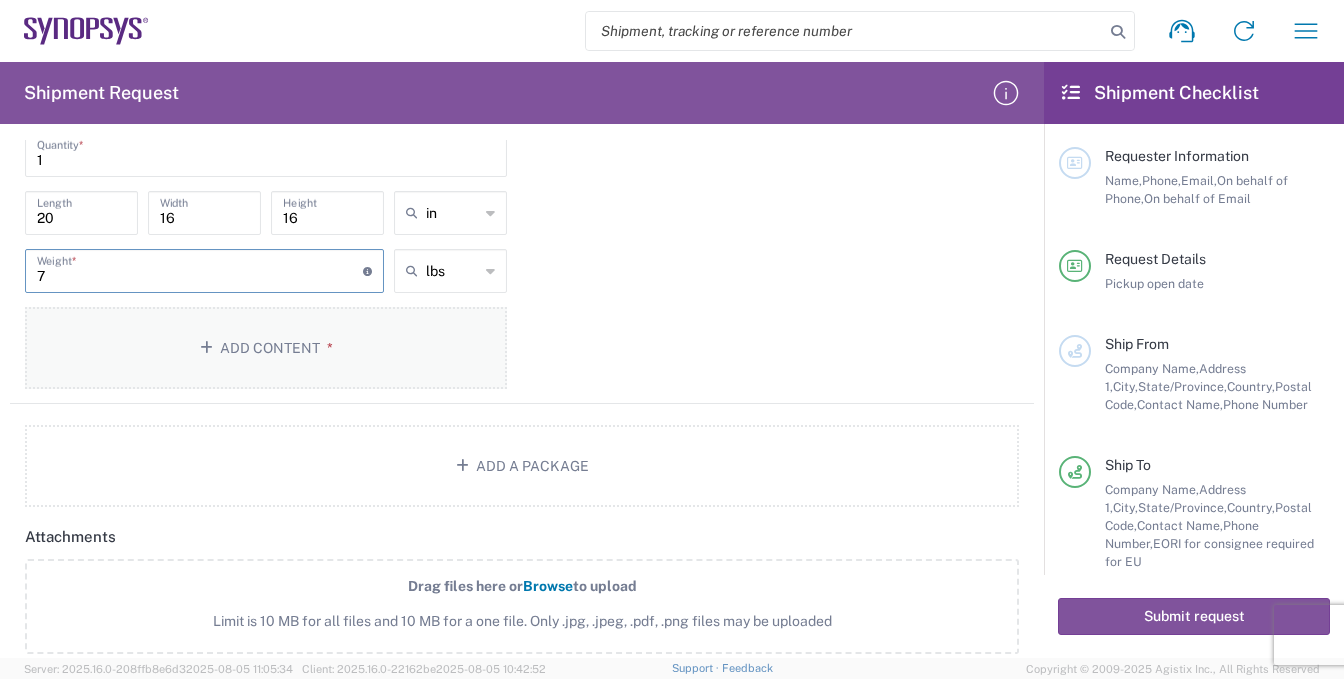 type on "7" 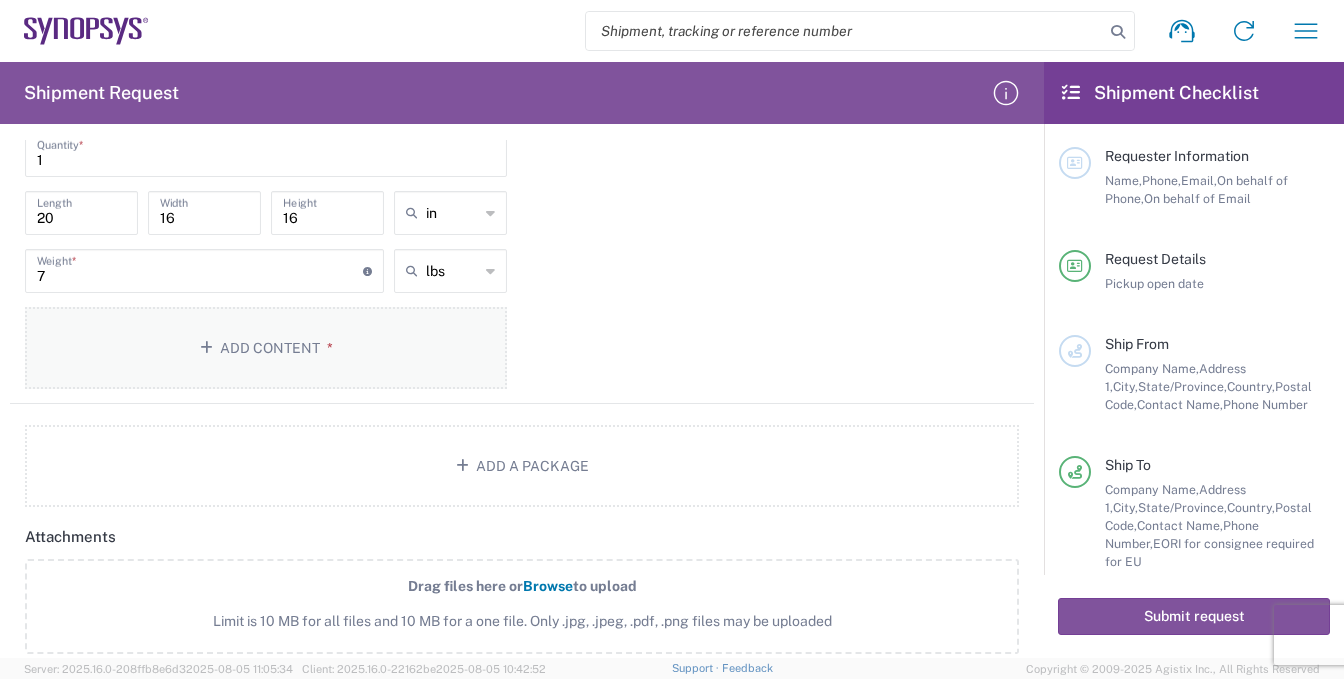 click on "Add Content *" 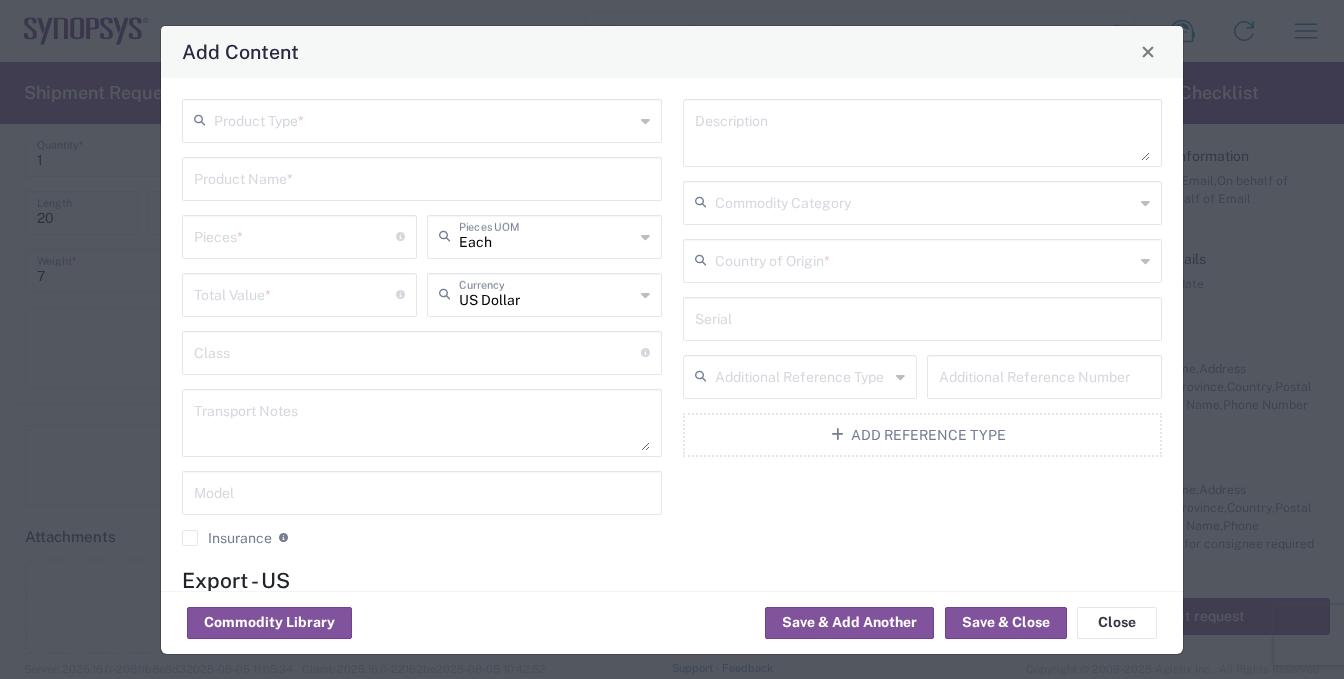 click at bounding box center (424, 119) 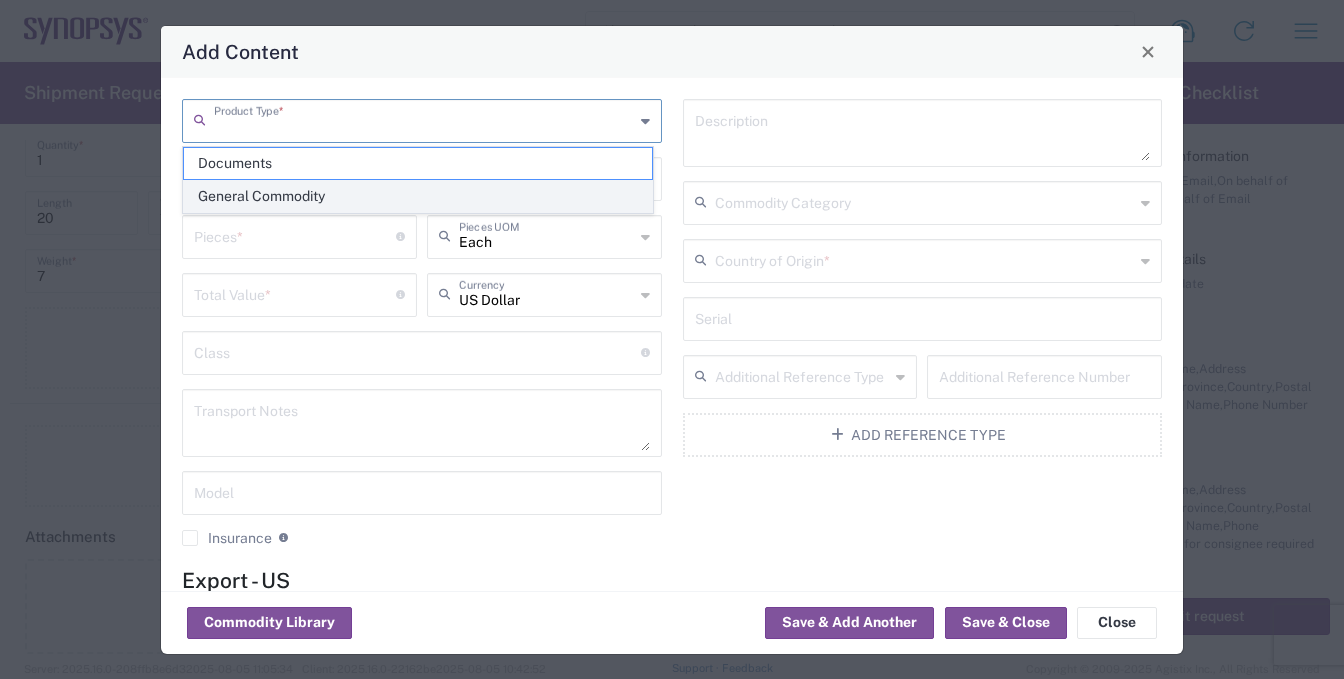 click on "General Commodity" 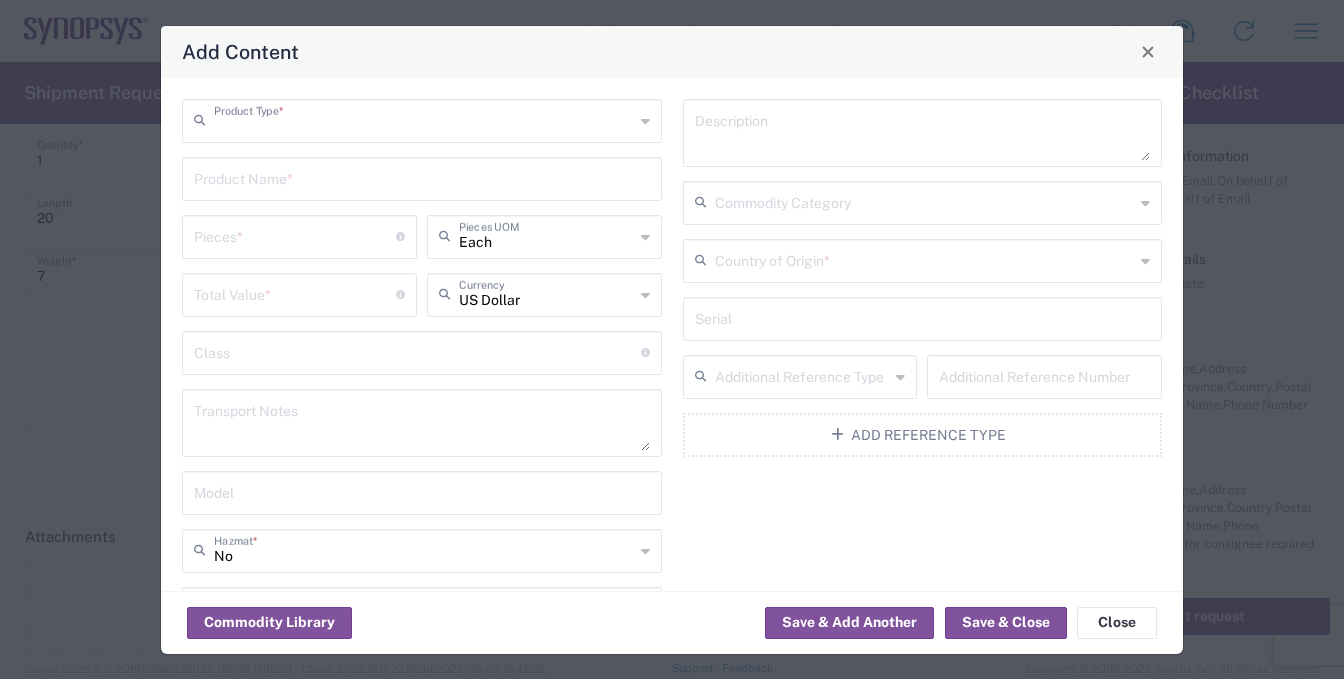 type on "General Commodity" 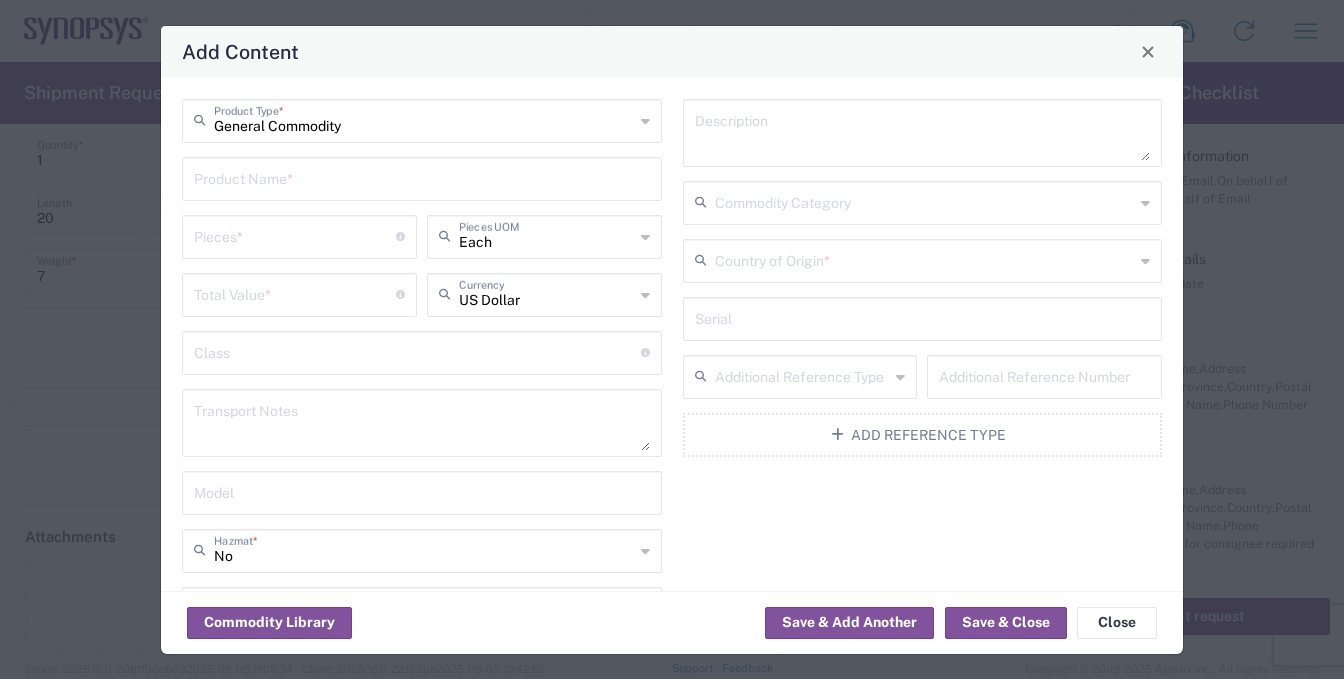 click at bounding box center (422, 177) 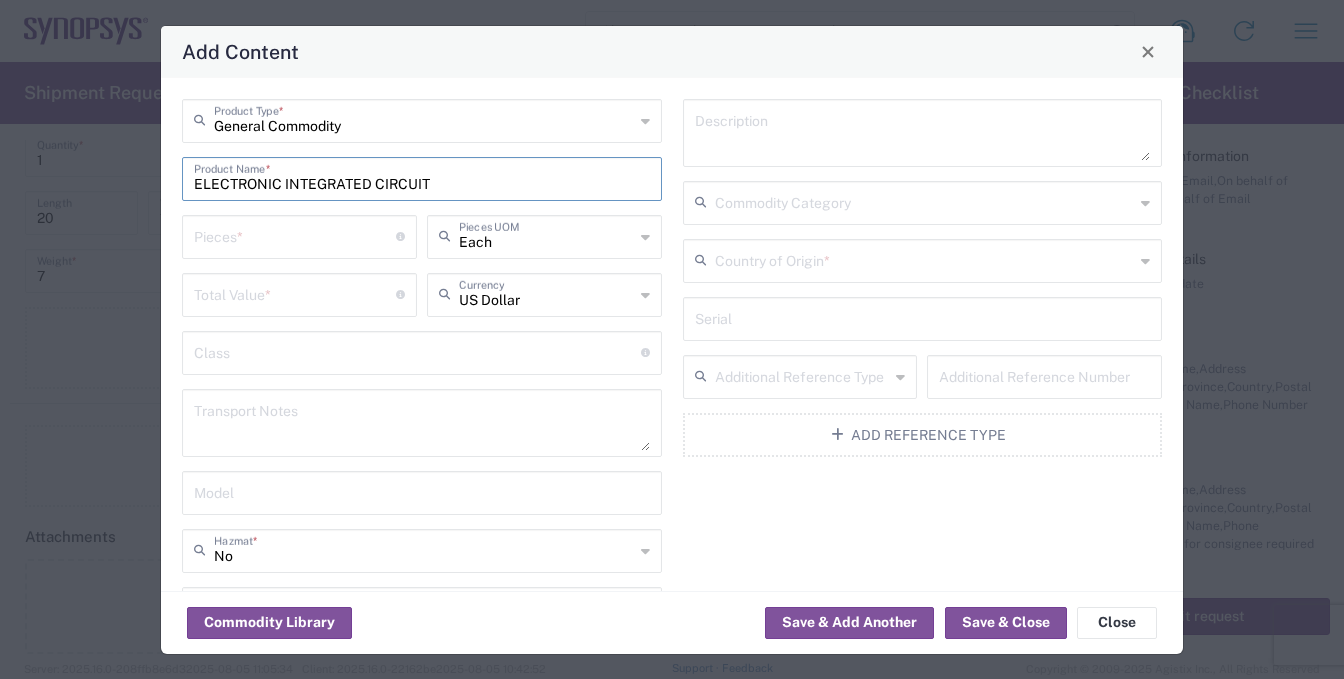 type on "ELECTRONIC INTEGRATED CIRCUIT" 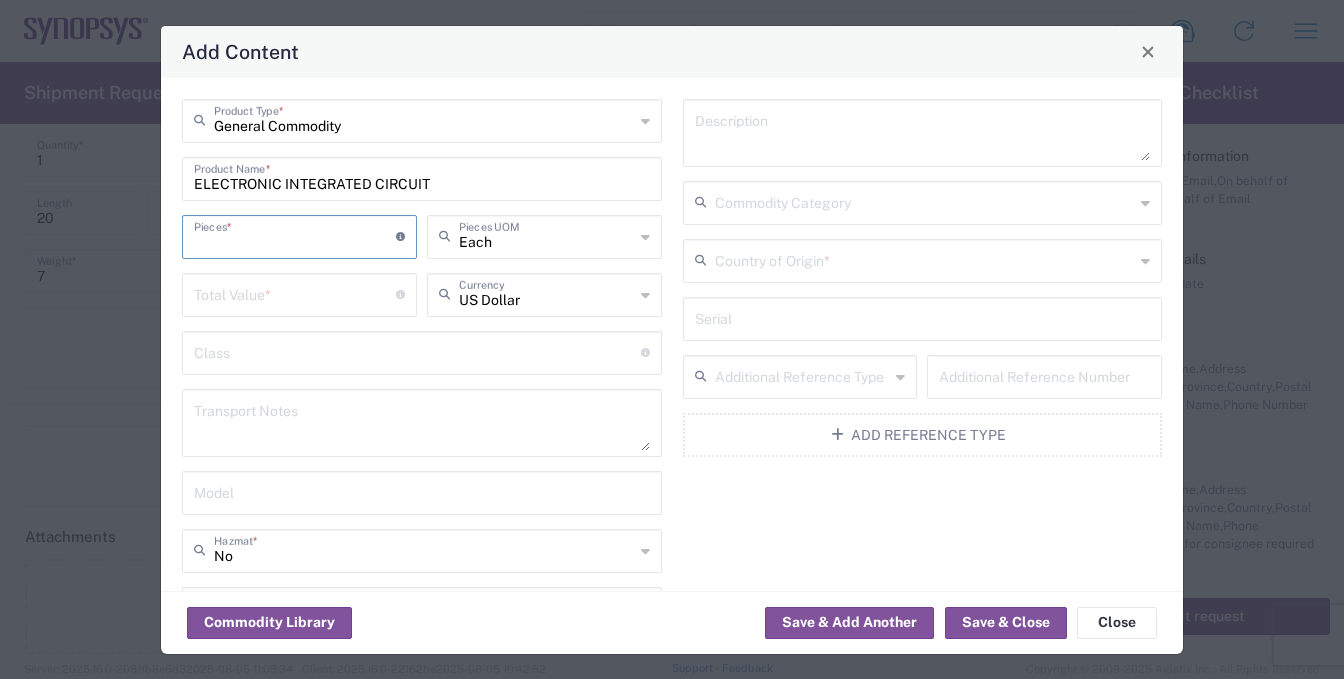 click at bounding box center [295, 235] 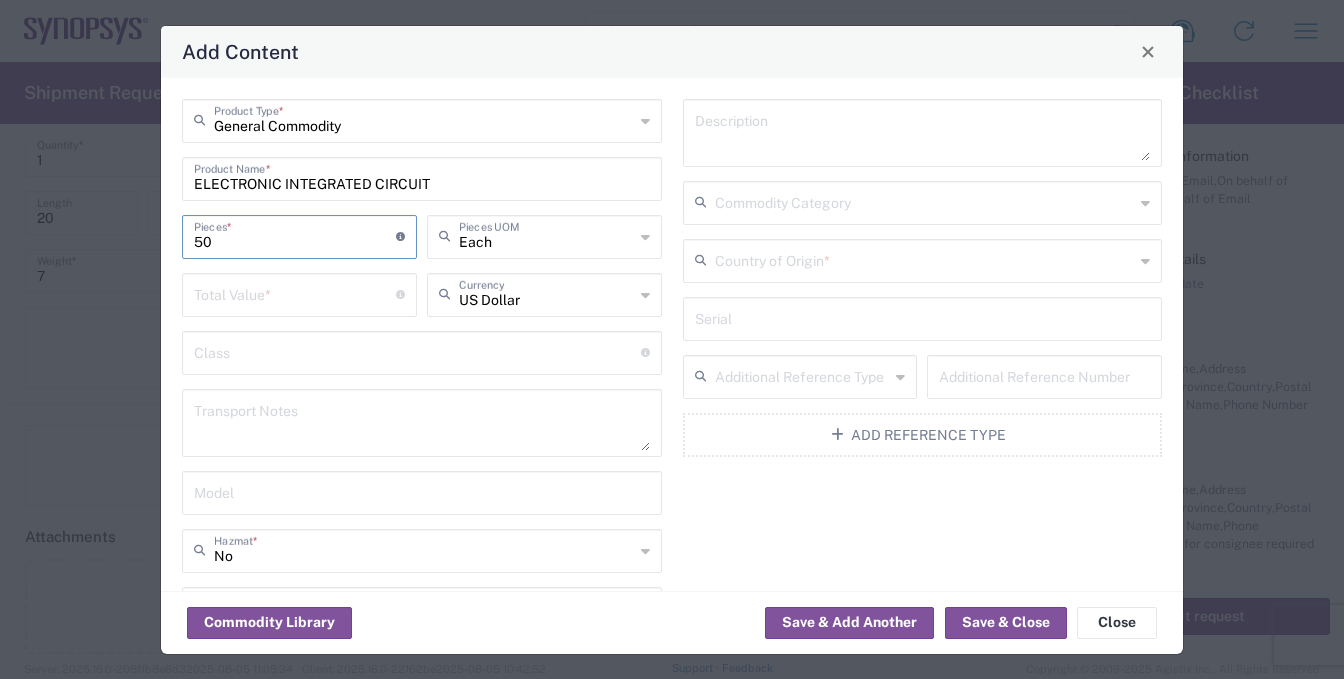 type on "50" 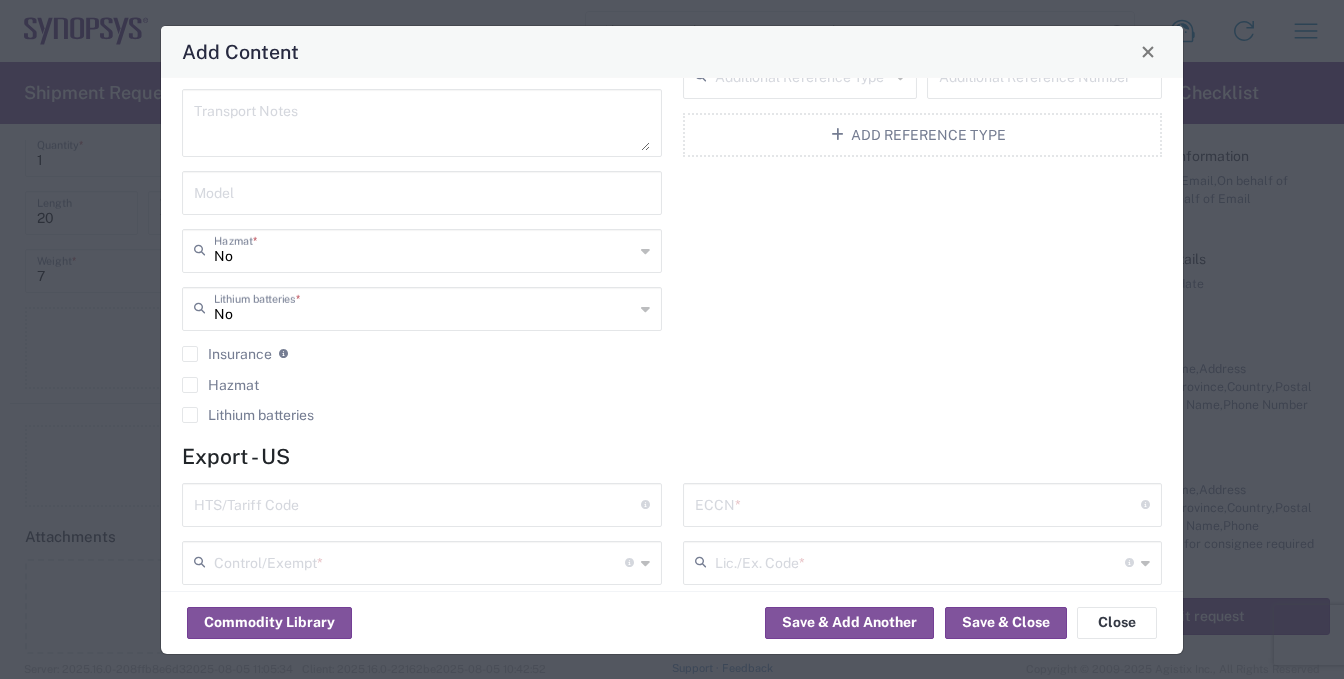 scroll, scrollTop: 488, scrollLeft: 0, axis: vertical 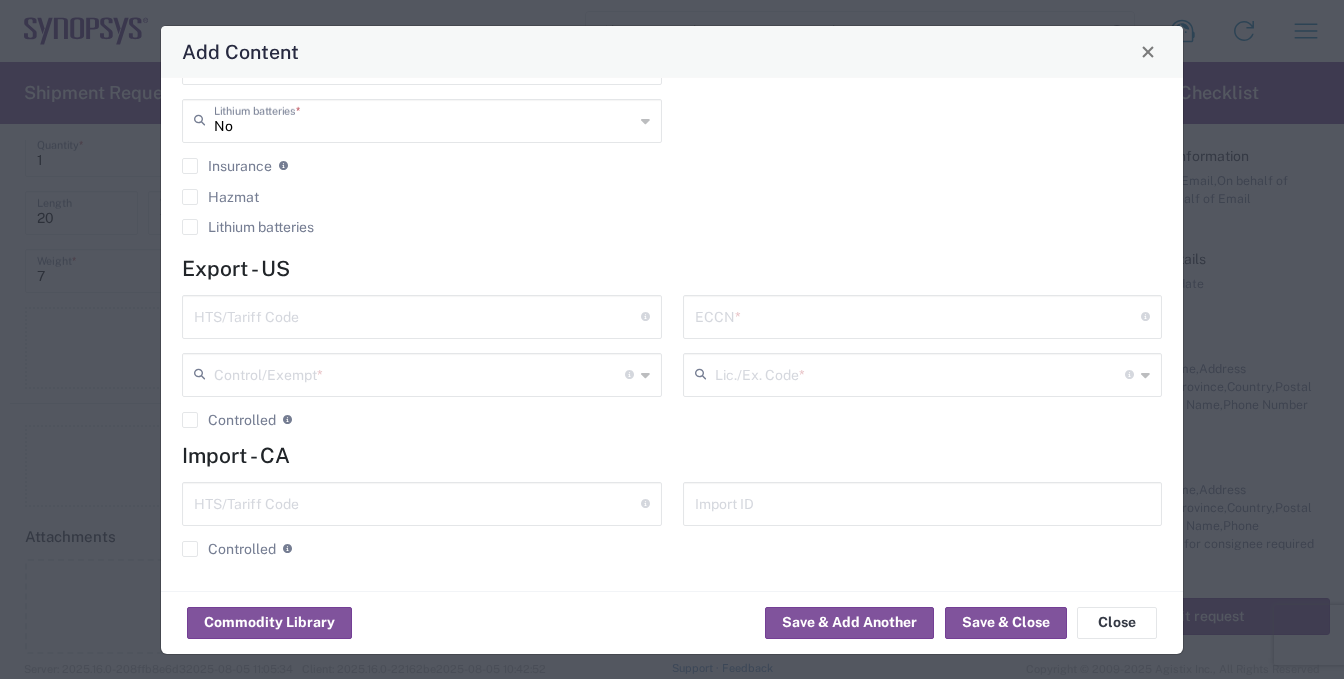 type on "18636" 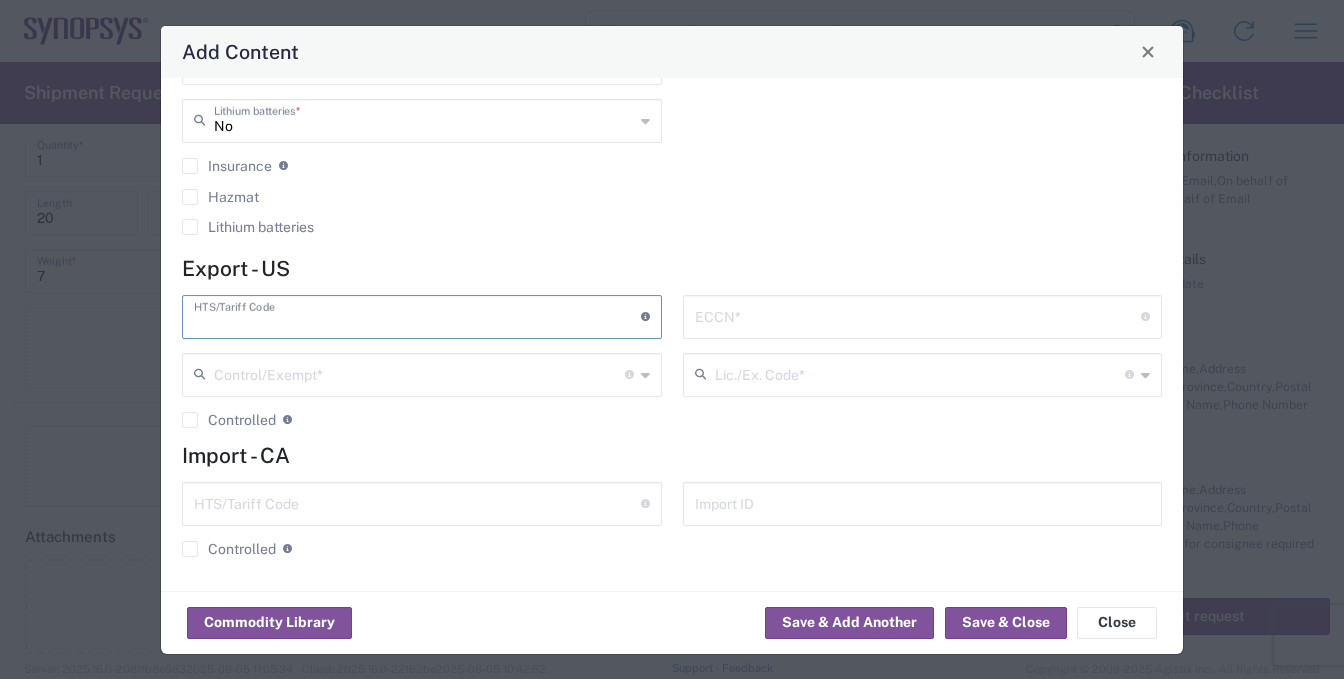 click at bounding box center [417, 315] 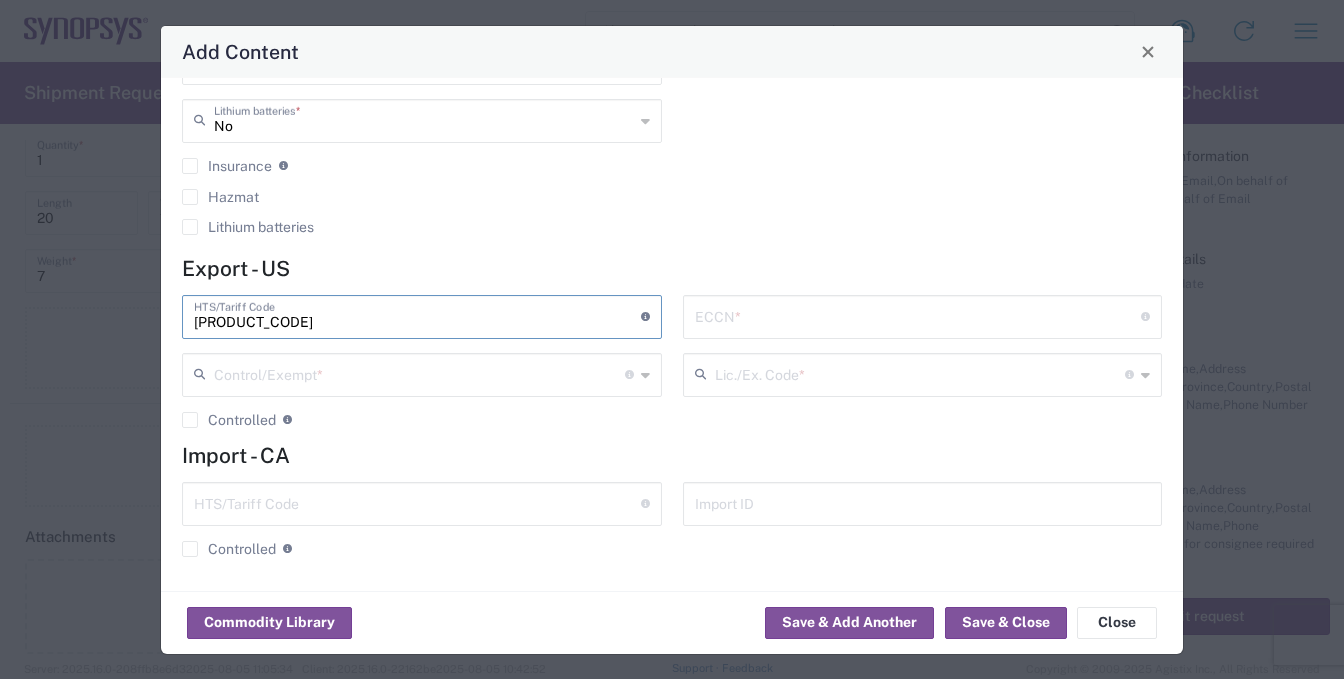 type on "[PRODUCT_CODE]" 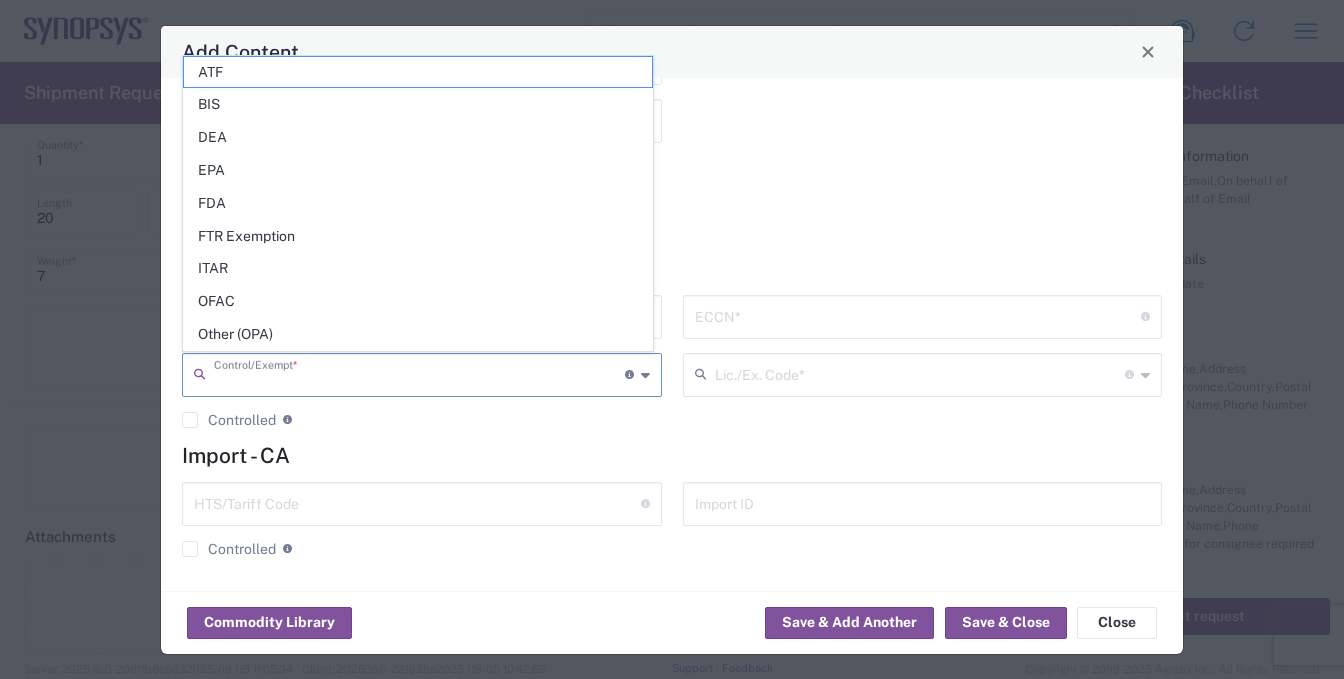 click at bounding box center [419, 373] 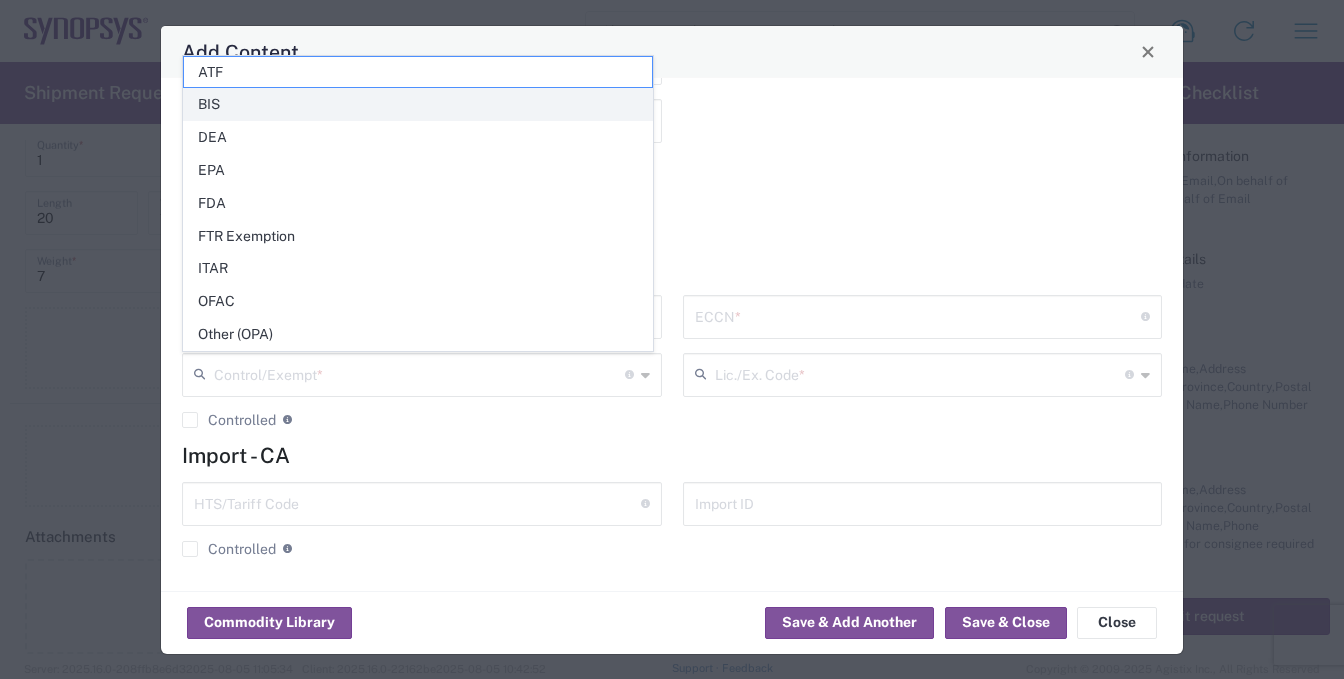 click on "BIS" 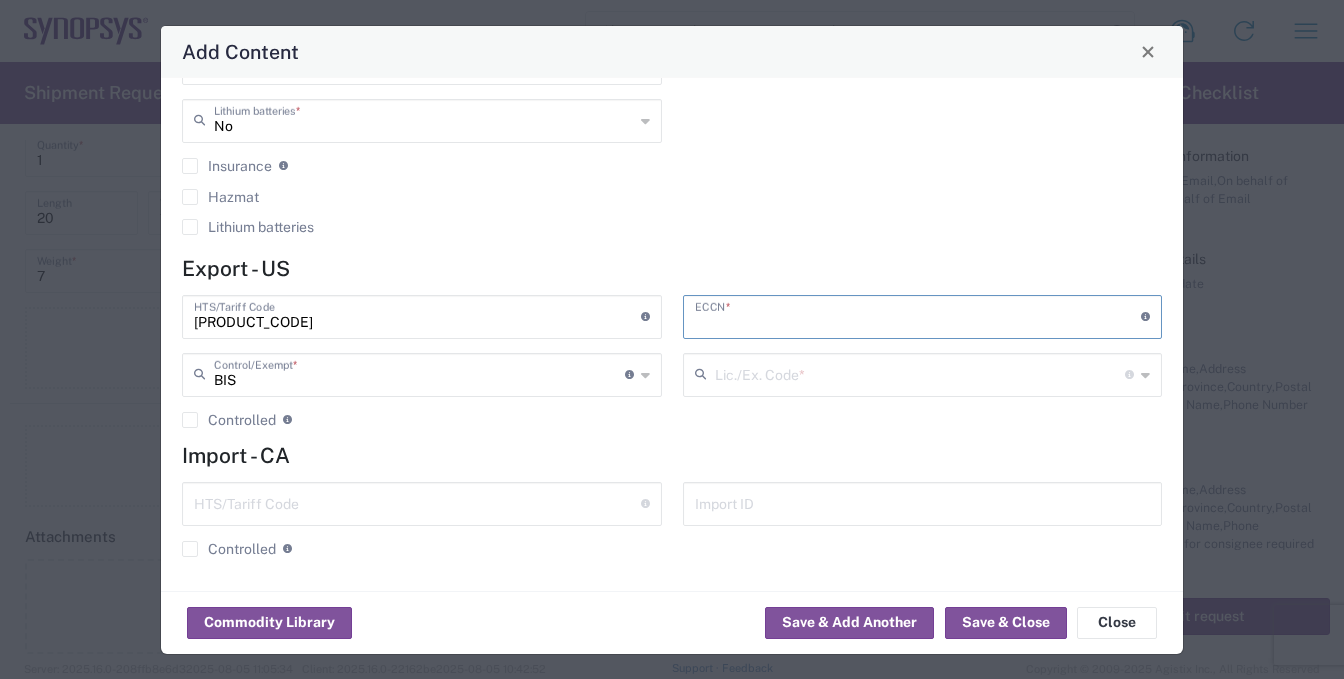 click at bounding box center (918, 315) 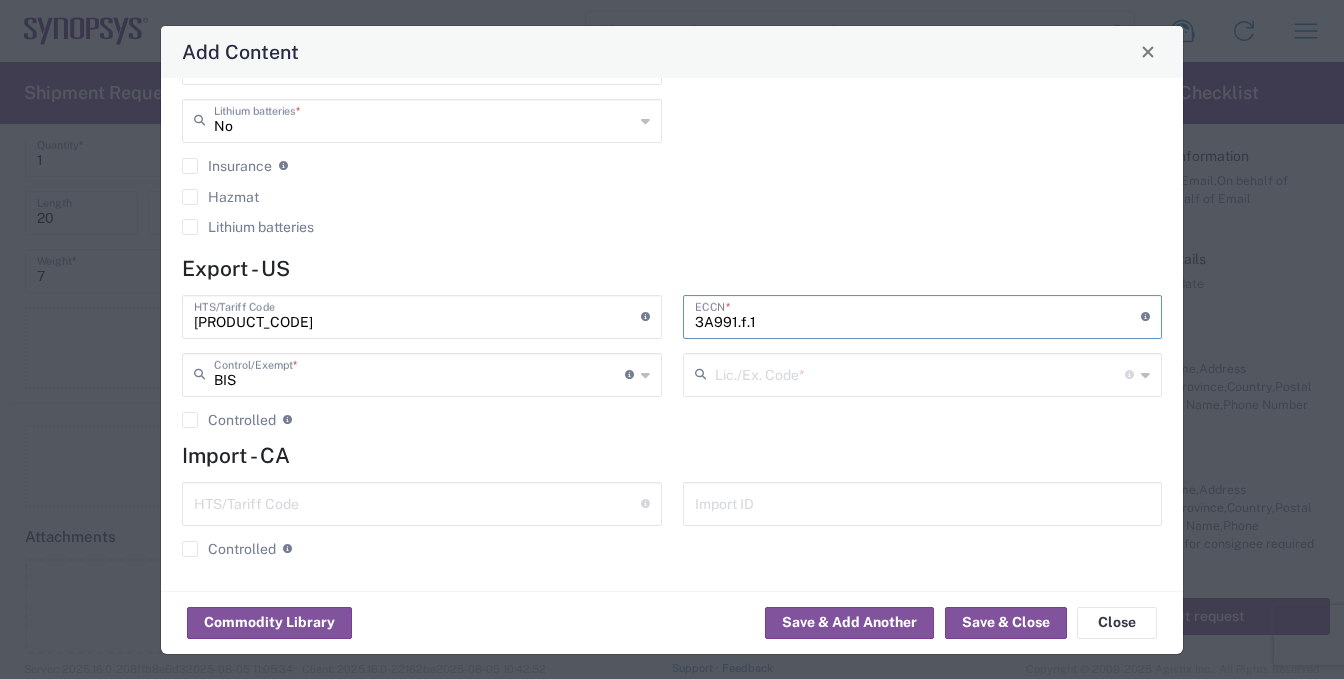 type on "3A991.f.1" 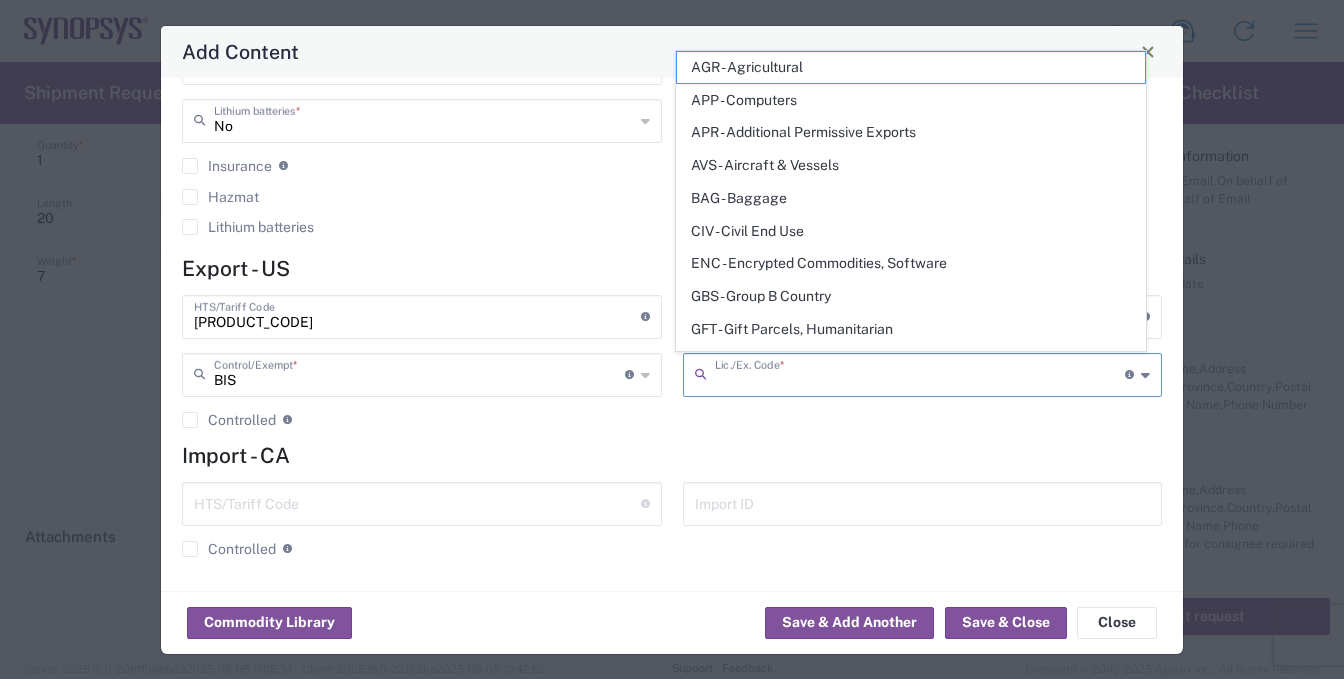 click at bounding box center (920, 373) 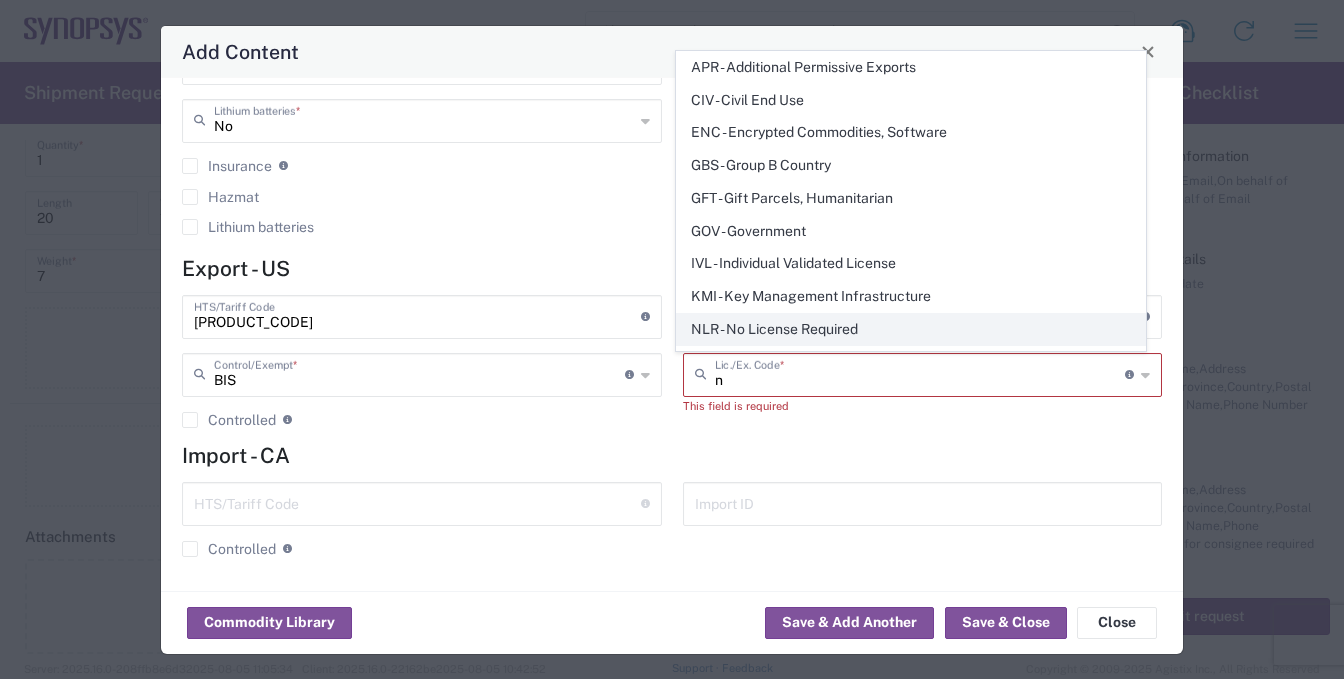 click on "NLR - No License Required" 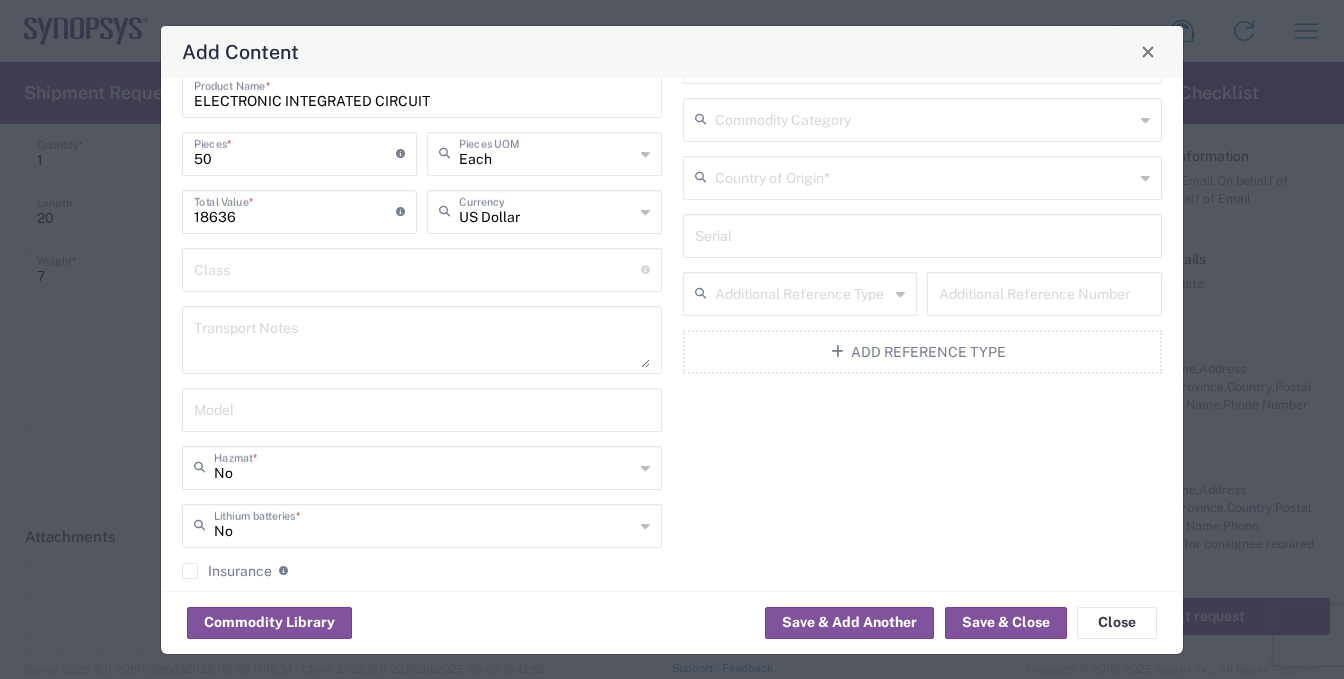 scroll, scrollTop: 0, scrollLeft: 0, axis: both 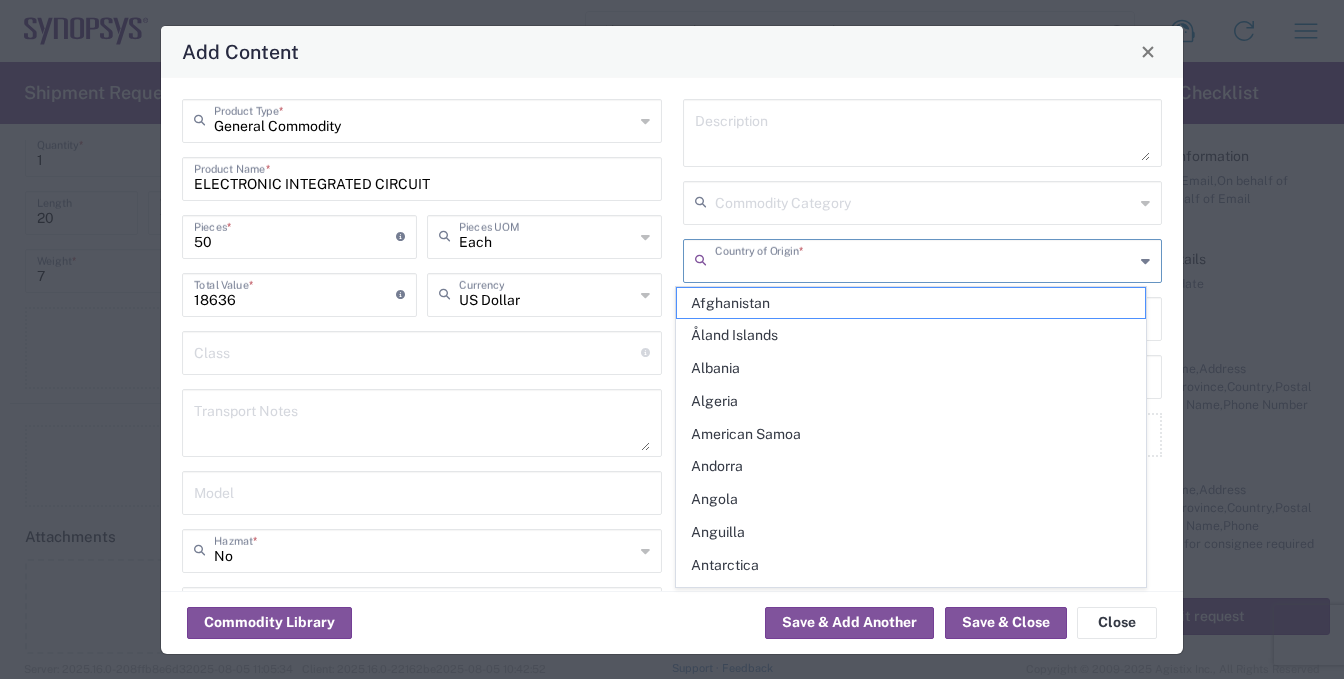 click at bounding box center (925, 259) 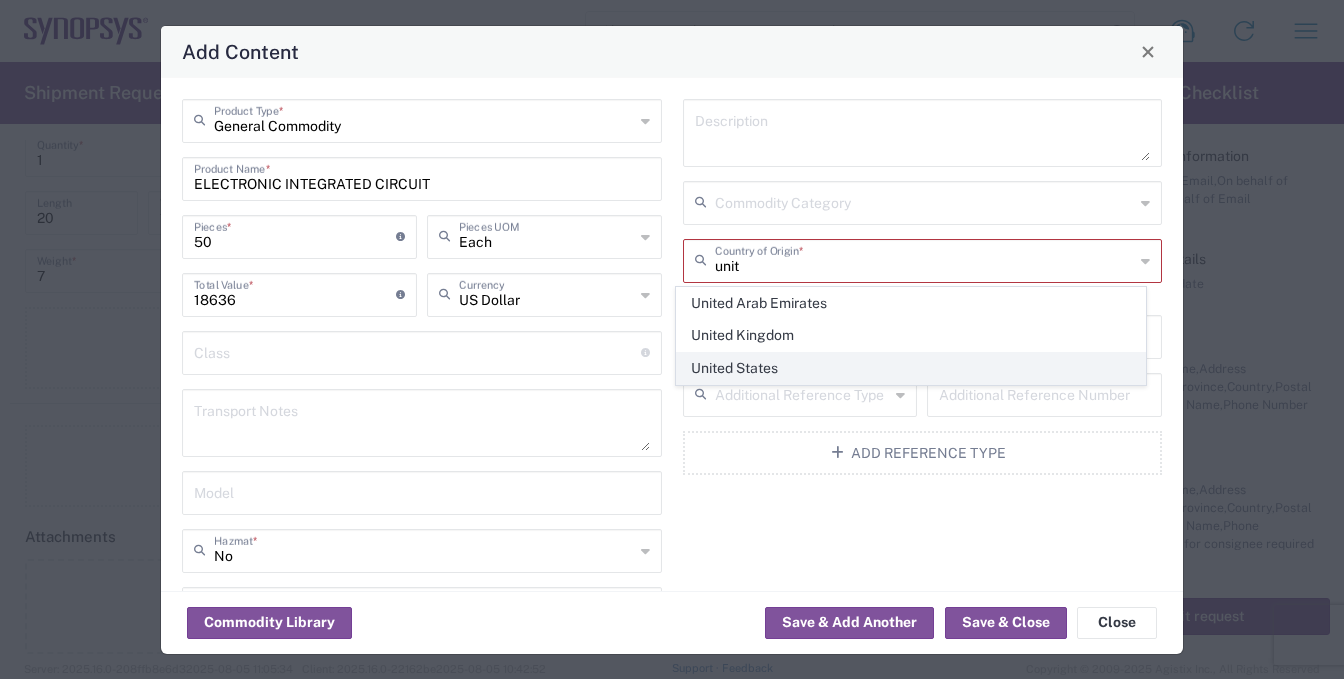 click on "United States" 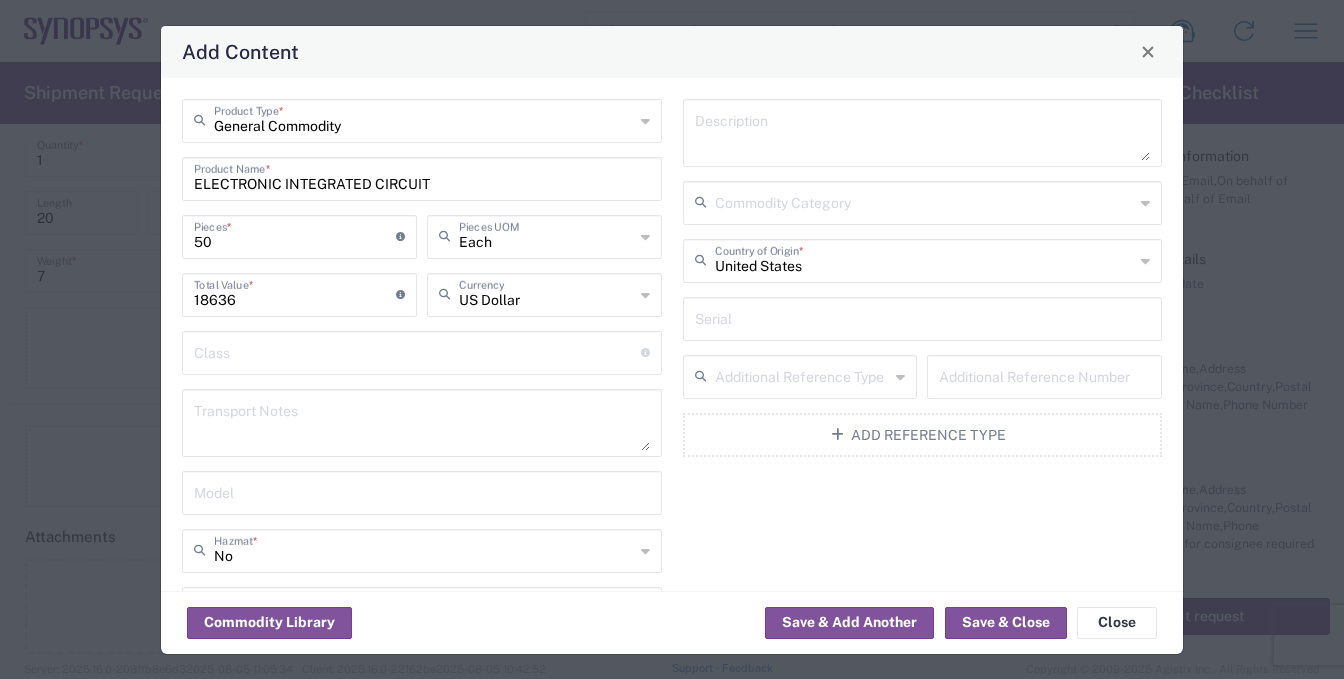 scroll, scrollTop: 300, scrollLeft: 0, axis: vertical 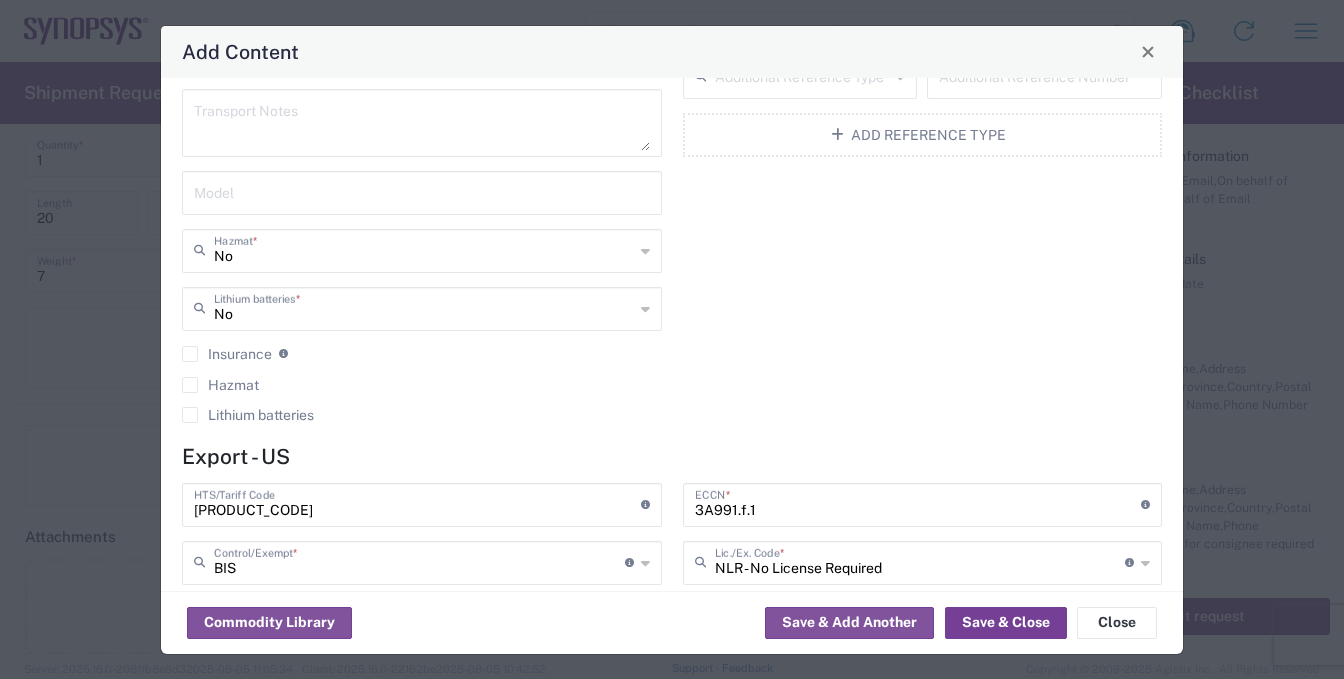 click on "Save & Close" 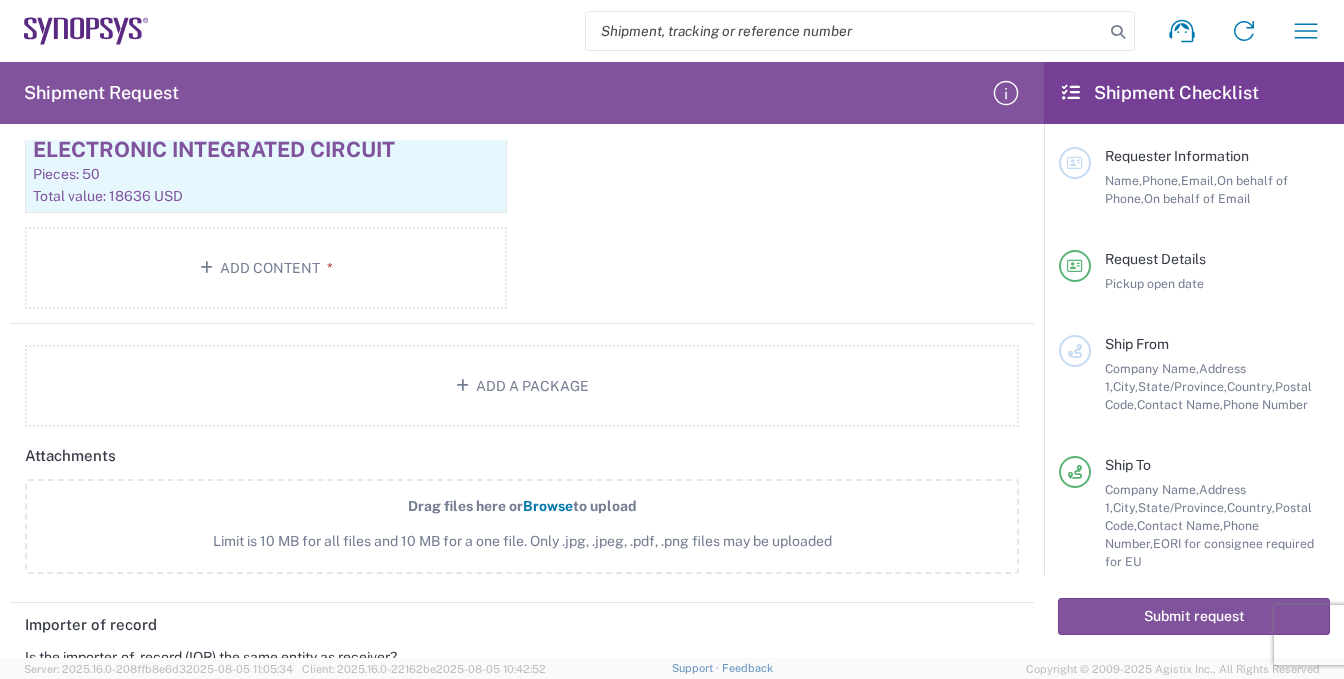 scroll, scrollTop: 2000, scrollLeft: 0, axis: vertical 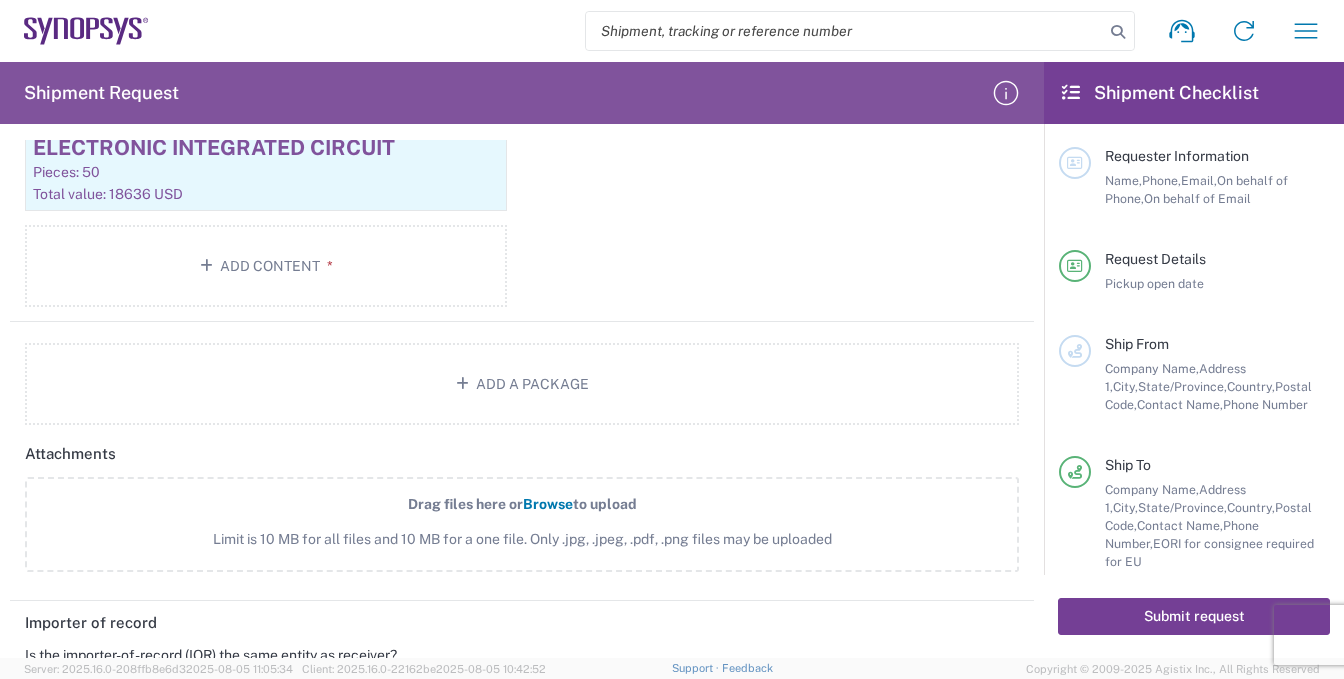 click on "Submit request" 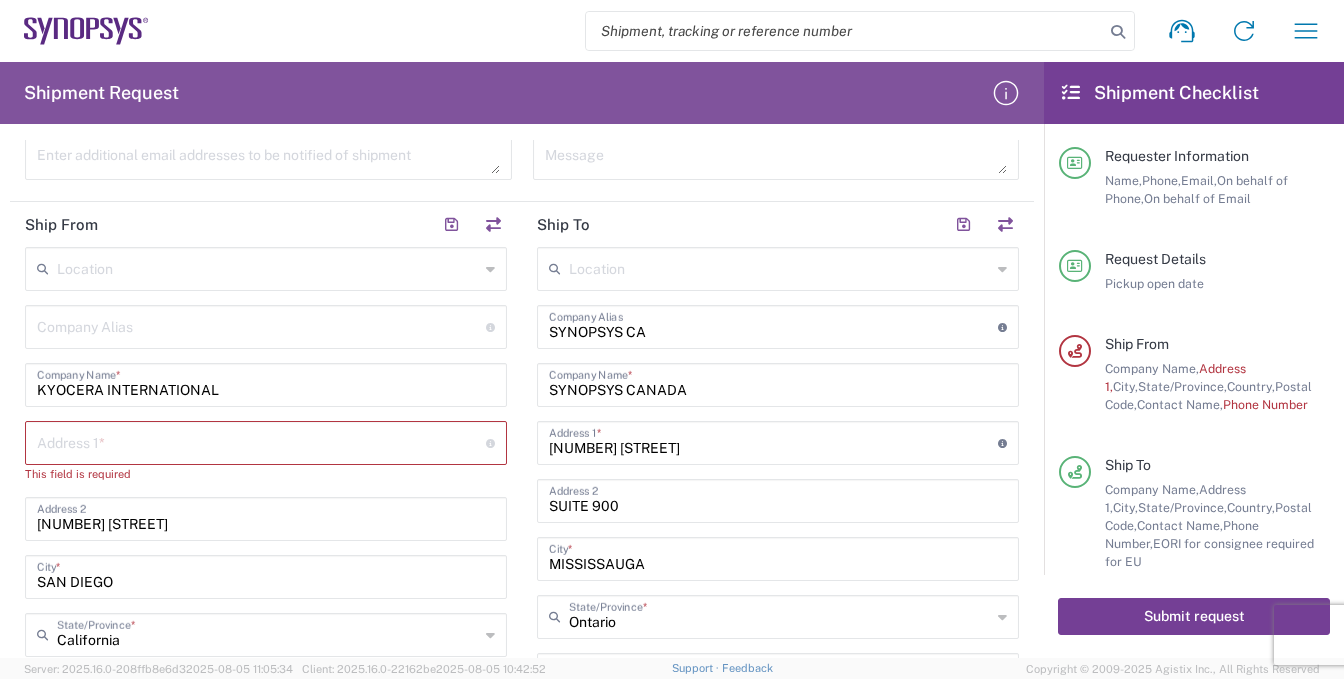 scroll, scrollTop: 636, scrollLeft: 0, axis: vertical 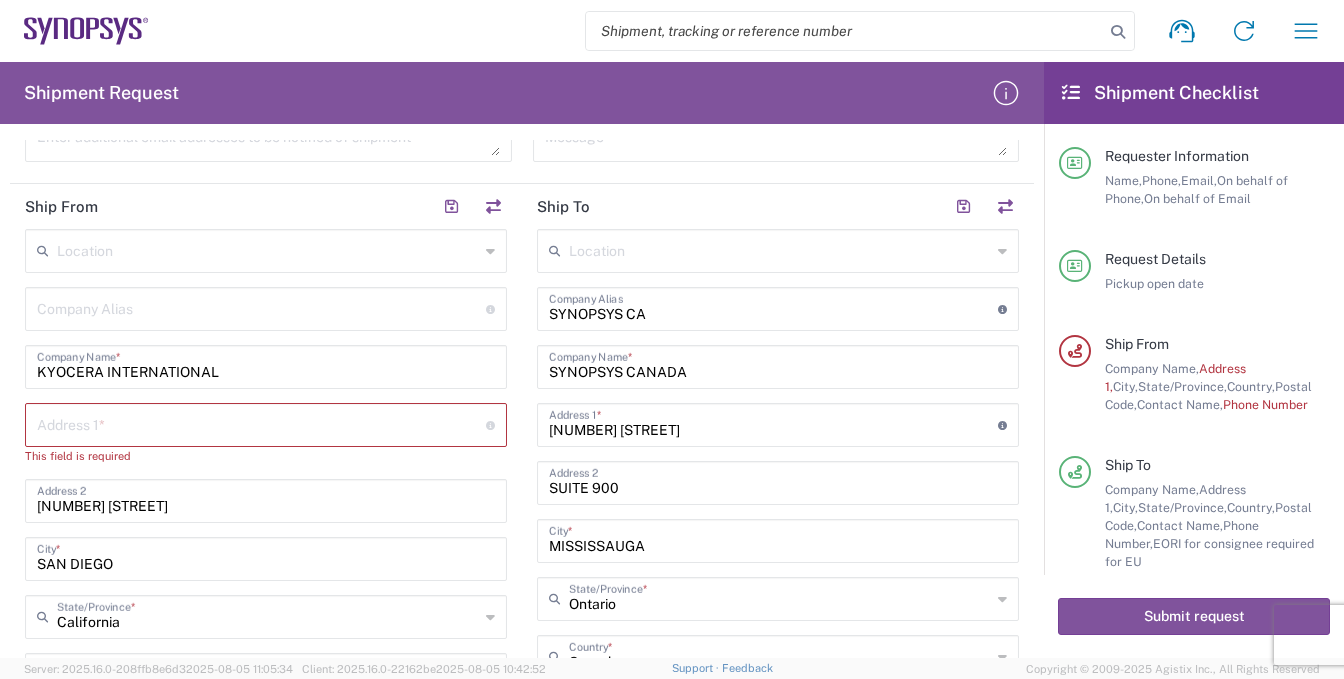 click at bounding box center (261, 423) 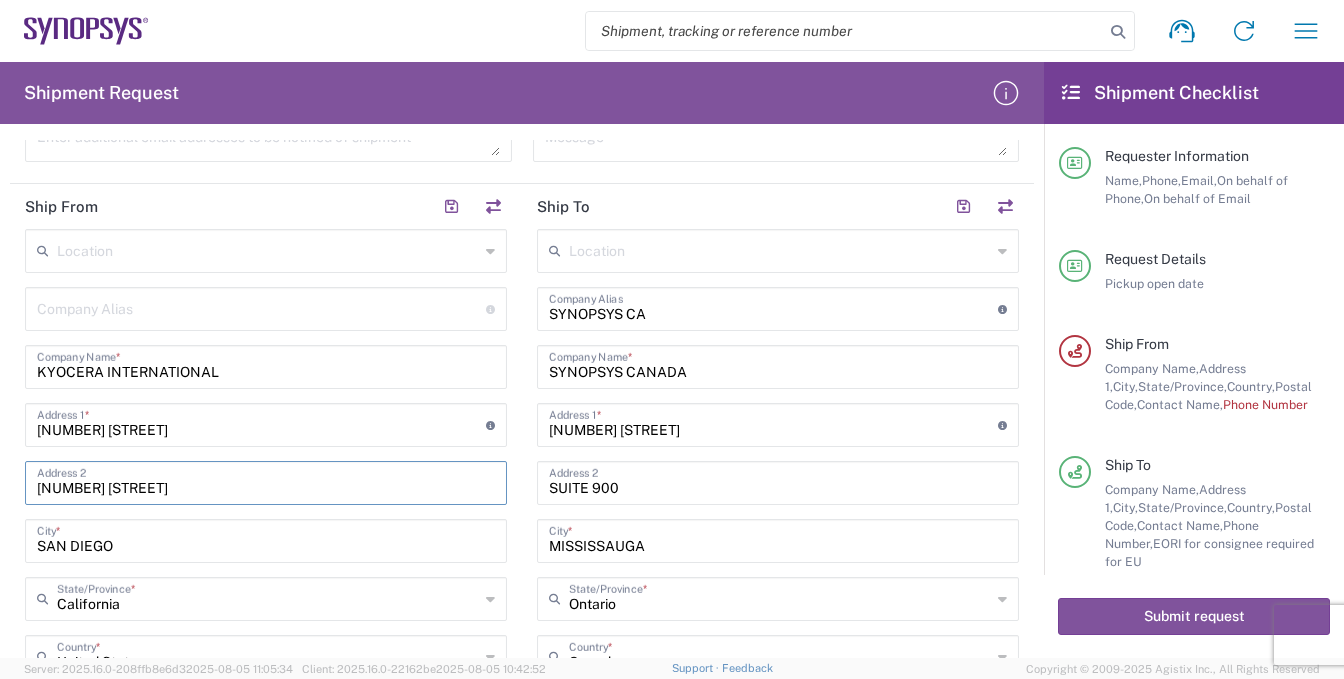 drag, startPoint x: 169, startPoint y: 487, endPoint x: -12, endPoint y: 471, distance: 181.70581 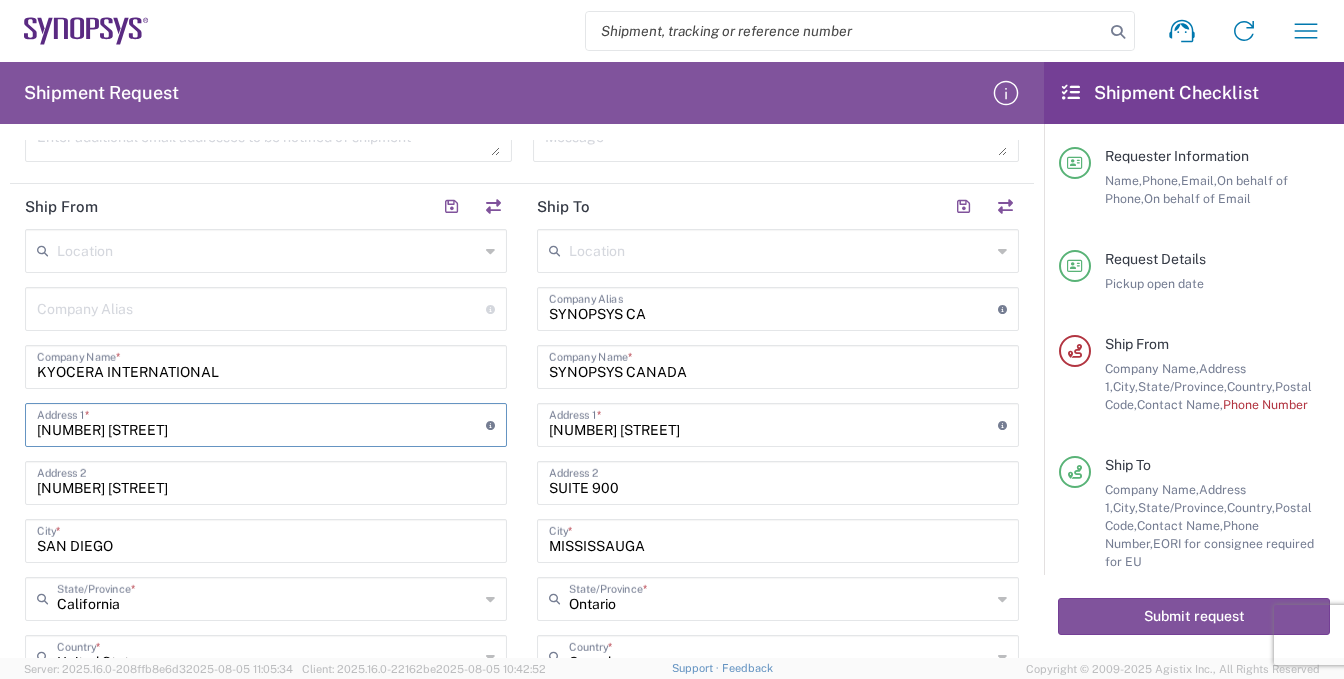 click on "[NUMBER] [STREET]" at bounding box center [261, 423] 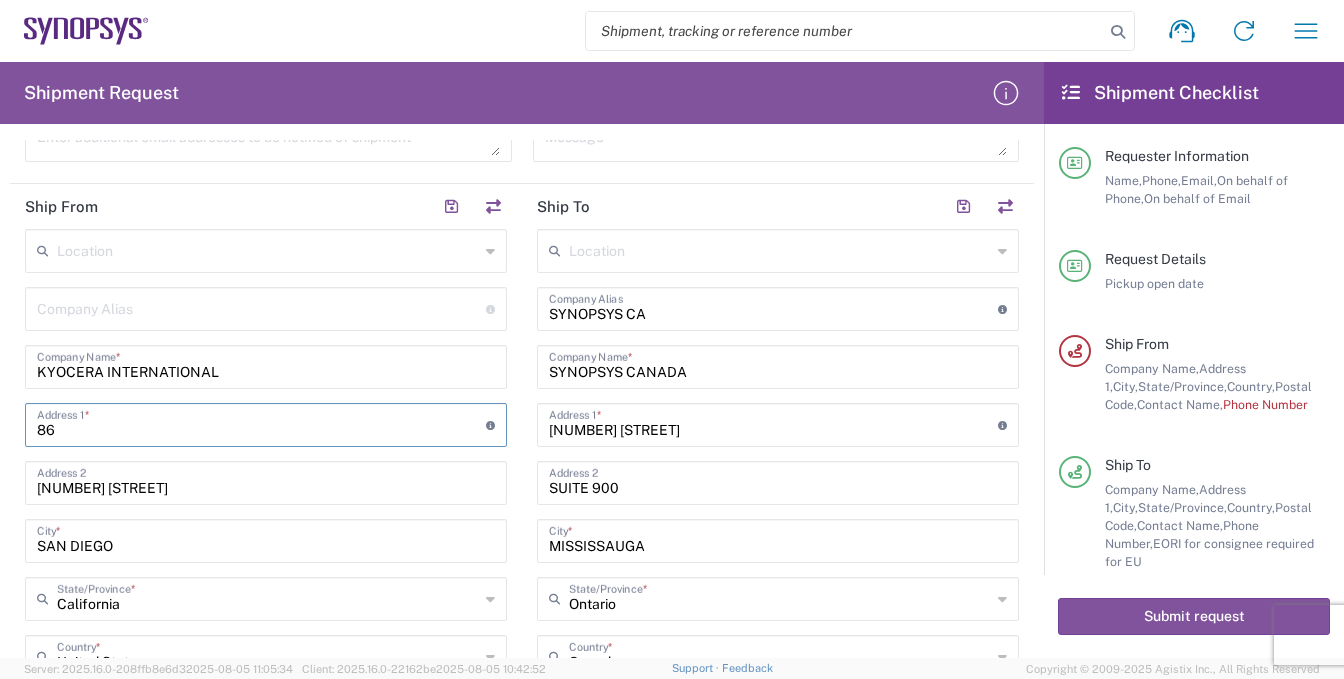type on "8" 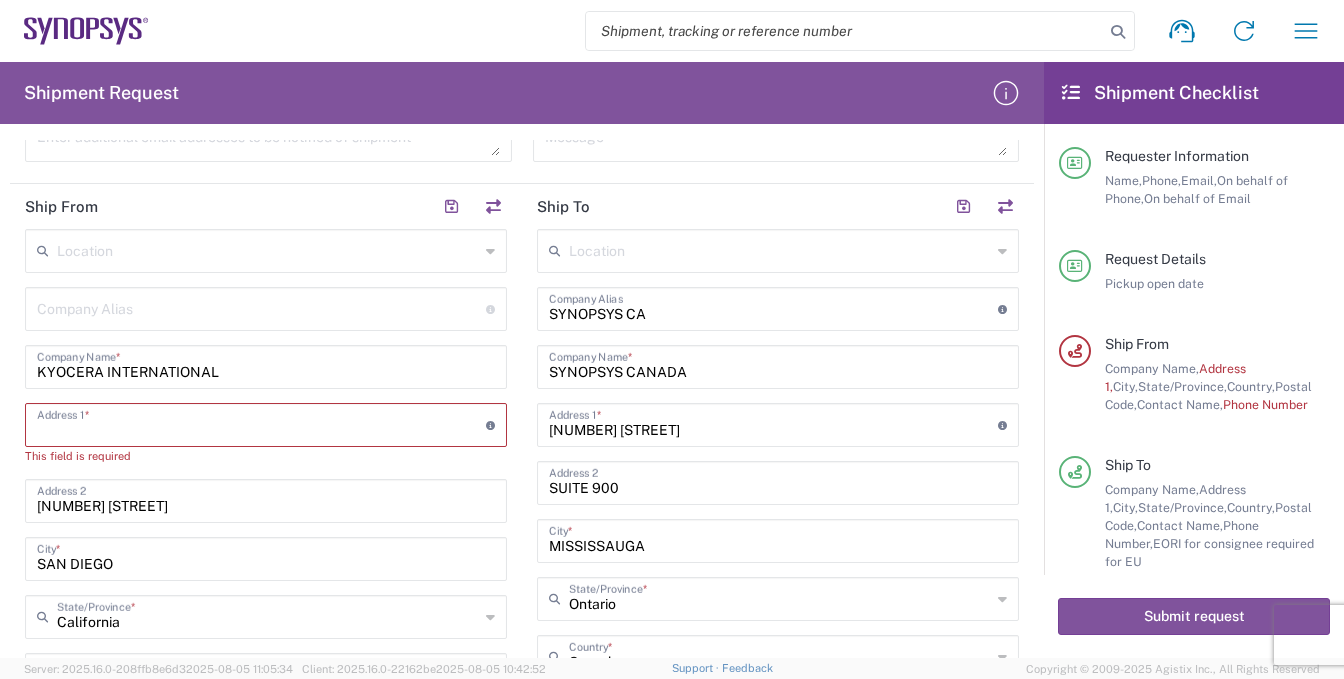 paste on "[NUMBER] [STREET]" 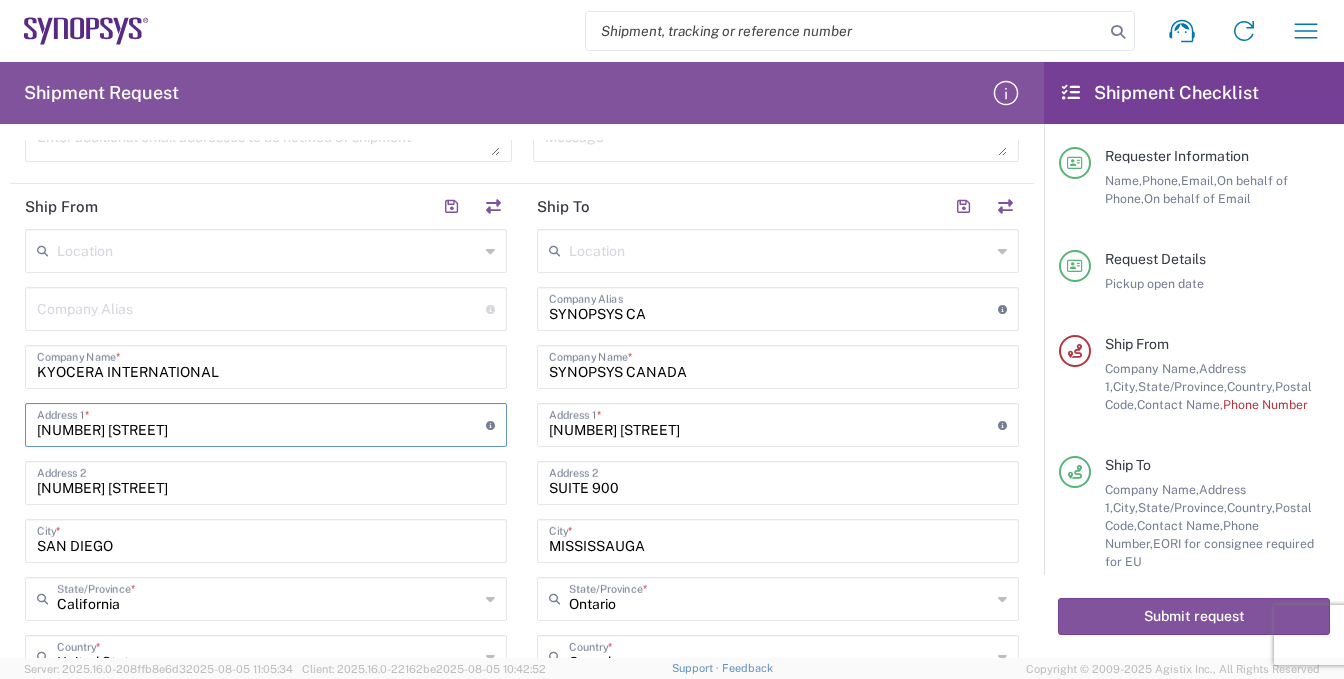 type on "[NUMBER] [STREET]" 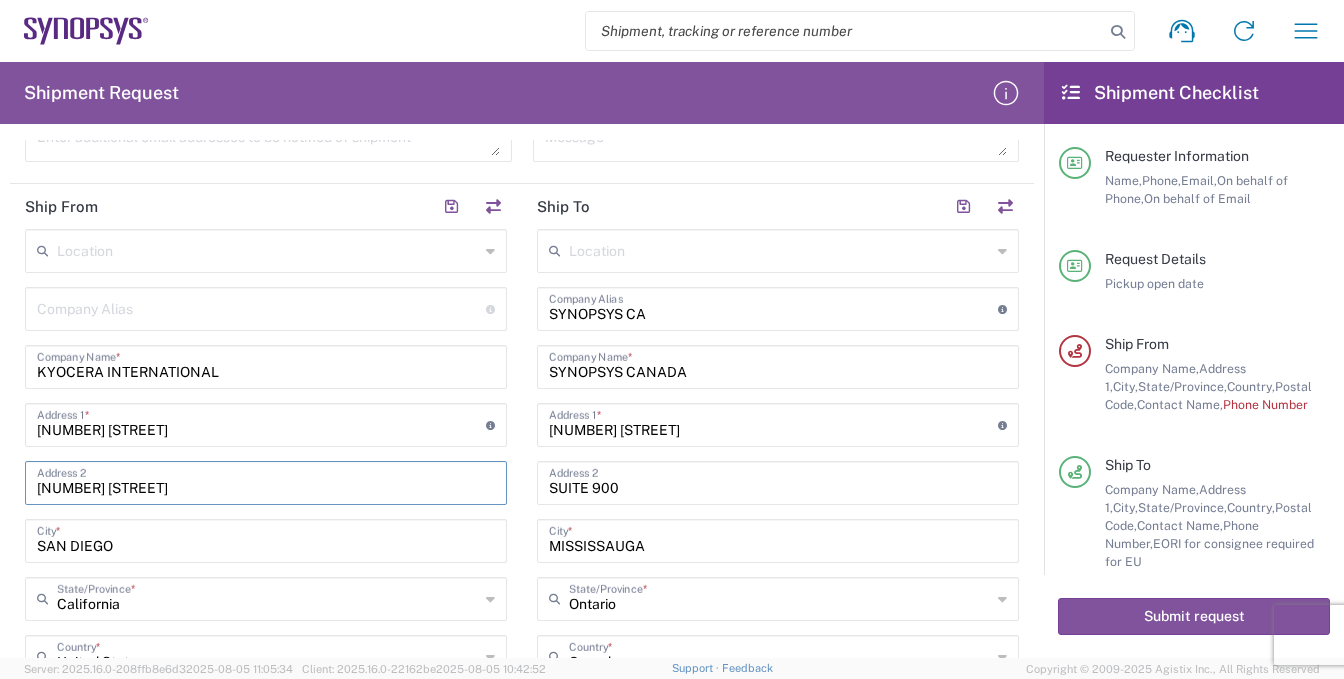 click on "[NUMBER] [STREET]" at bounding box center (266, 481) 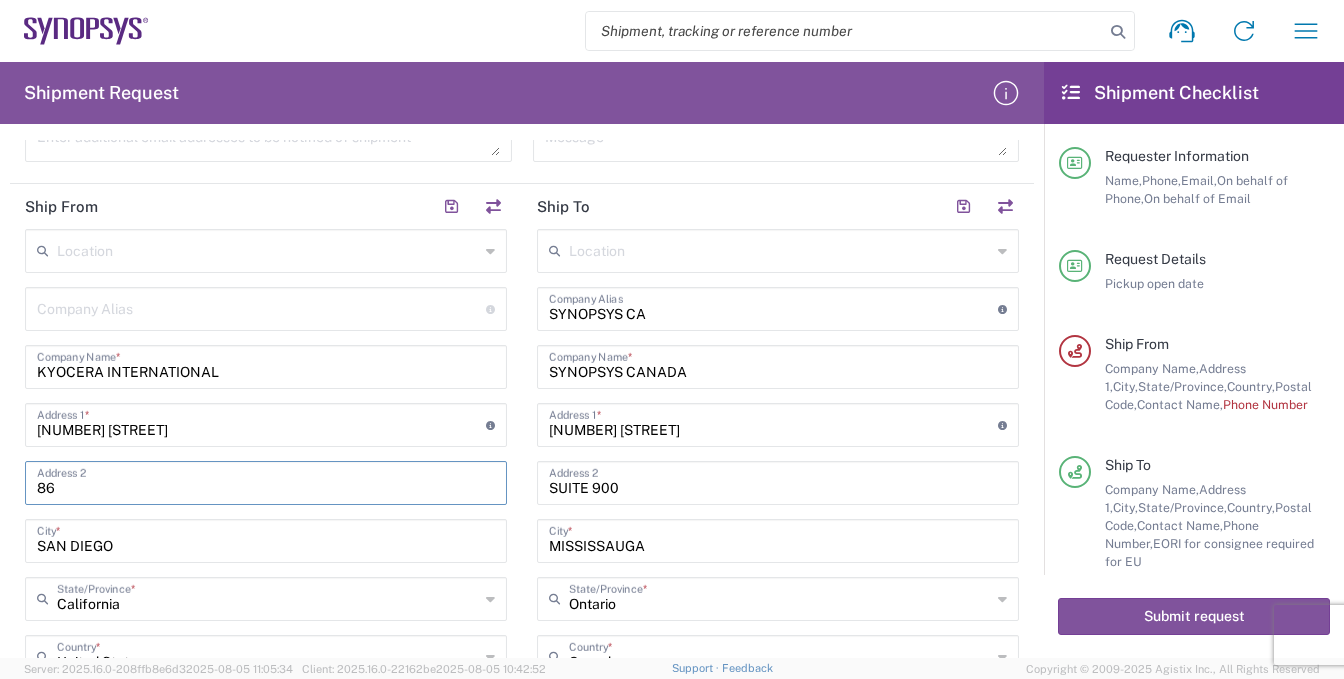 type on "8" 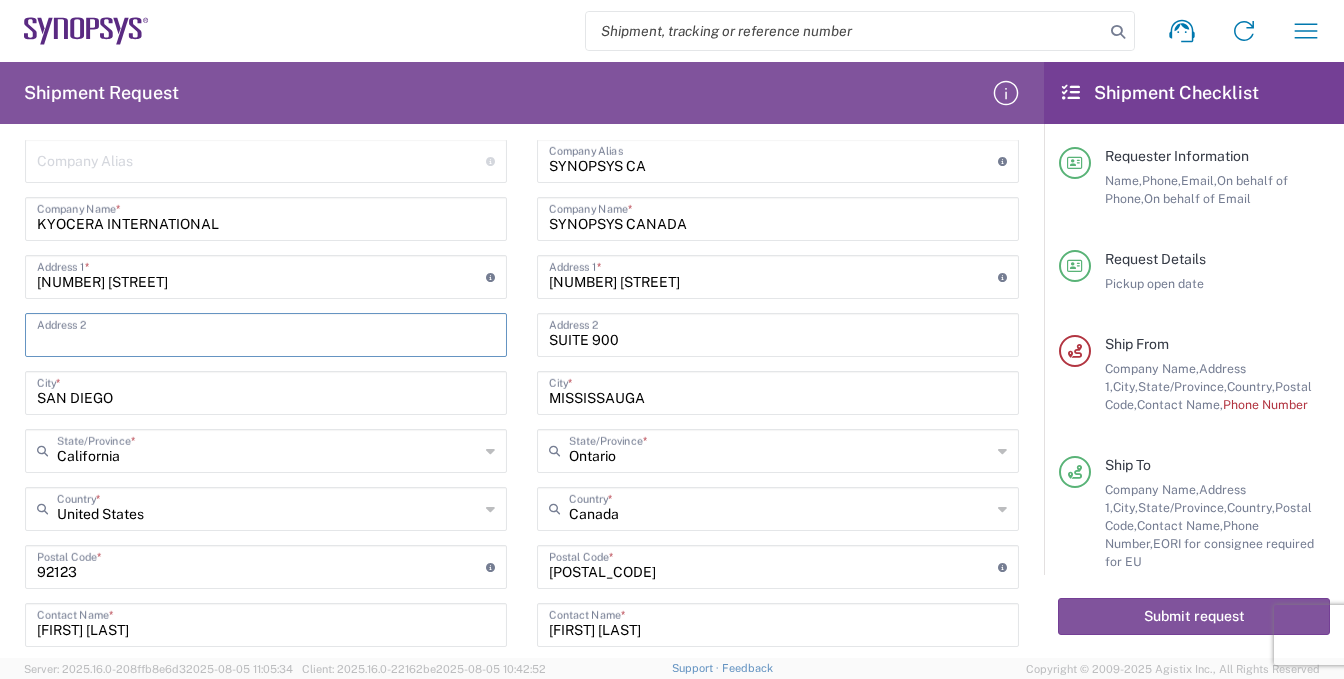 scroll, scrollTop: 936, scrollLeft: 0, axis: vertical 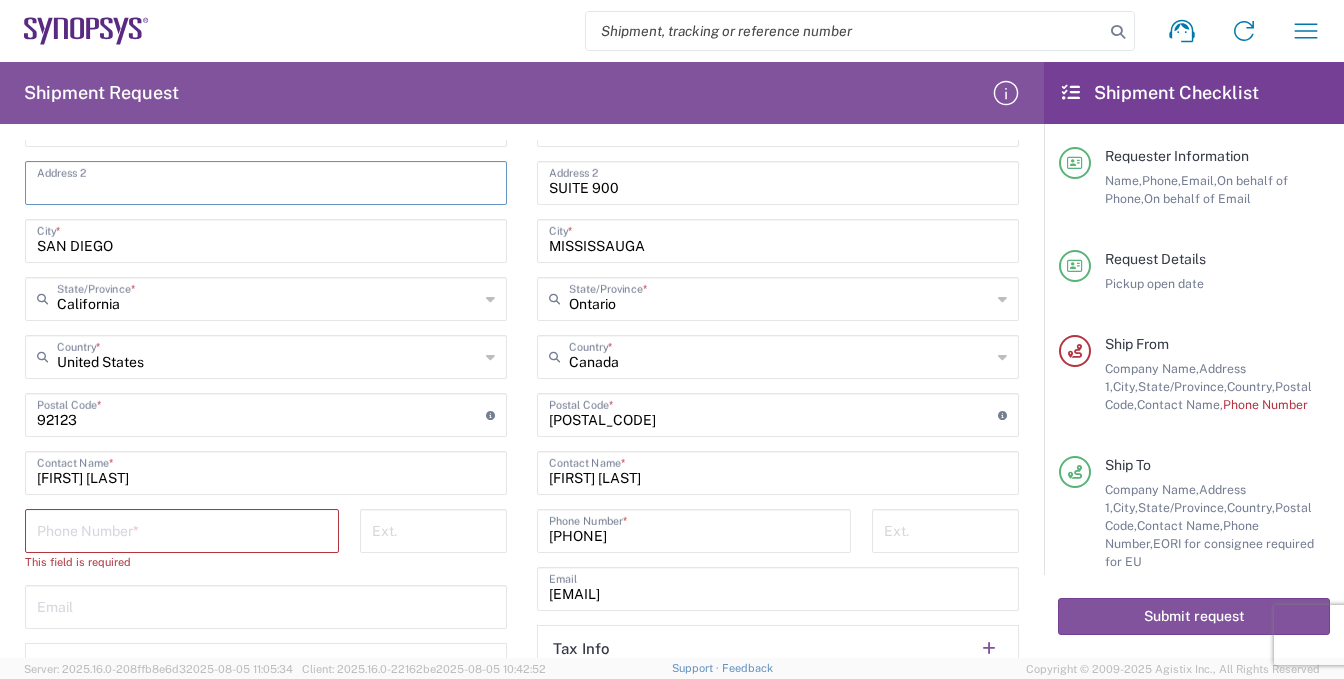type 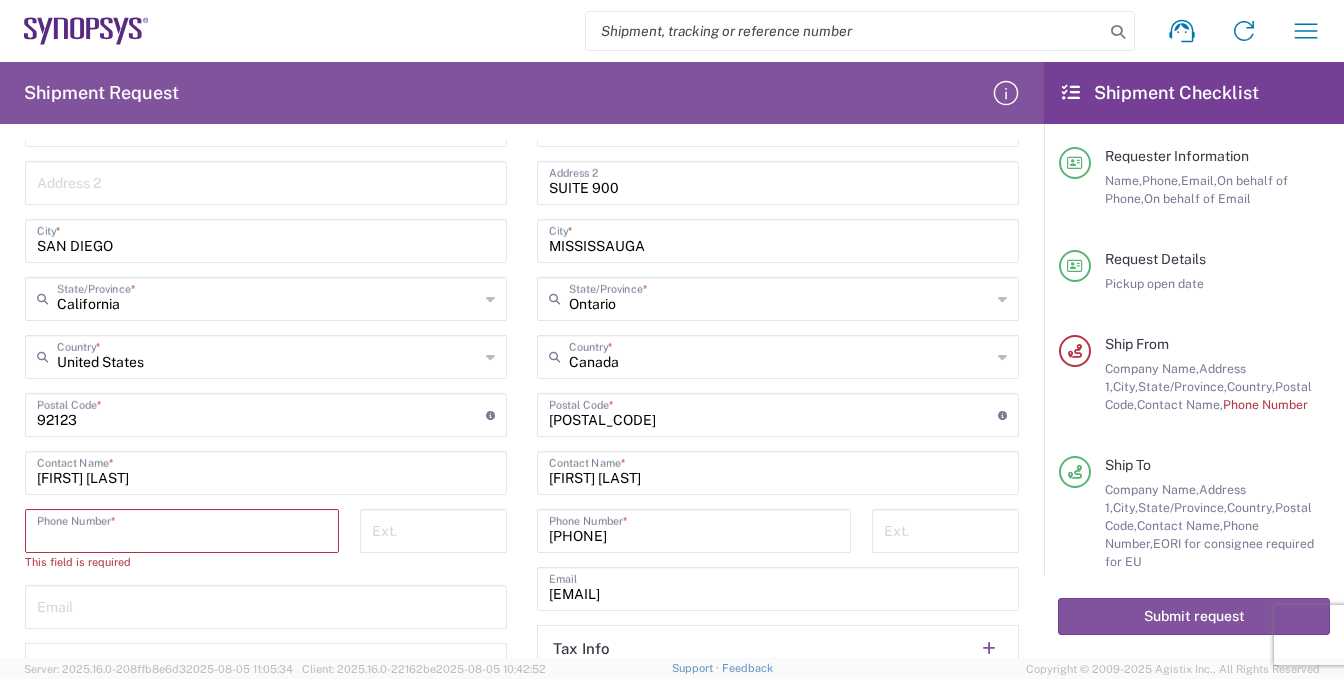 type on "8585762600" 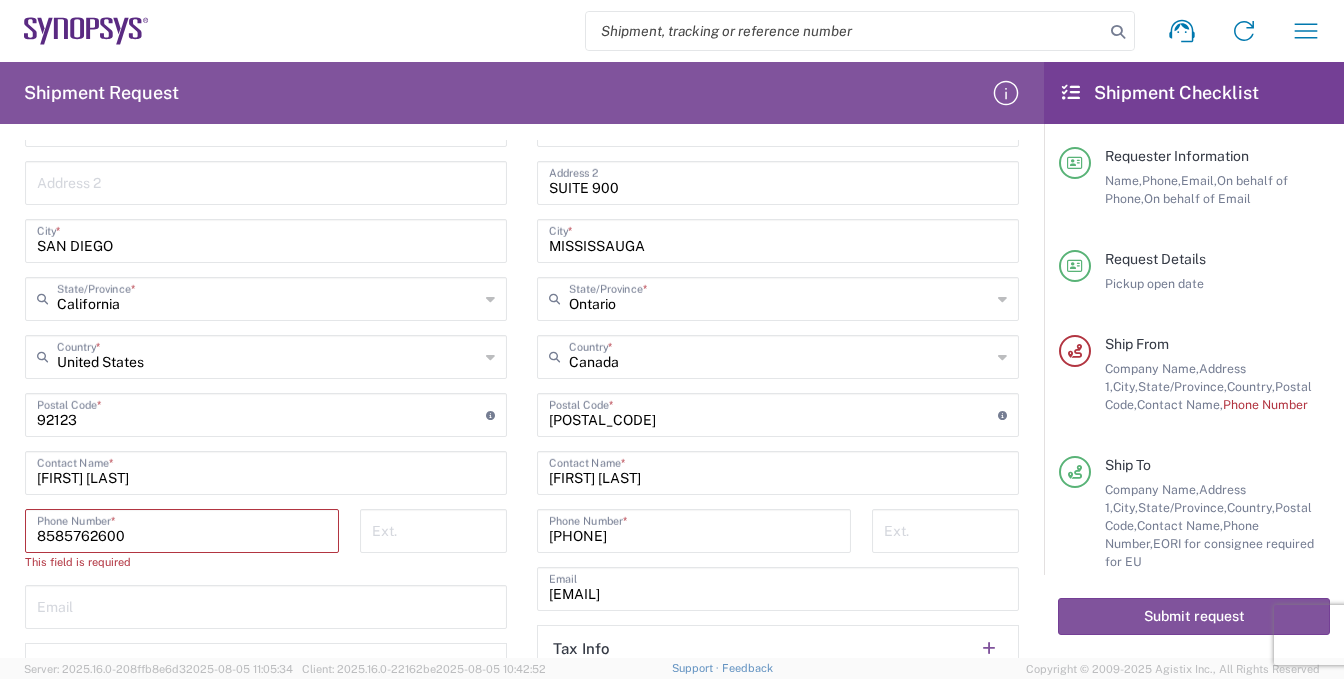 type on "Kyocera International" 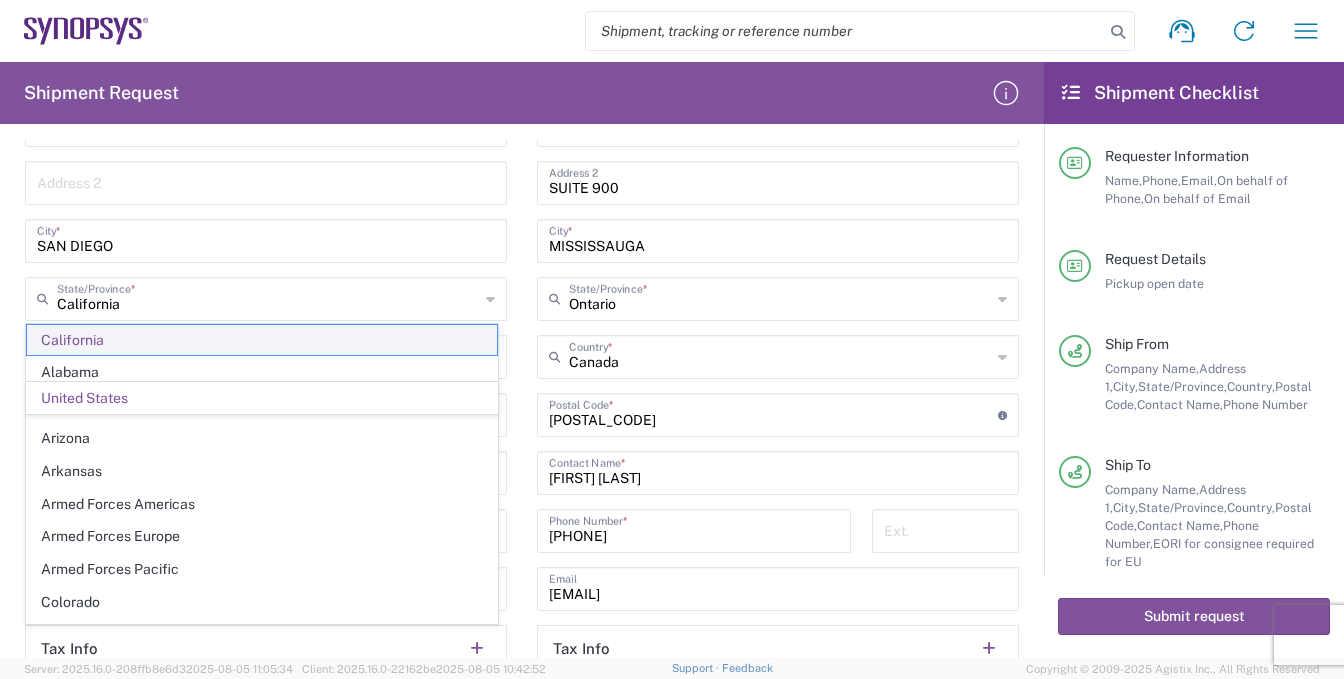click on "California" 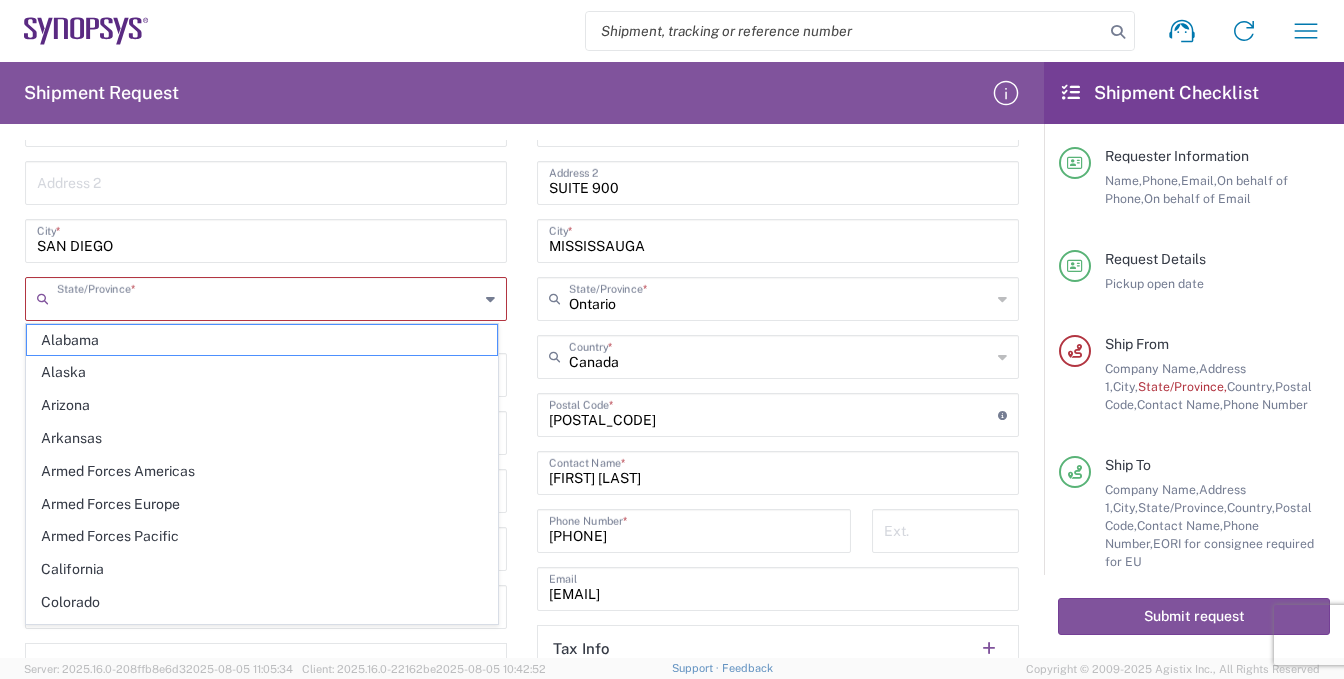 click at bounding box center [268, 297] 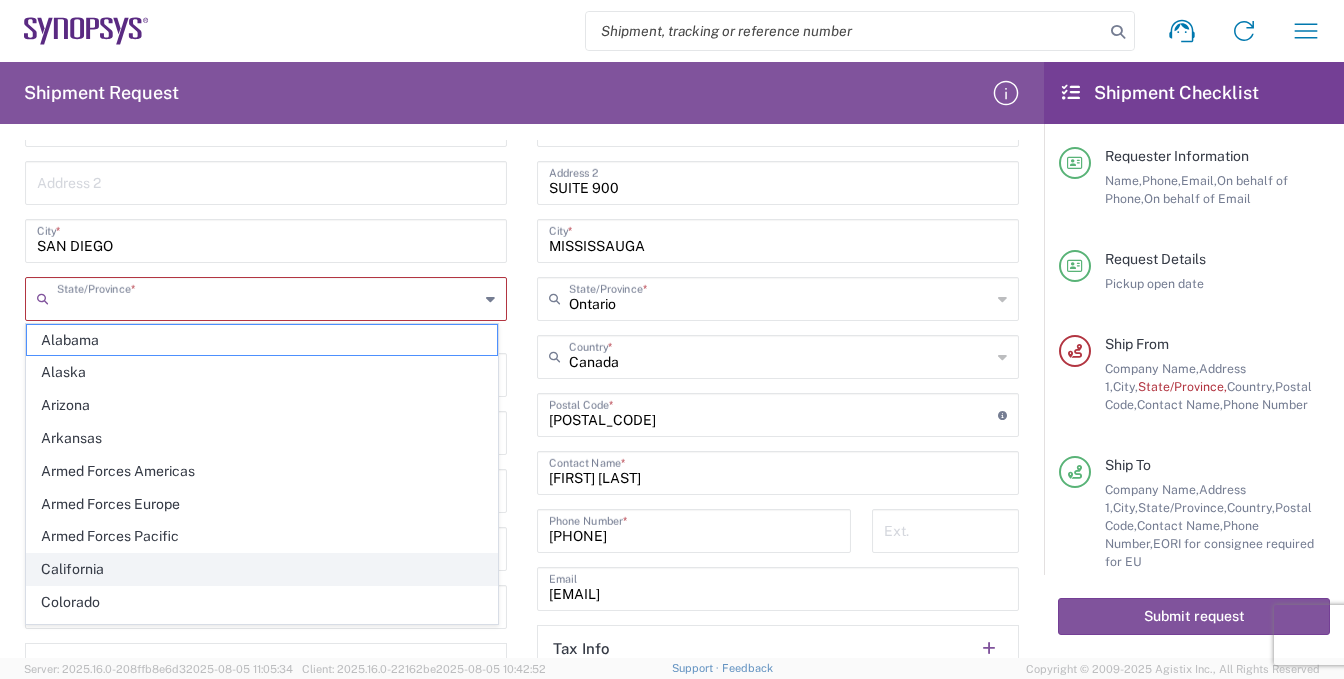 click on "California" 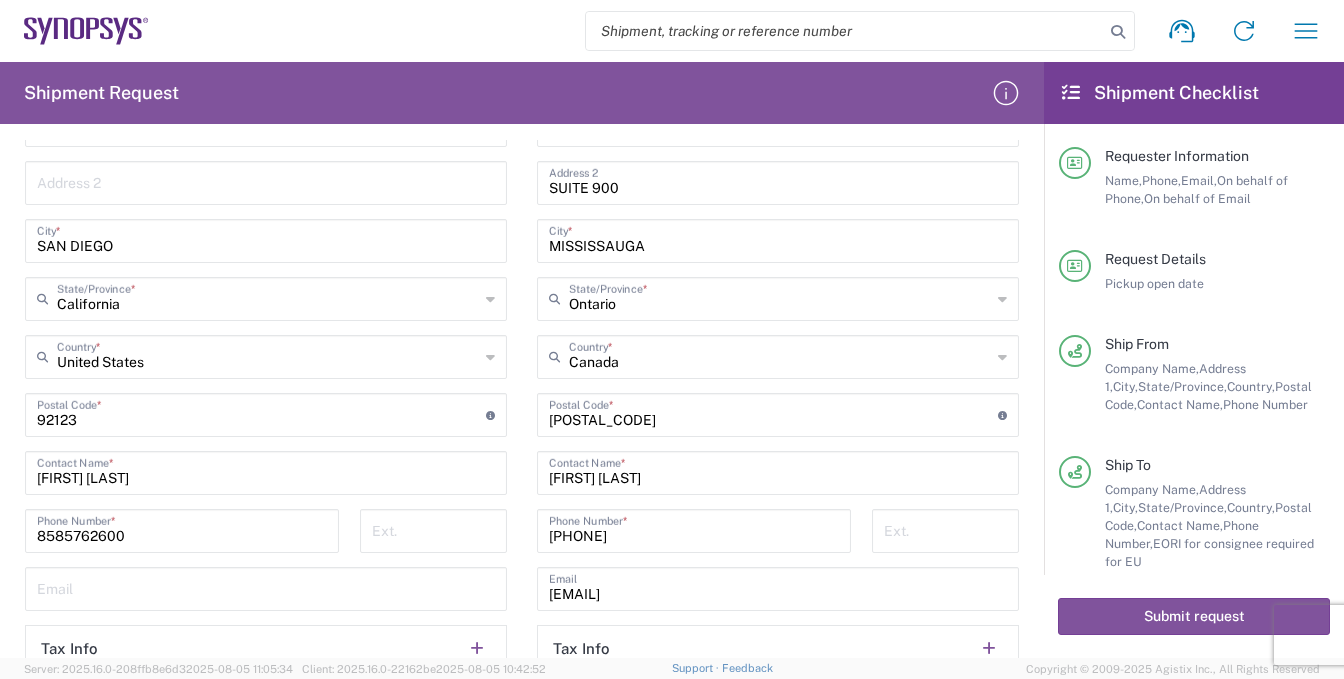 scroll, scrollTop: 936, scrollLeft: 0, axis: vertical 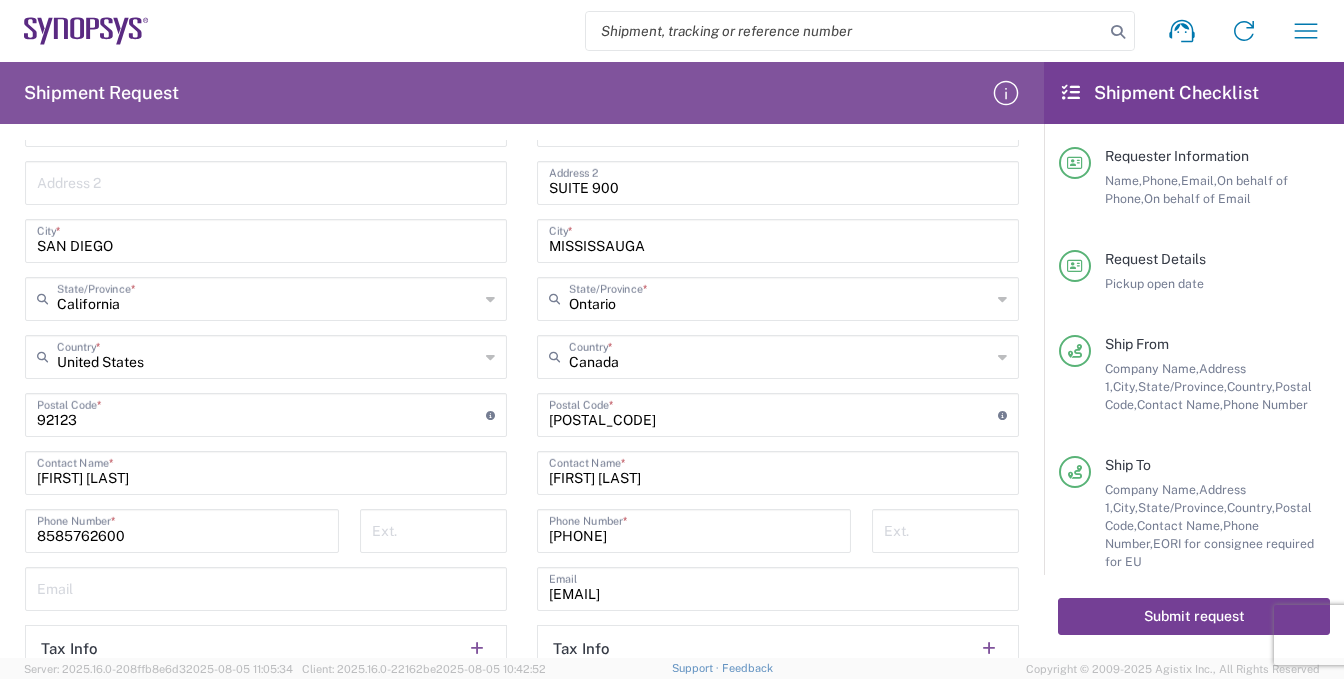 click on "Submit request" 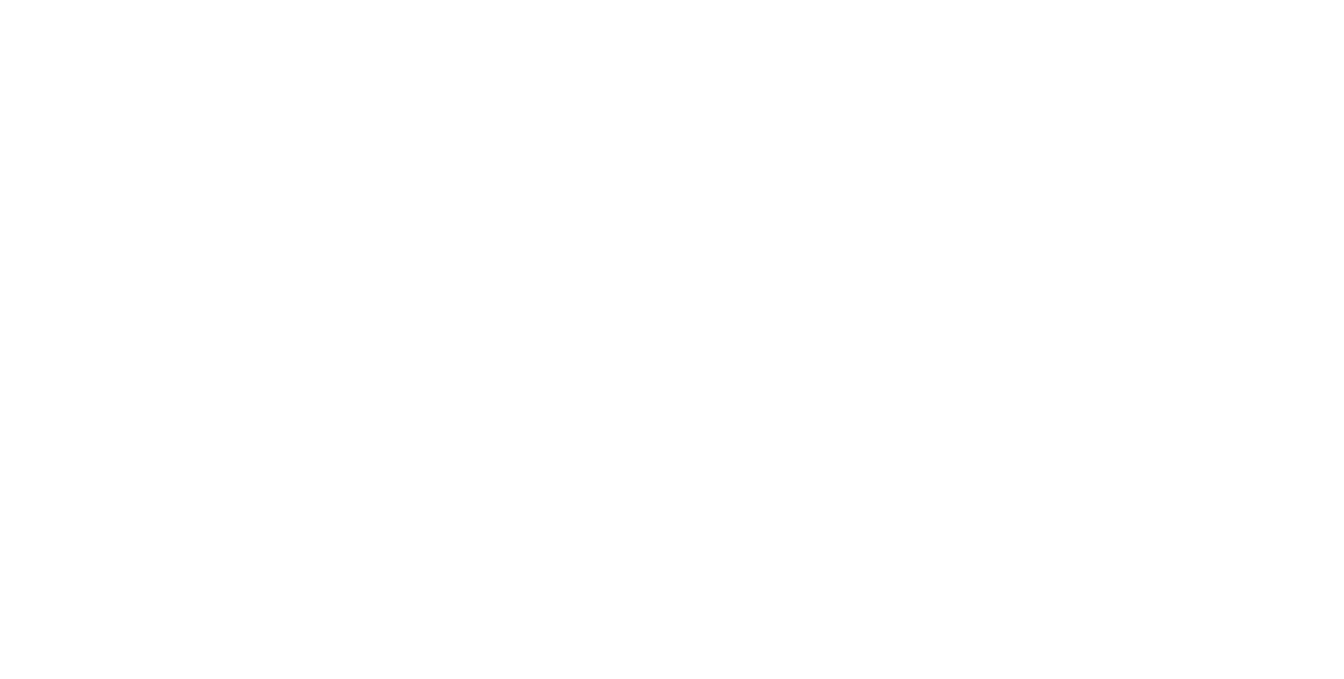 scroll, scrollTop: 0, scrollLeft: 0, axis: both 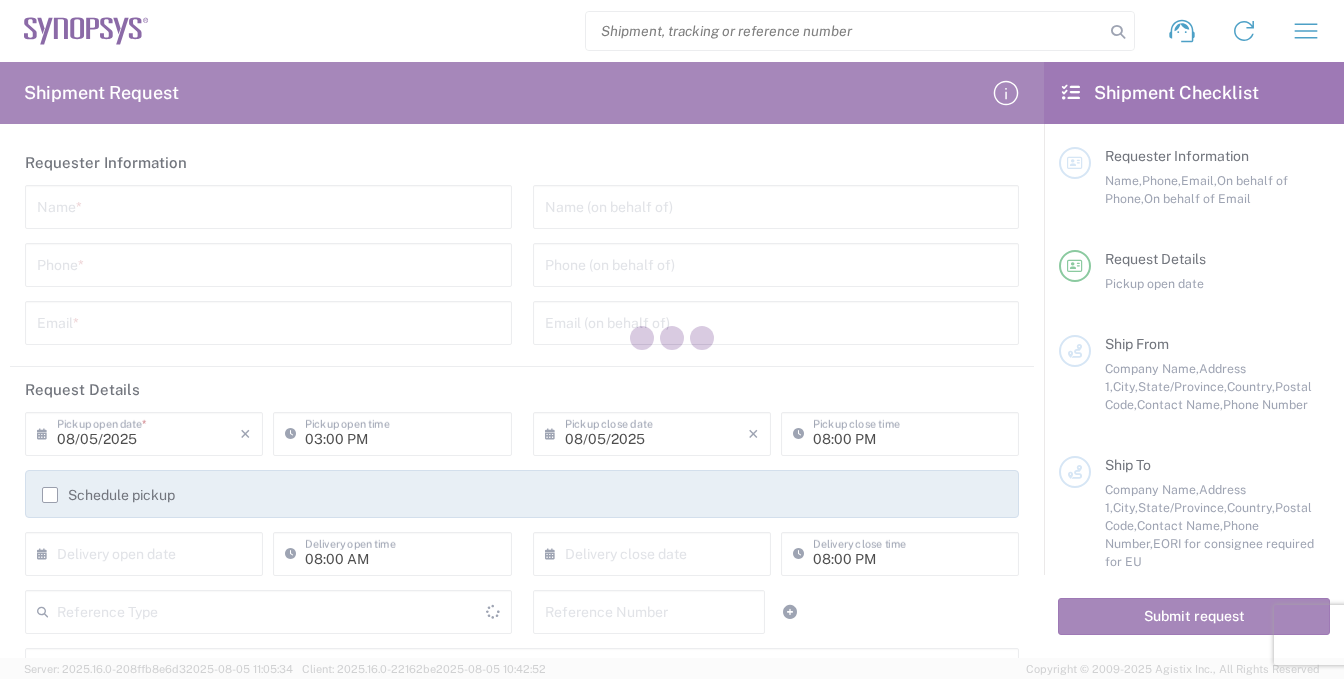 click 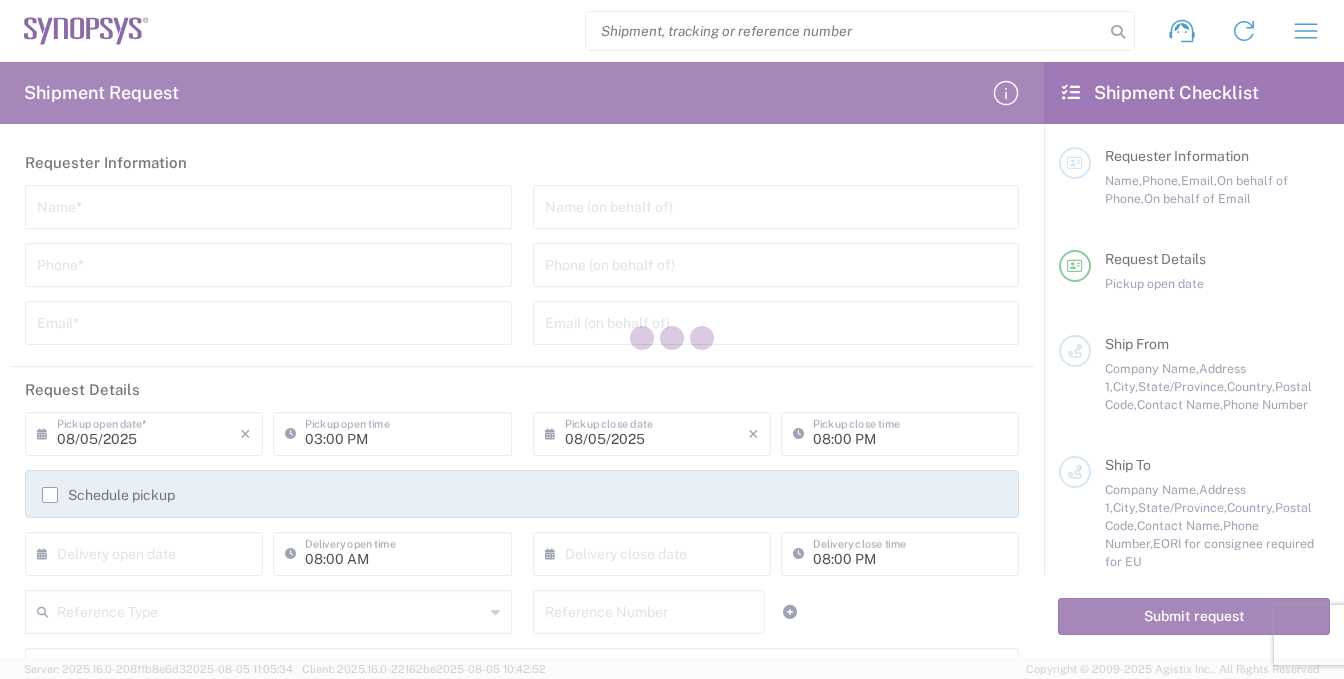 type on "United States" 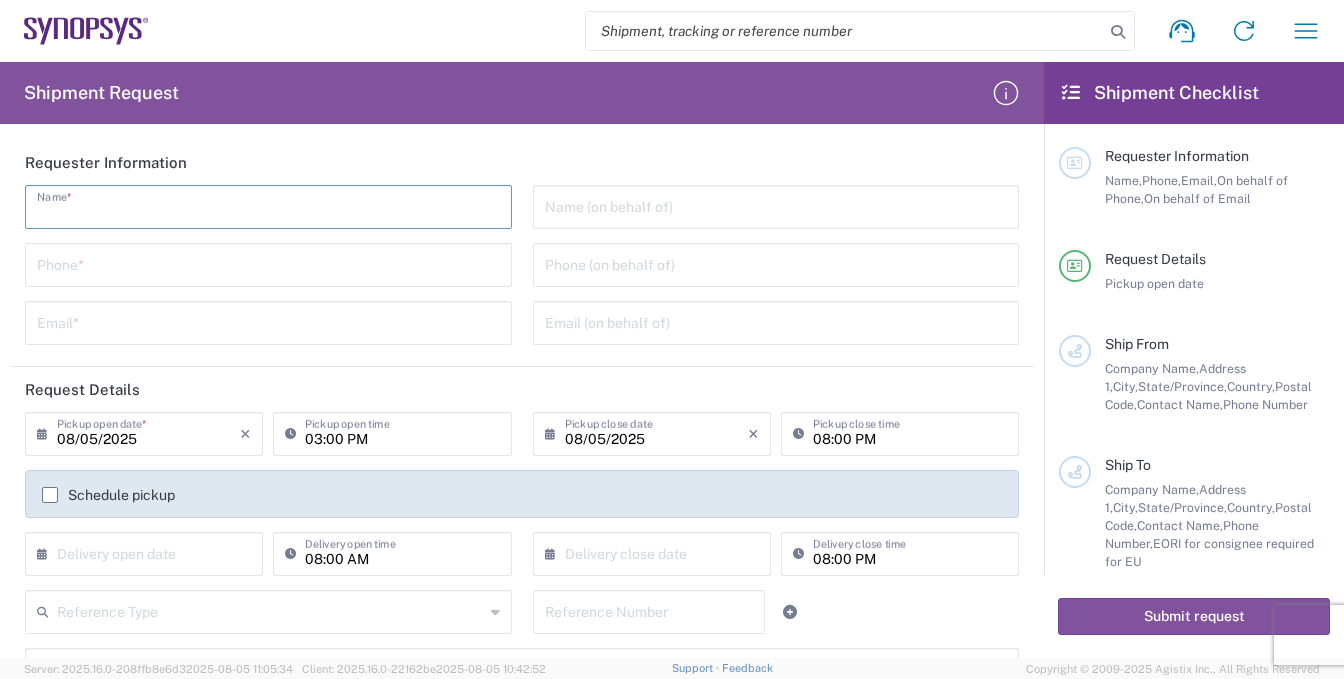 click at bounding box center [268, 205] 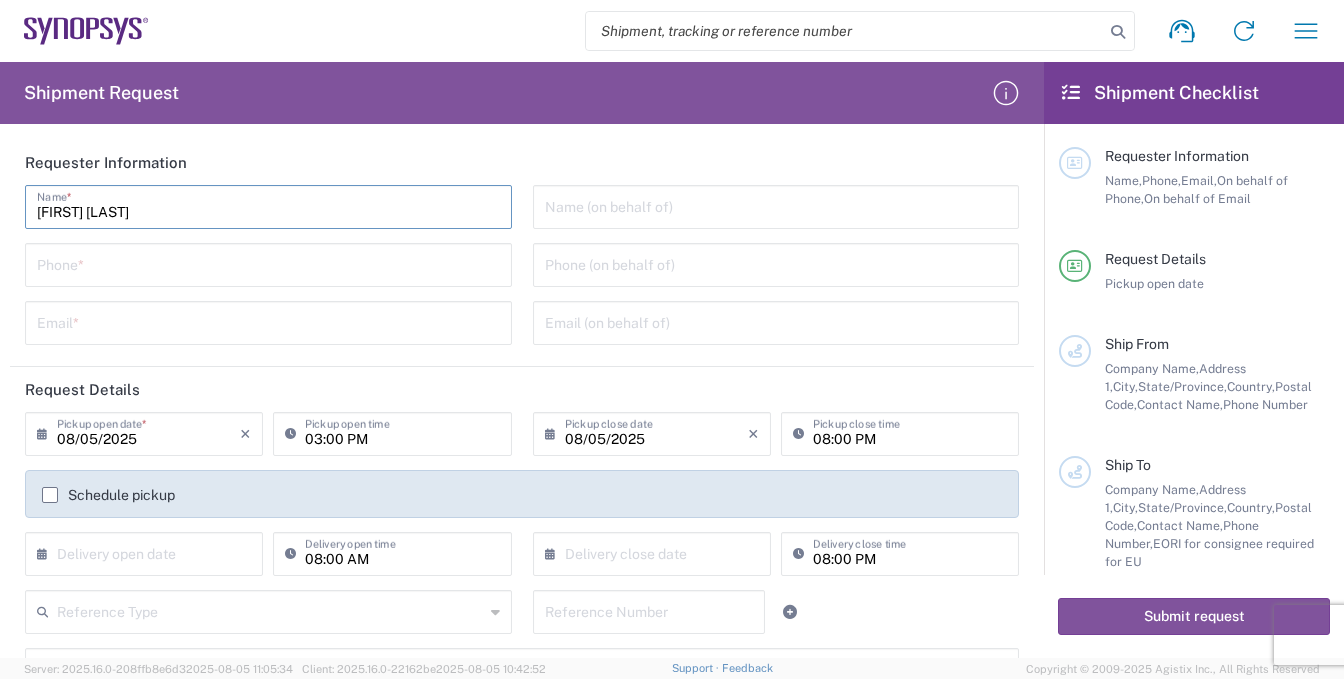type on "[FIRST] [LAST]" 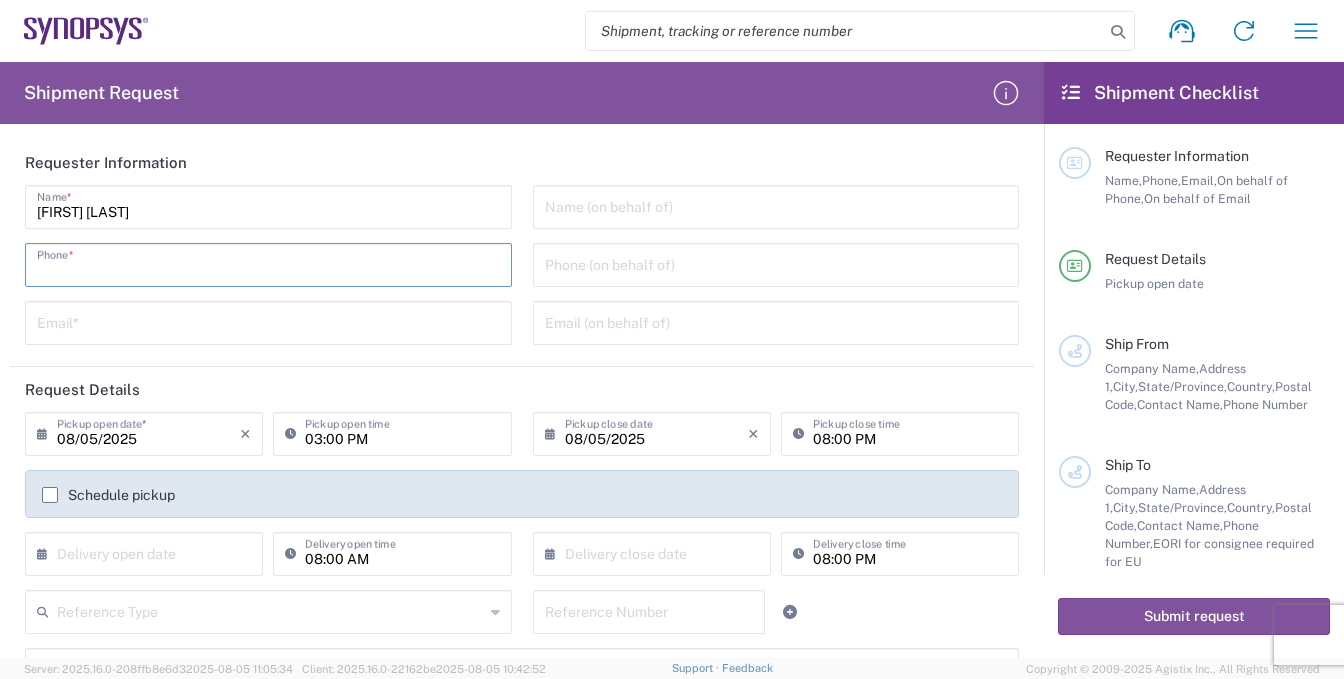 click at bounding box center [268, 263] 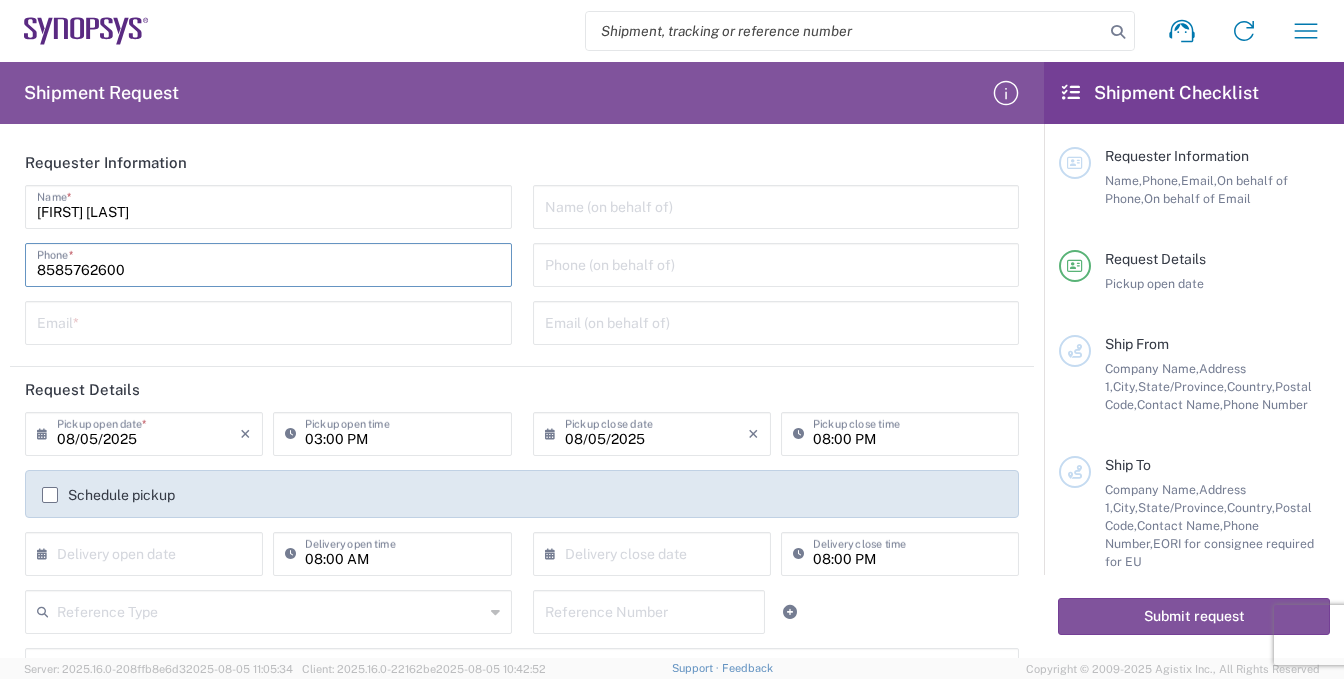 click at bounding box center (268, 321) 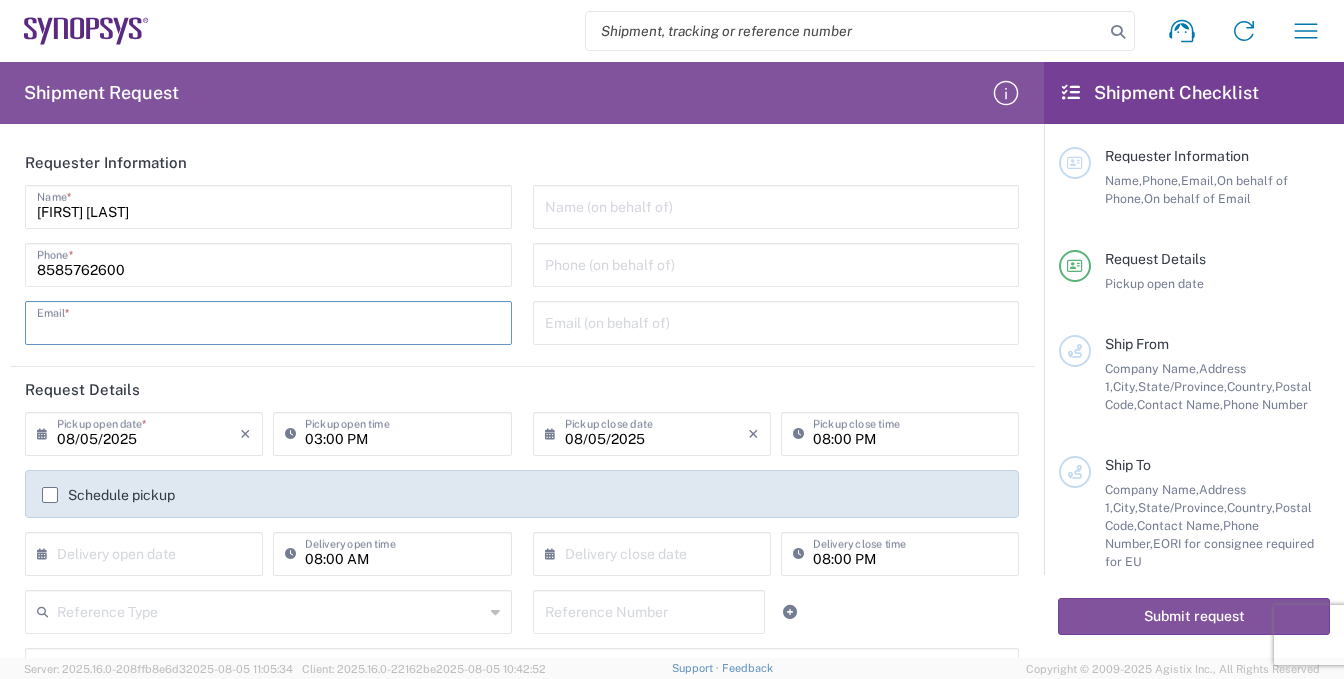 type on "[EMAIL]" 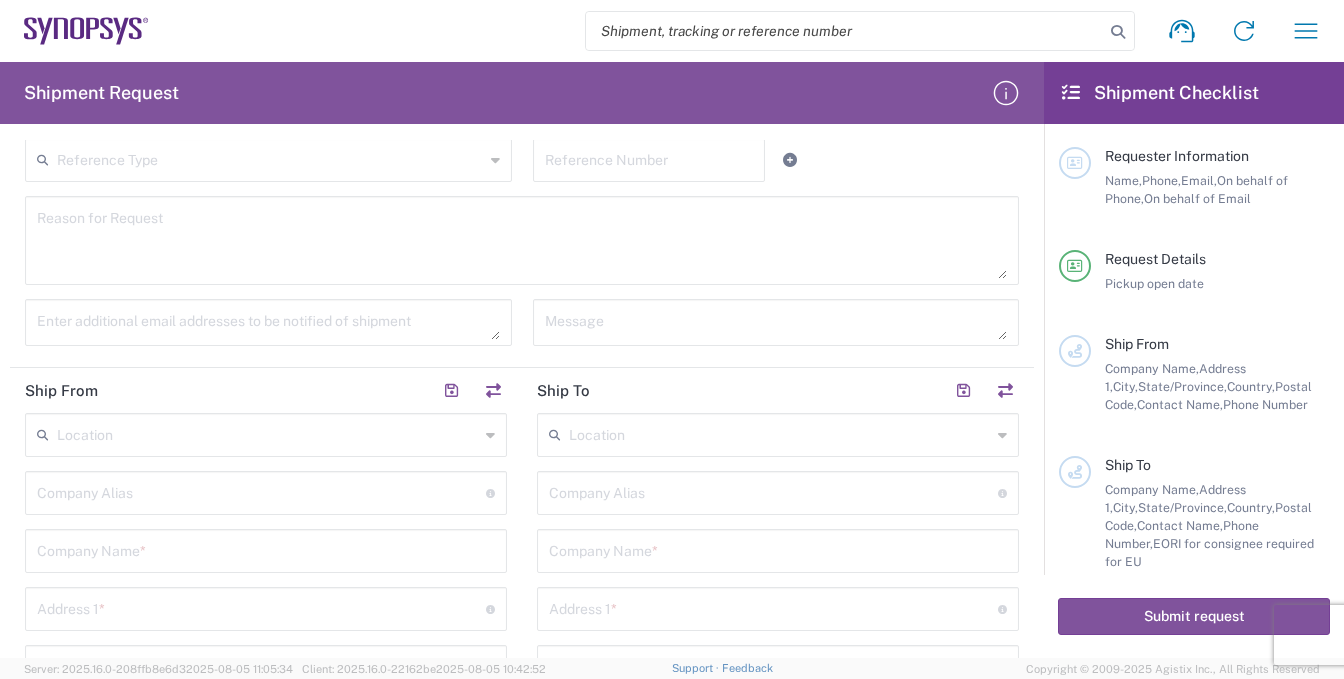 scroll, scrollTop: 600, scrollLeft: 0, axis: vertical 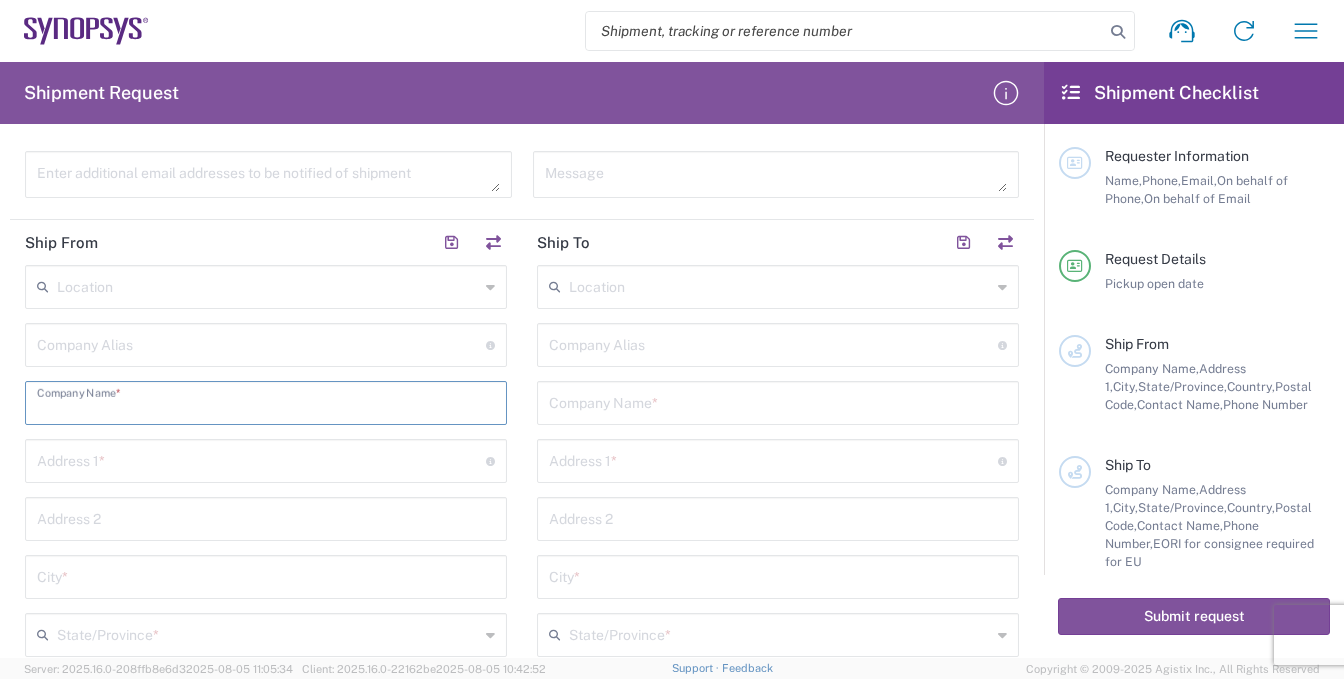click at bounding box center [266, 401] 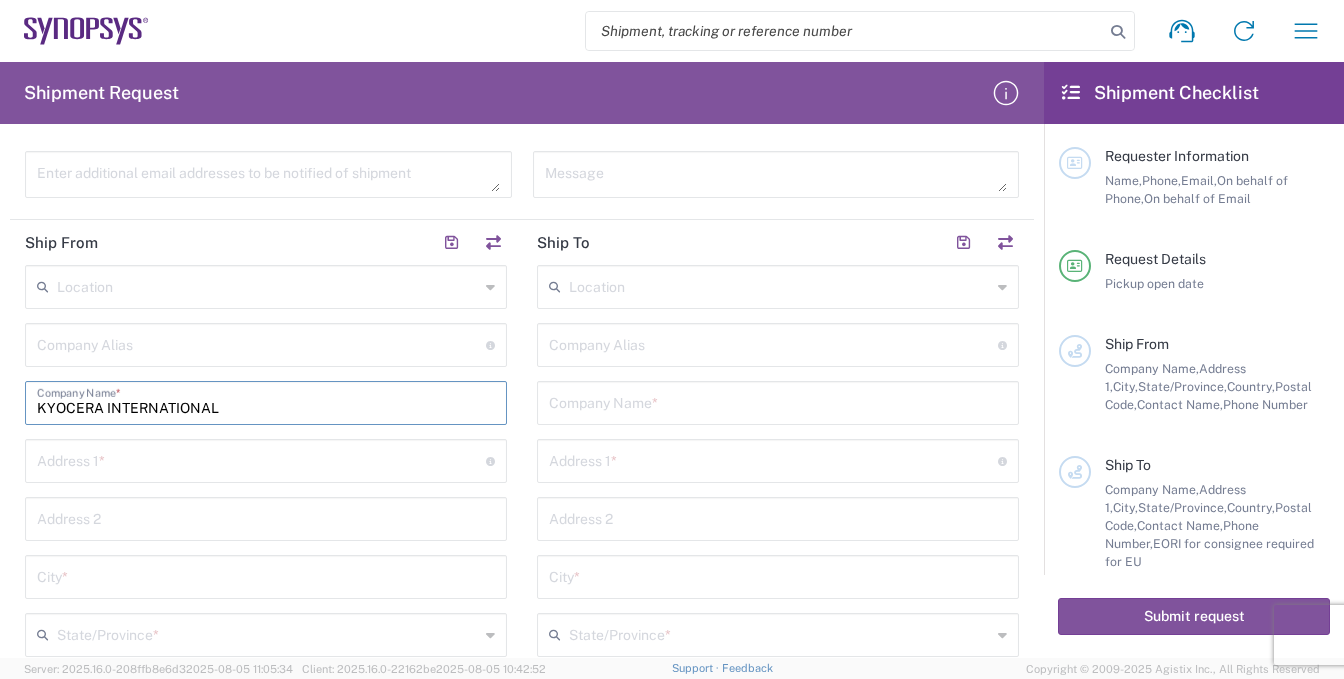 type on "KYOCERA INTERNATIONAL" 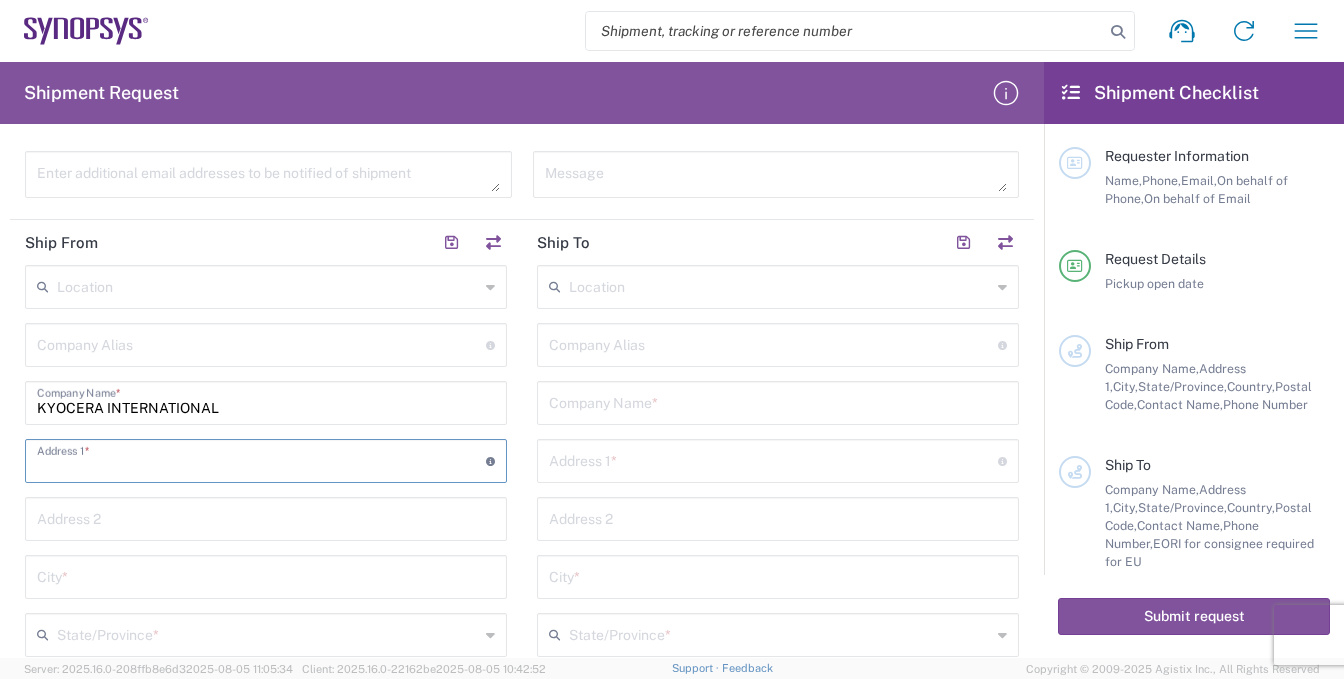 click at bounding box center (261, 459) 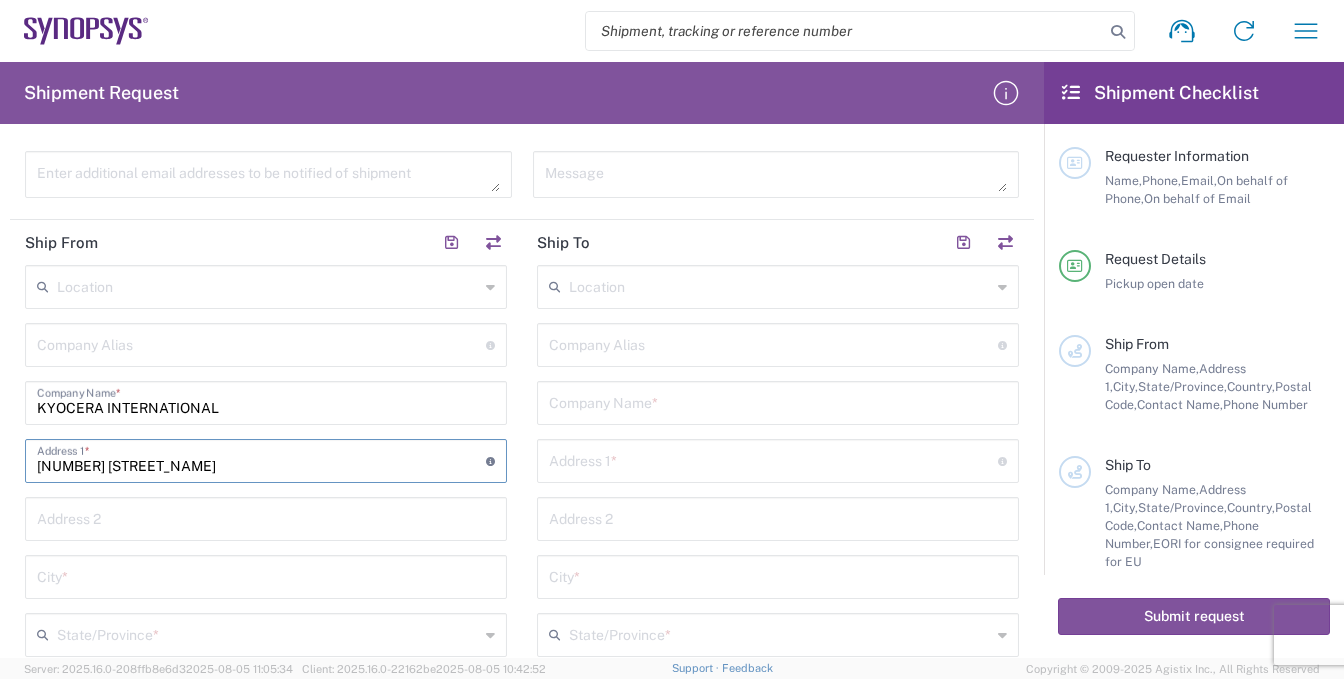 type on "[NUMBER] [STREET]" 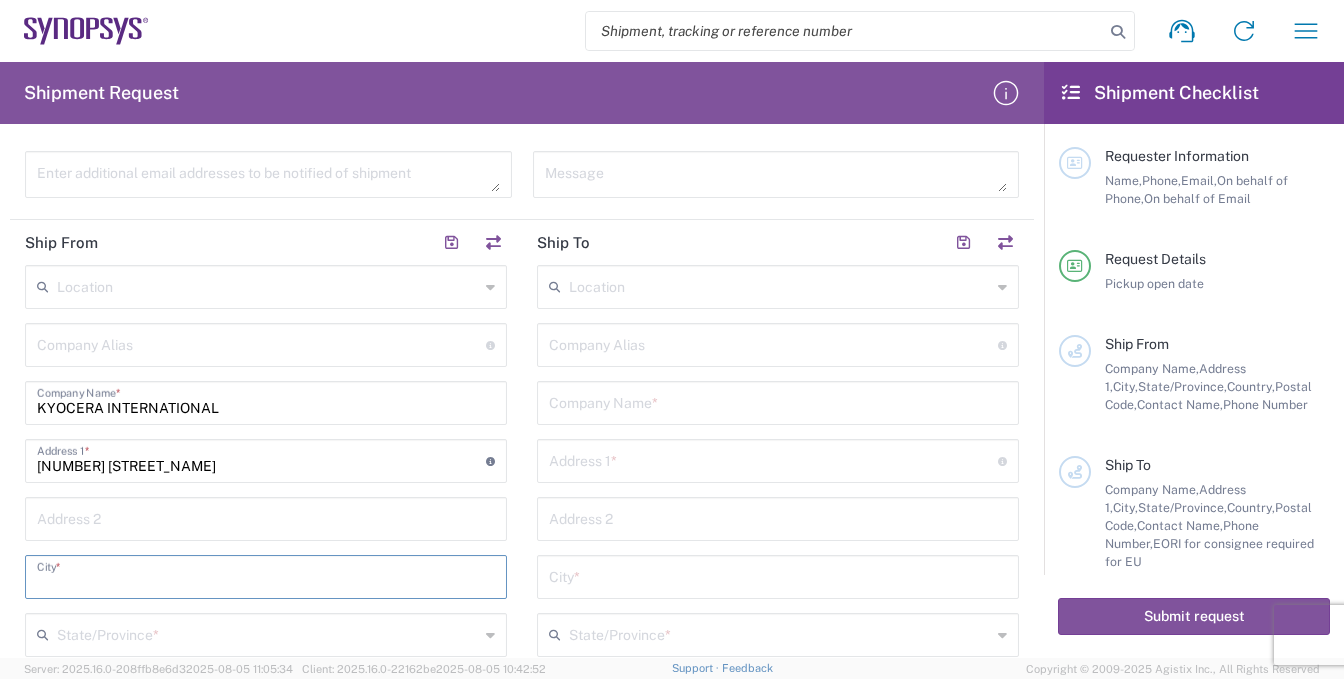 click at bounding box center [266, 575] 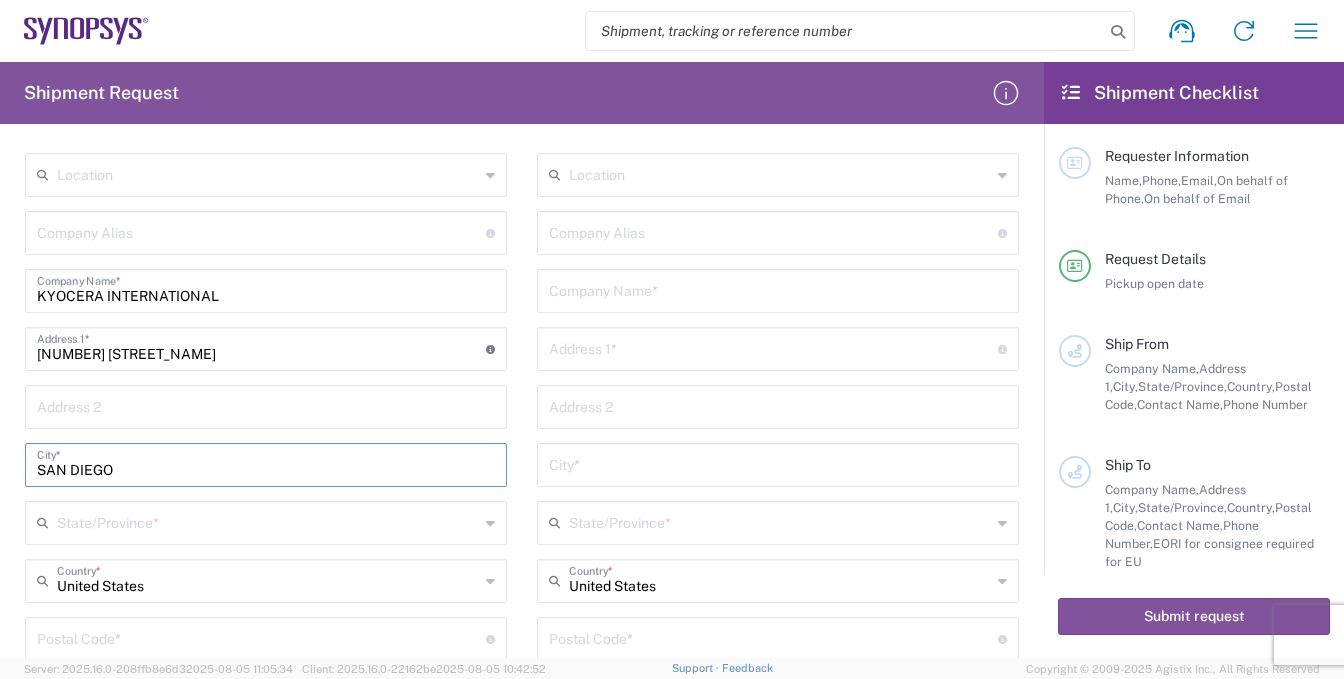 scroll, scrollTop: 900, scrollLeft: 0, axis: vertical 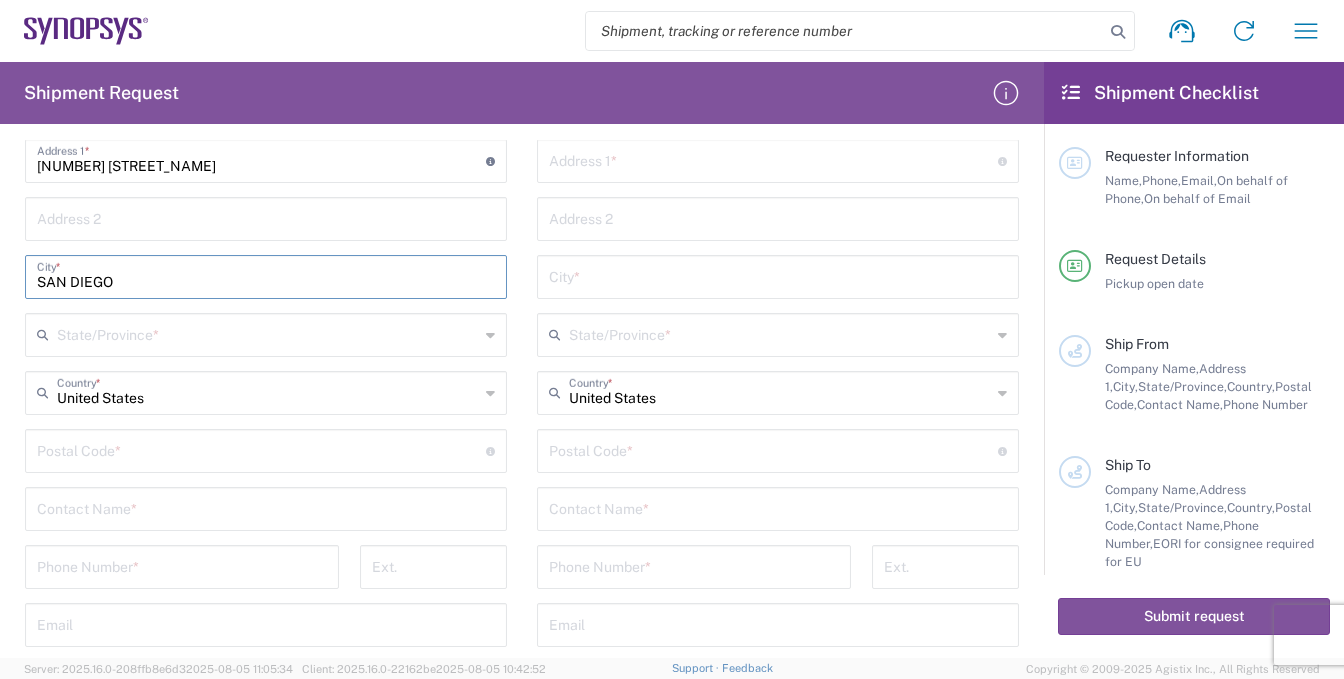 type on "SAN DIEGO" 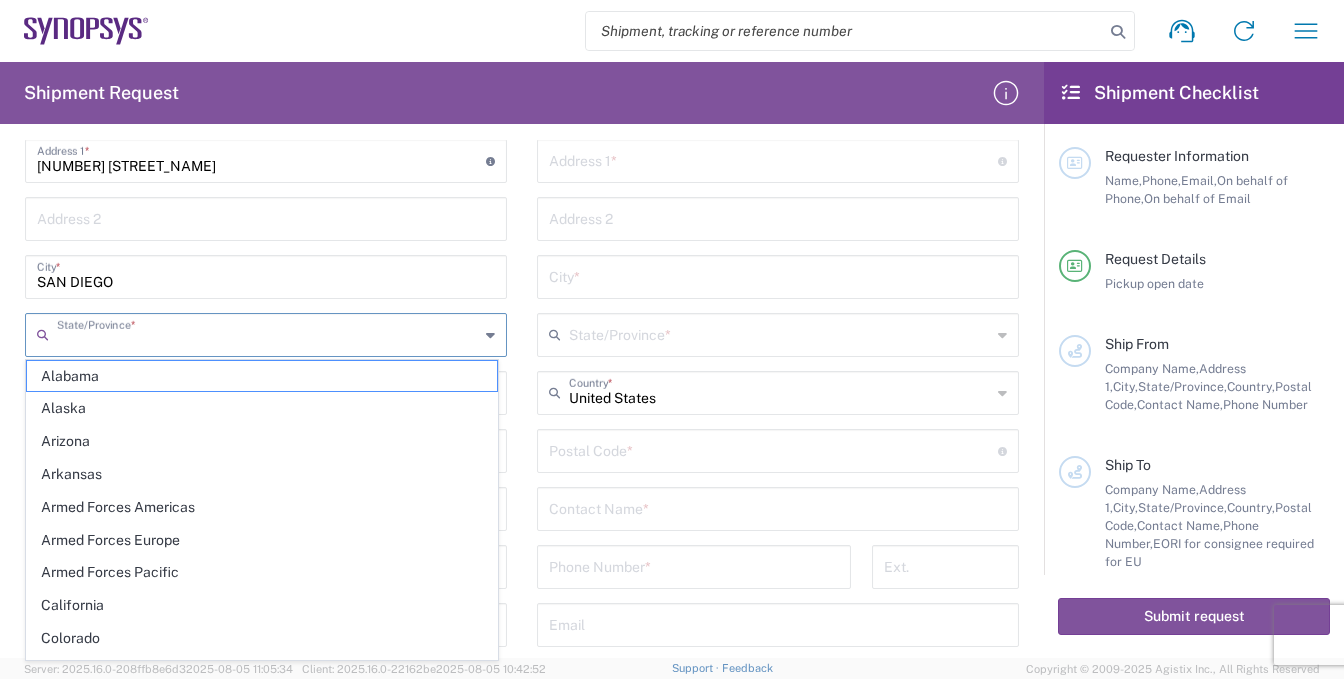 click at bounding box center [268, 333] 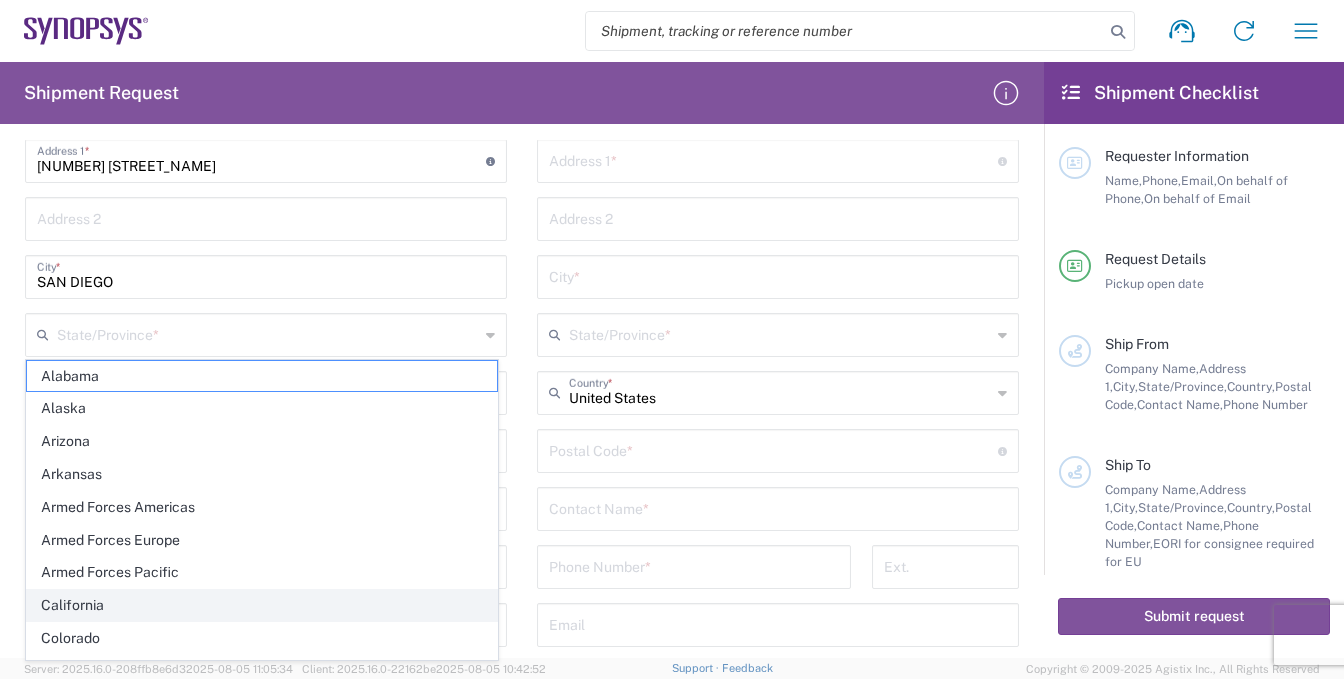 click on "California" 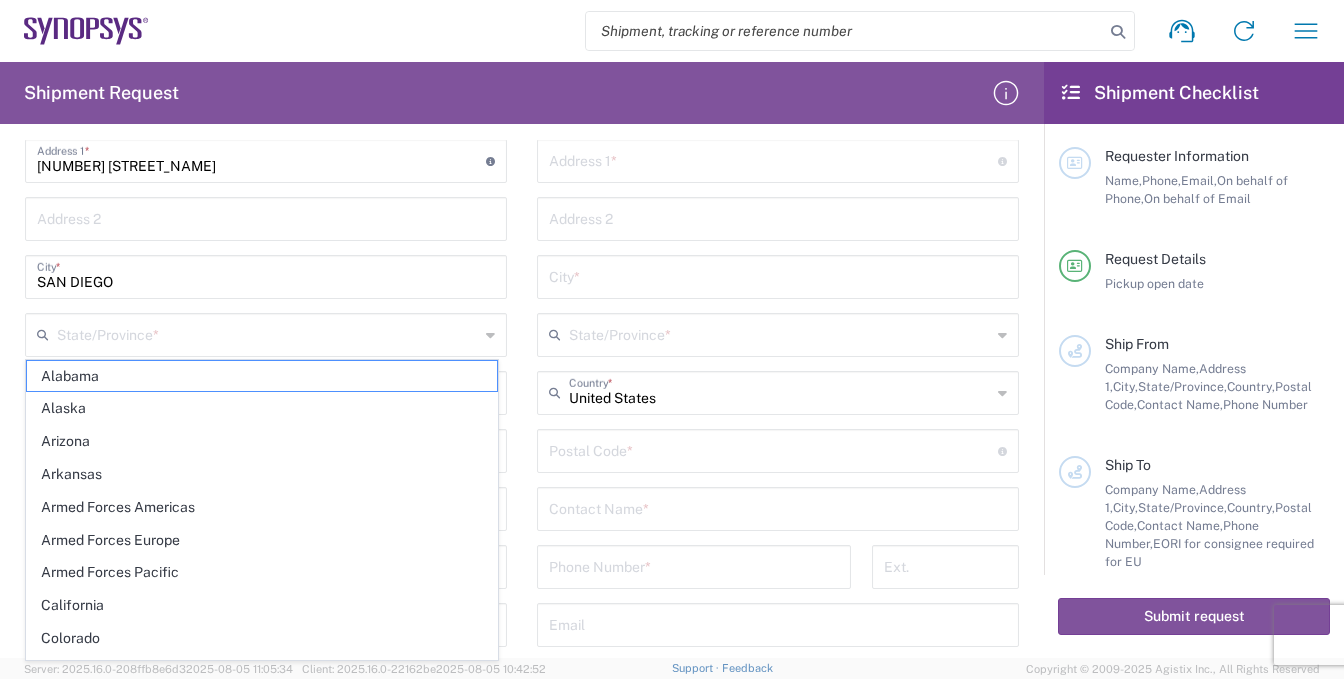 type on "California" 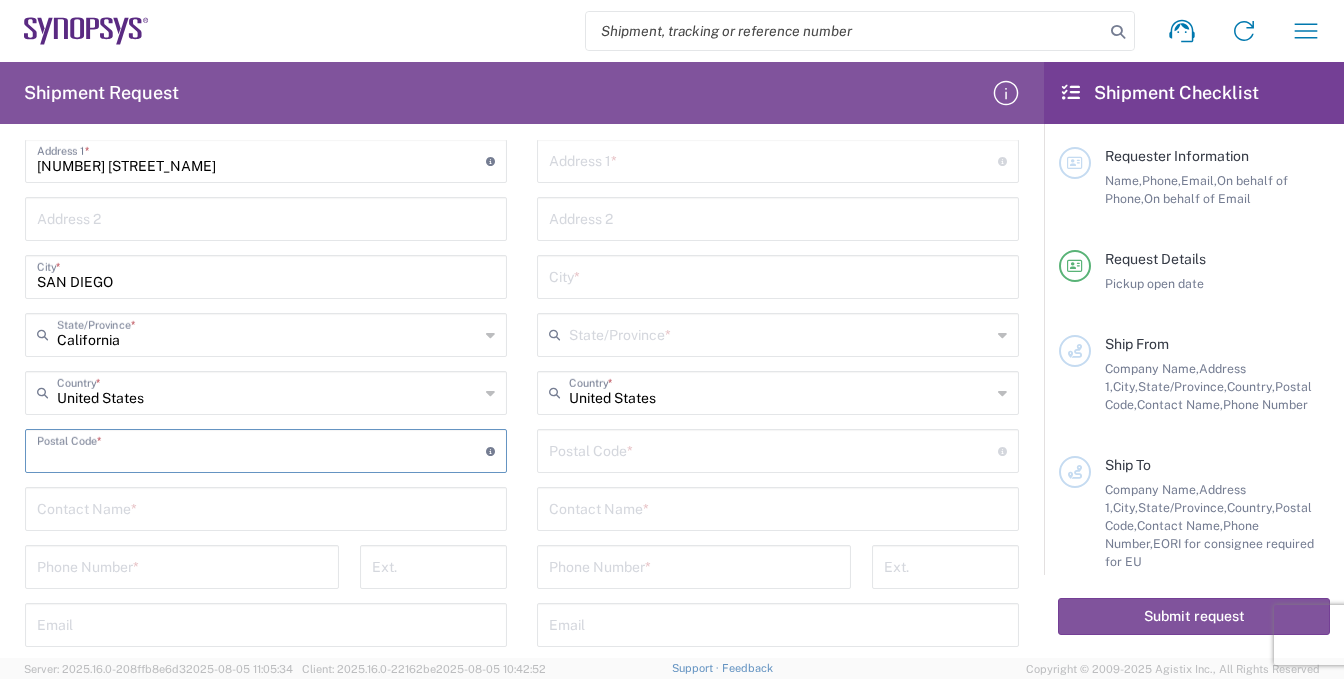 click at bounding box center (261, 449) 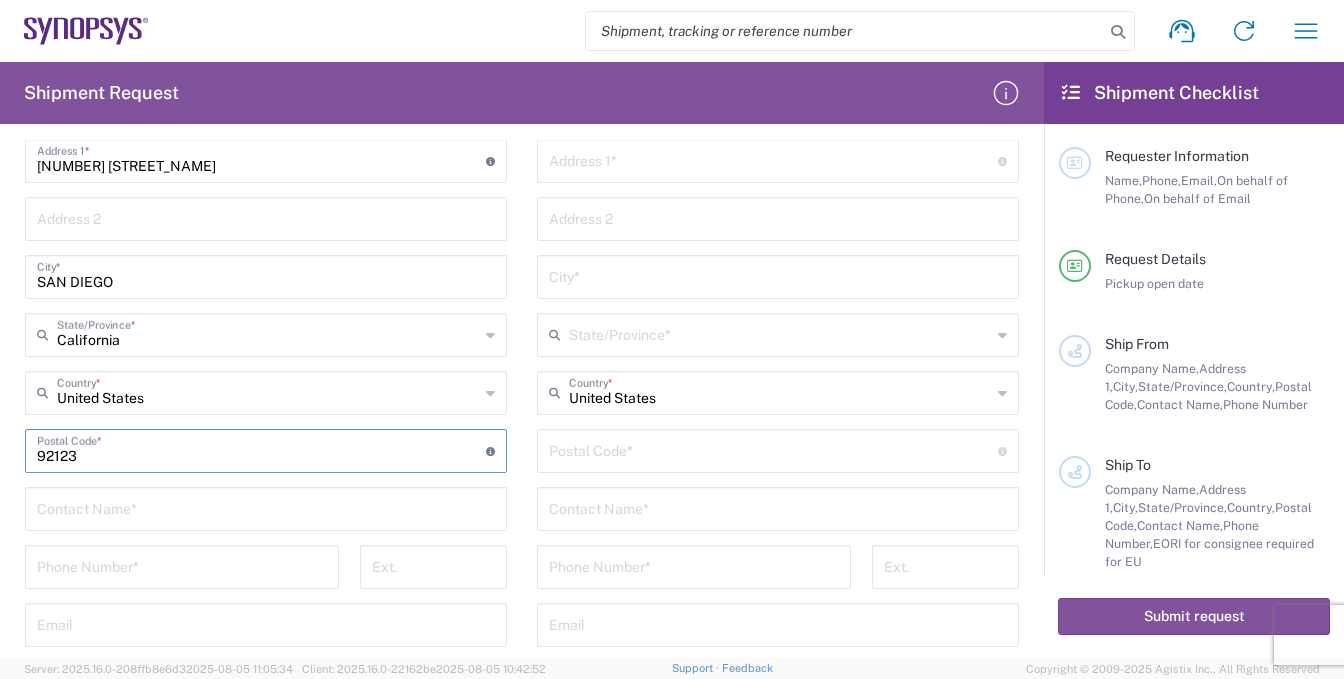 type on "92123" 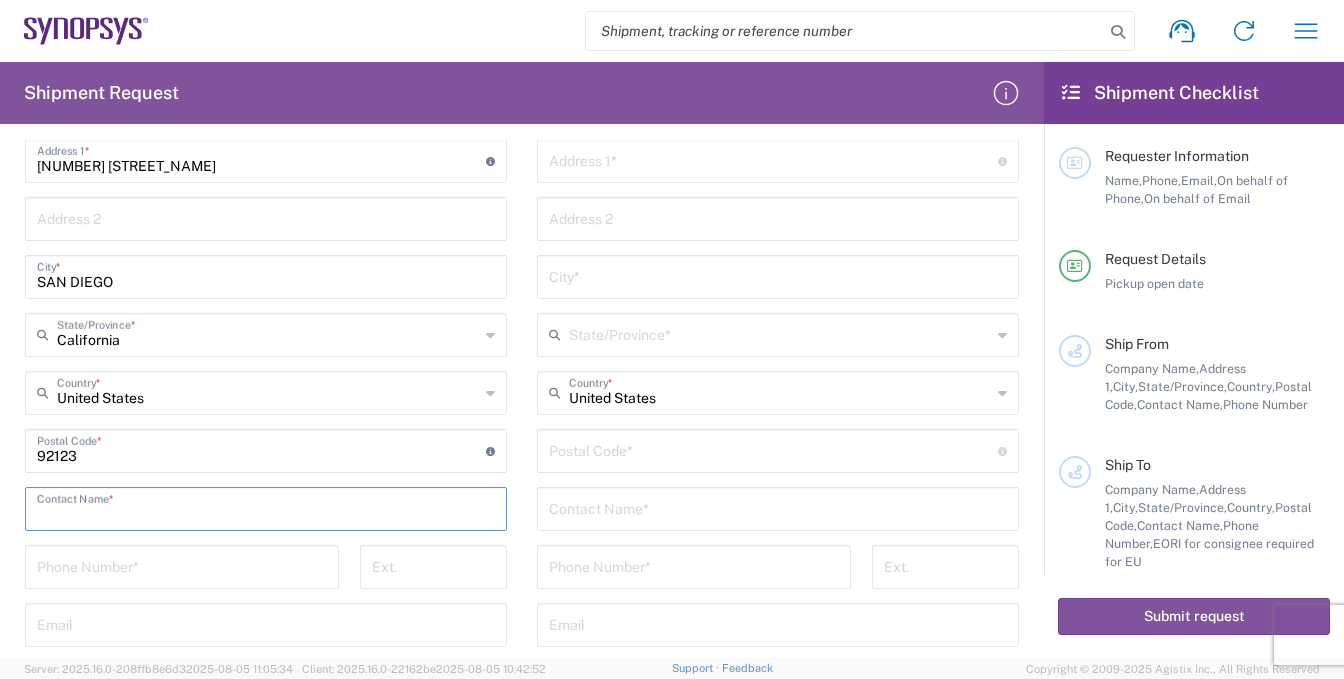 click at bounding box center [266, 507] 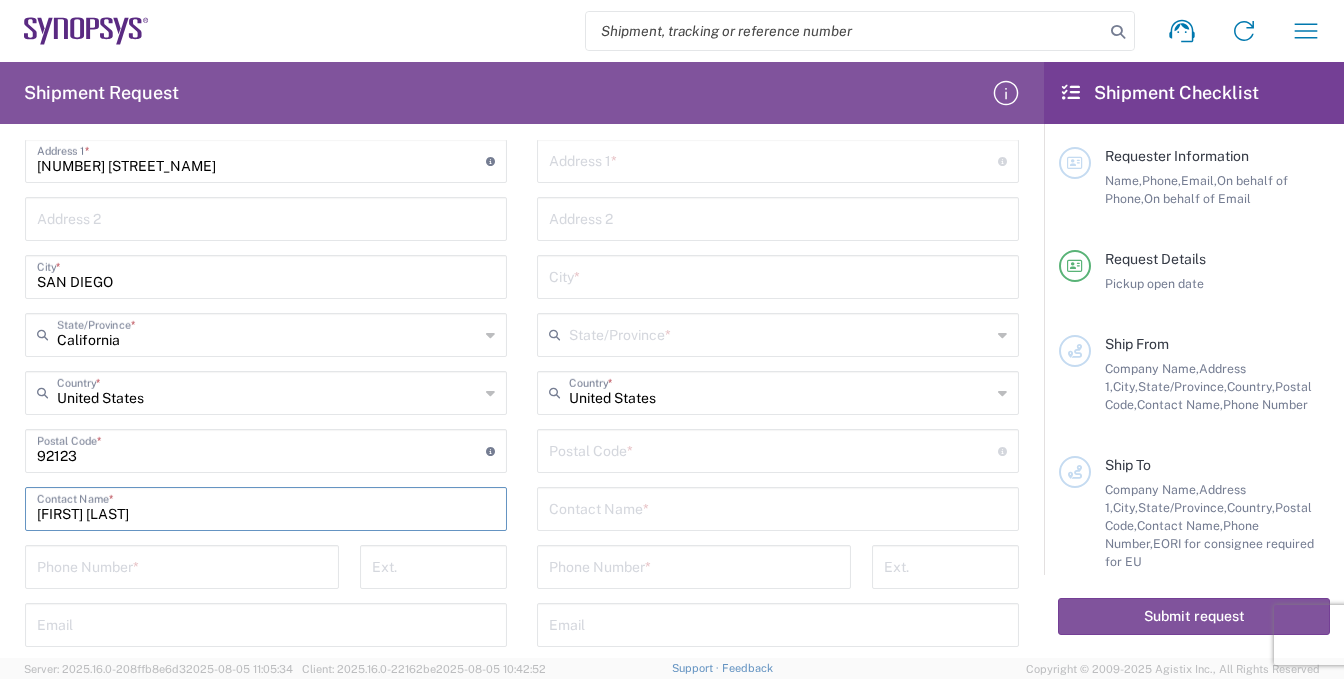 type on "[FIRST] [LAST]" 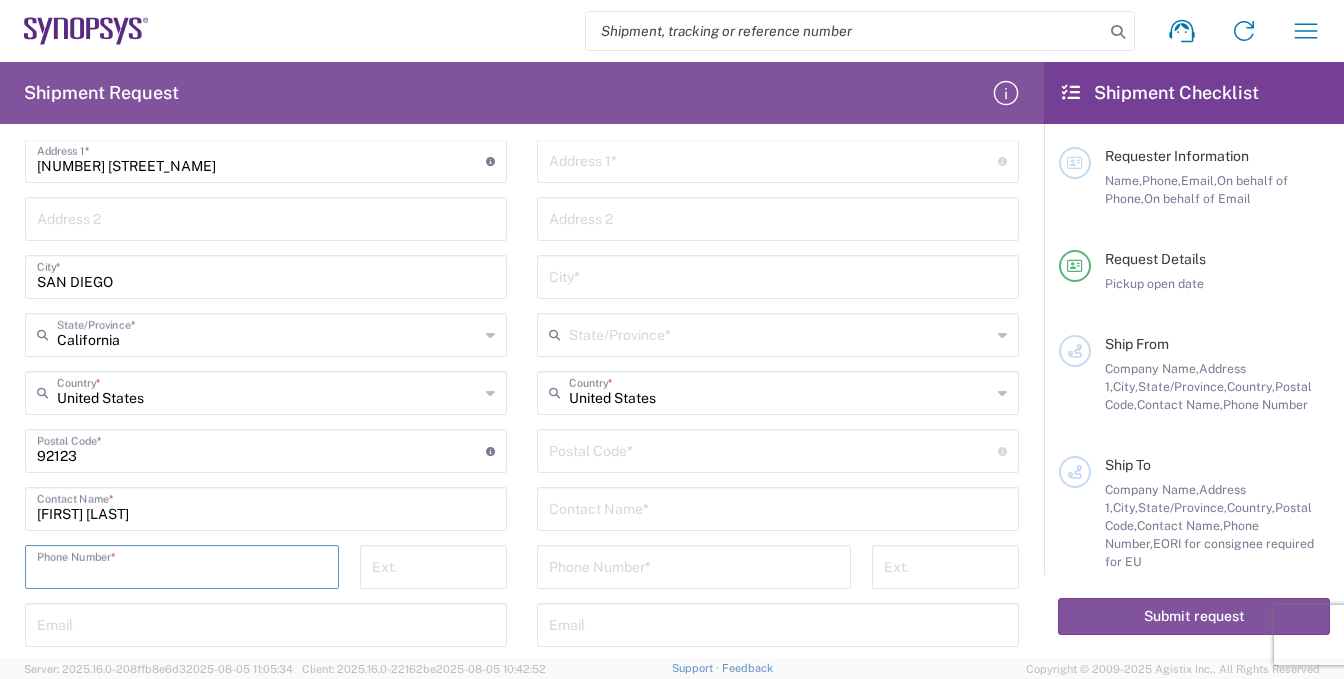 type on "8585762600" 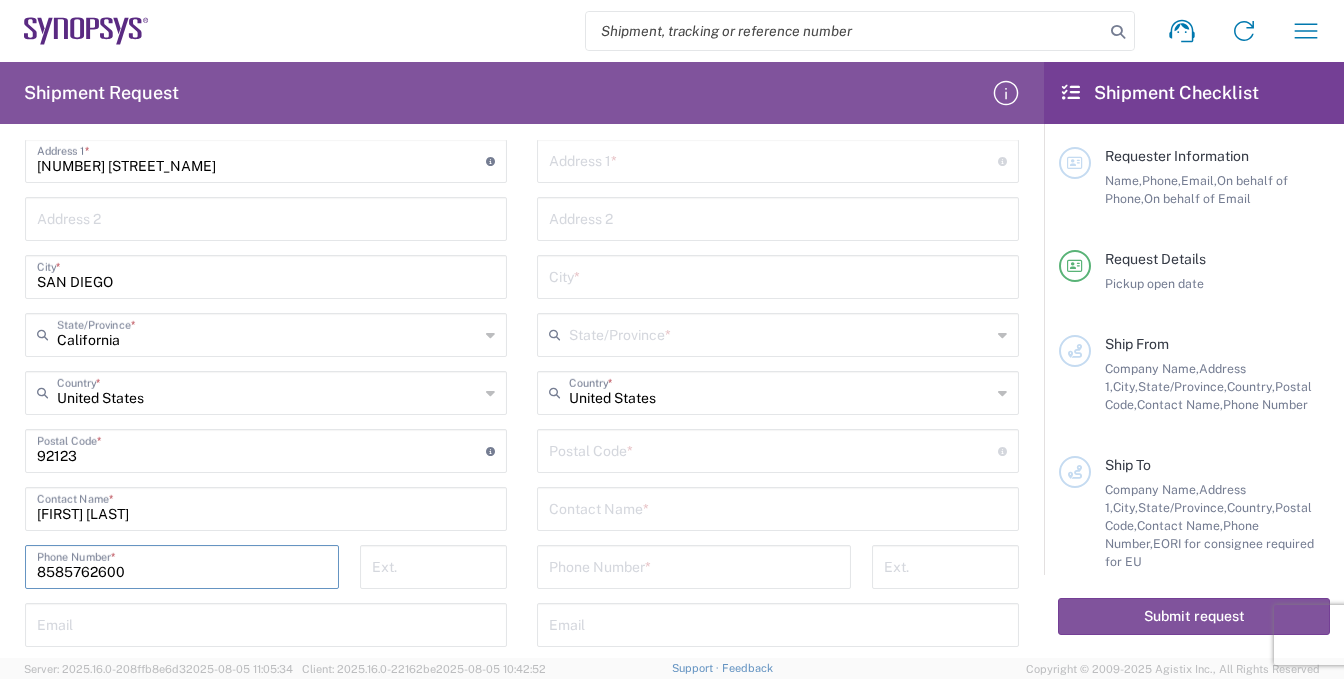 type on "Kyocera International" 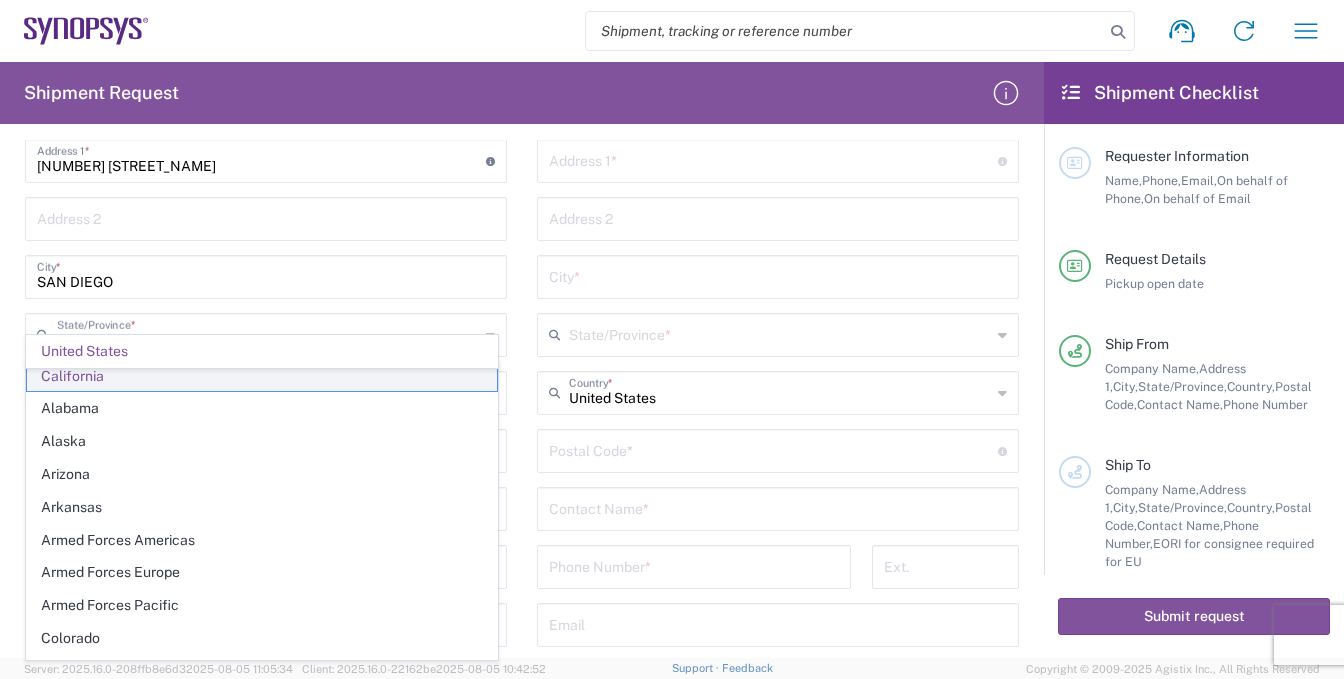 click on "California" 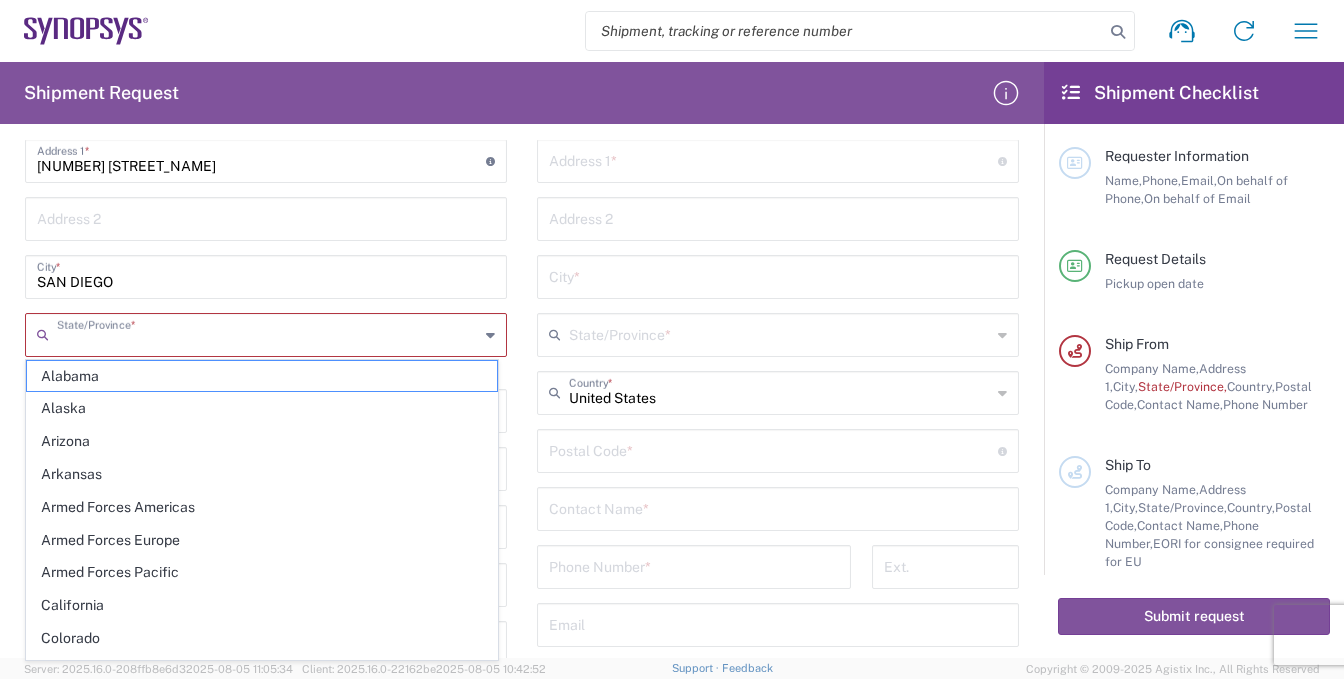 click at bounding box center [268, 333] 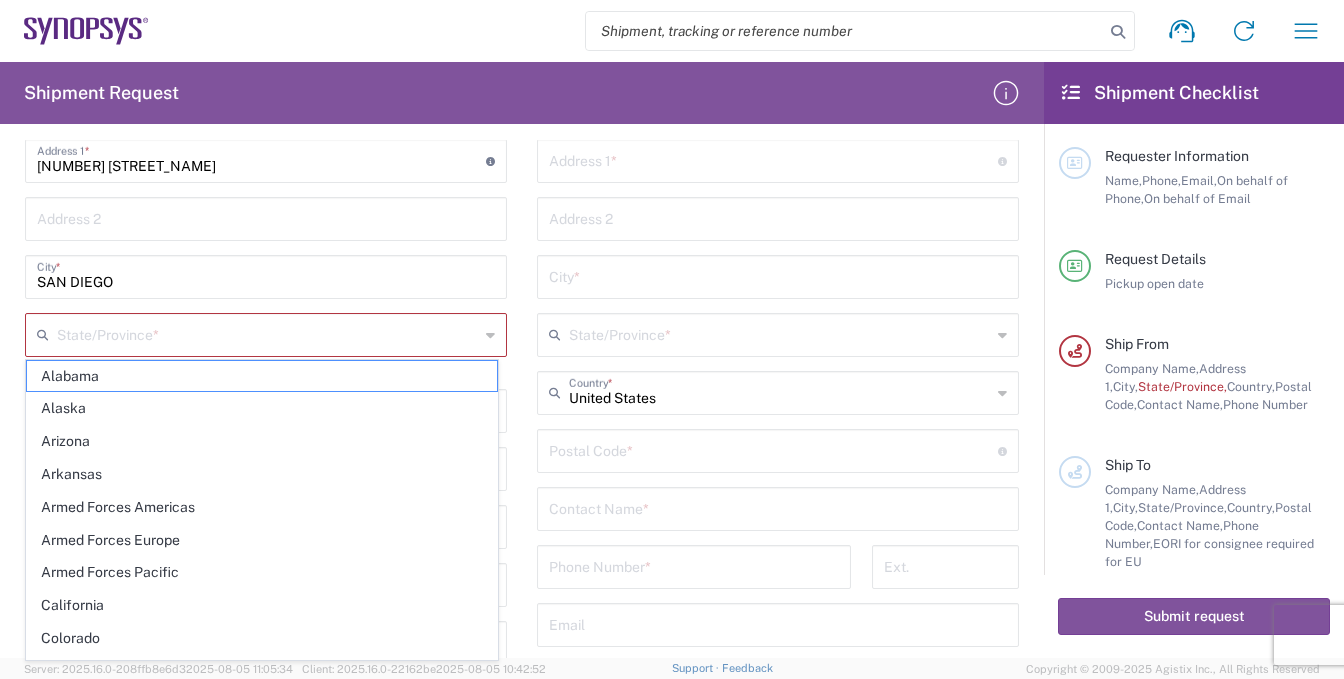 click on "California" 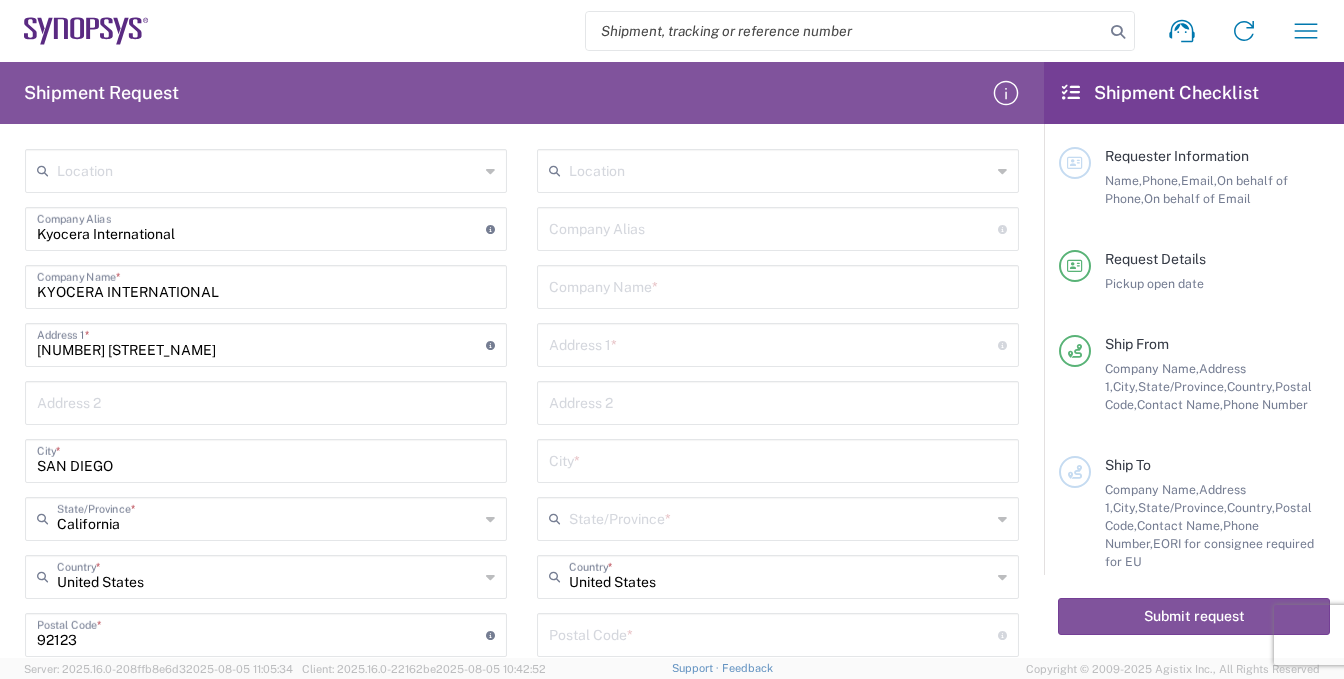 scroll, scrollTop: 600, scrollLeft: 0, axis: vertical 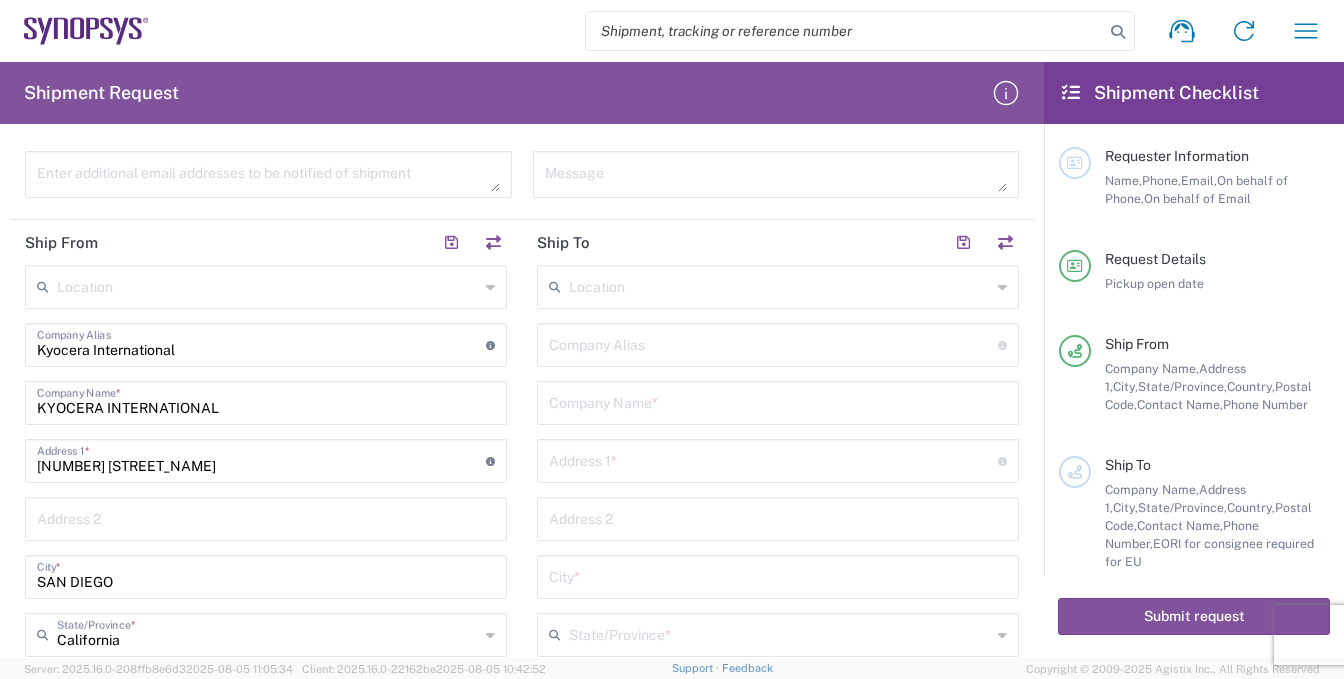 click at bounding box center [778, 401] 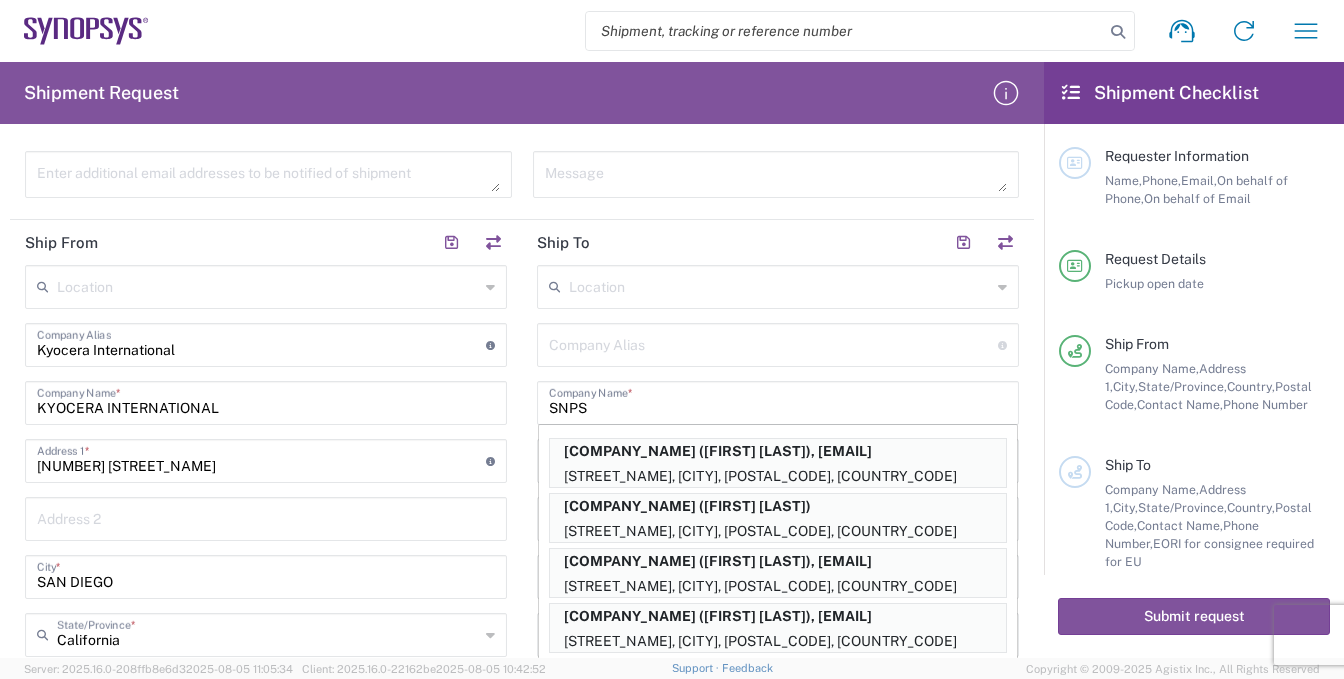 click on "Requester Information  [FIRST] [LAST]  Name  * [PHONE]  Phone  * [EMAIL]  Email  *  Name (on behalf of)   Phone (on behalf of)   Email (on behalf of)   Request Details  [DATE] ×  Pickup open date  * Cancel Apply 03:00 PM  Pickup open time  [DATE] ×  Pickup close date  Cancel Apply 08:00 PM  Pickup close time   Schedule pickup  ×  Delivery open date  Cancel Apply 08:00 AM  Delivery open time  ×  Delivery close date  Cancel Apply 08:00 PM  Delivery close time   Reference Type  Customer Ref Department Invoice Number Purchase Order RMA  Reference Number   Reason for Request   Enter additional email addresses to be notified of shipment   Message   Ship From   Location  Aachen DE04 Agrate Brianza IT01 Aschheim DE02 Atlanta US60 Bangalore RMZ IN01 Bangalore RMZ IN02 Bangalore RMZ IN08 Bangalore RMZ IN25 Bangalore RMZ IN33 Bangalore RMZ IN37 Bangalore RMZ IN47 Bangalore SIG IN32 Bangalore SIG IN7D Beijing CN30 Belfast GB78 Bellevue US28 Berlin DE16 Berlin DE20 EG01" 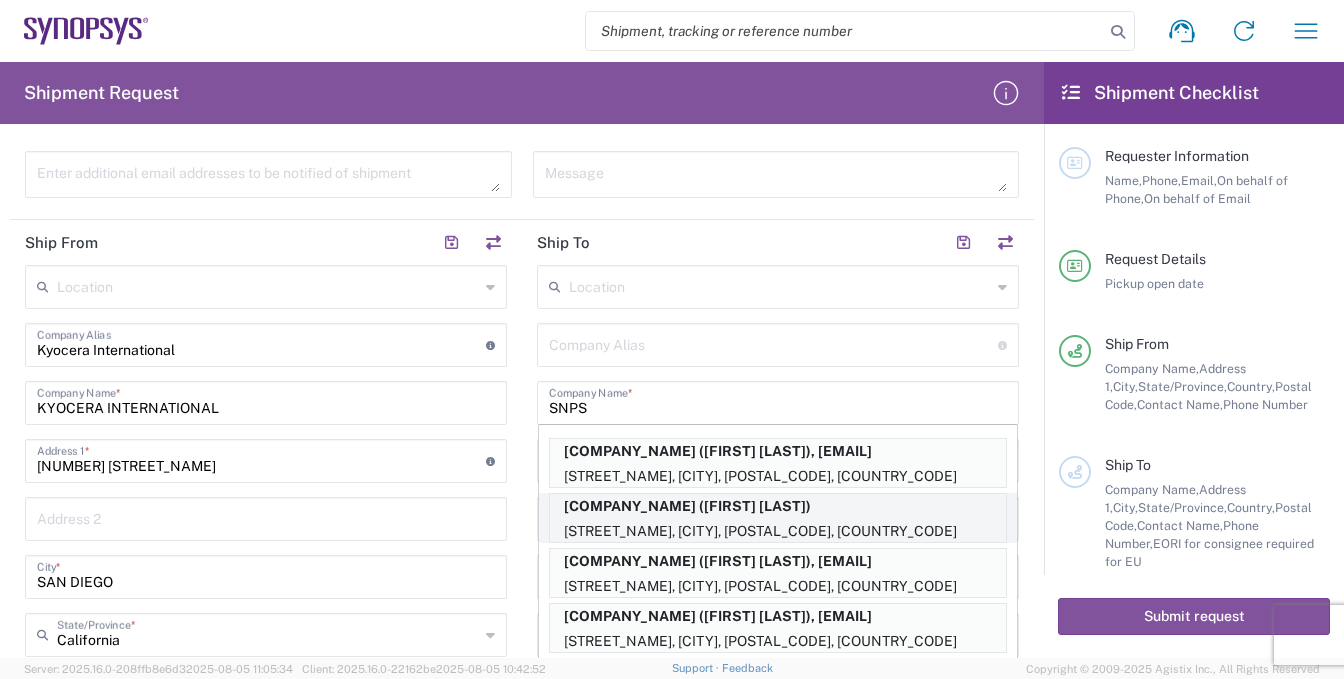 click on "SNPS PORTUGAL UNIP. LDA. (PEDRO PINTO)" at bounding box center [778, 506] 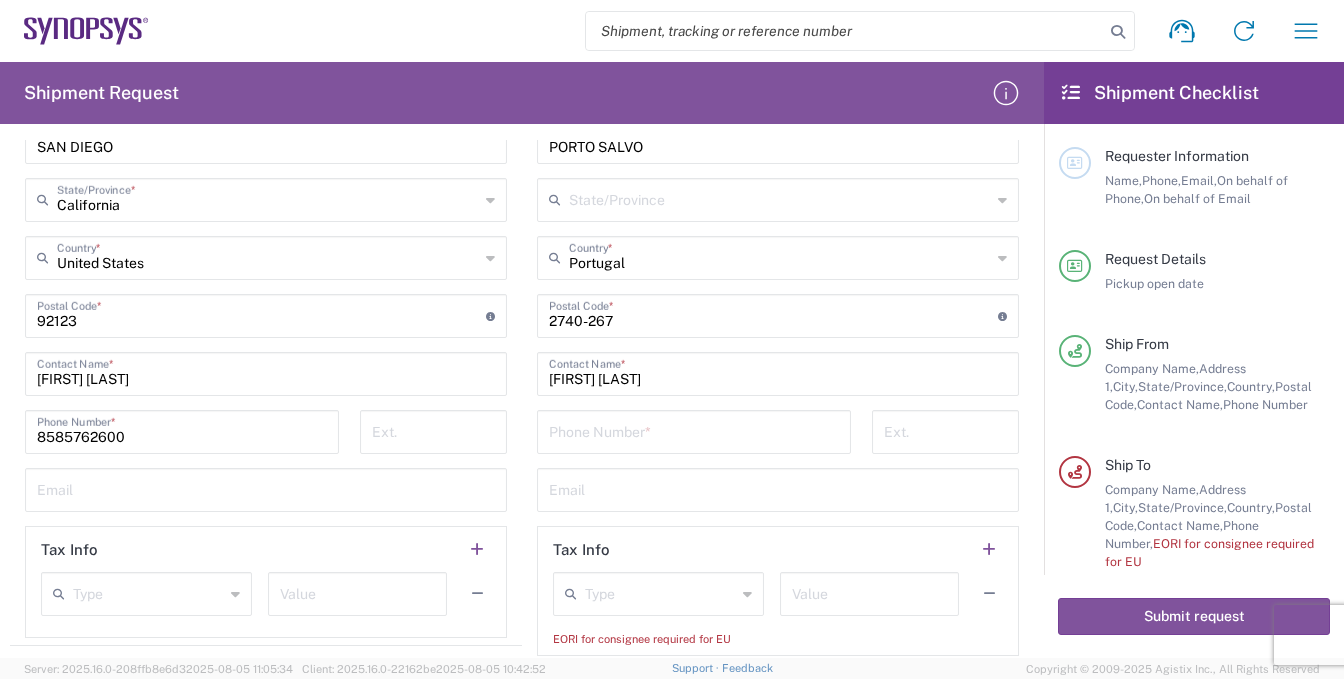 scroll, scrollTop: 1200, scrollLeft: 0, axis: vertical 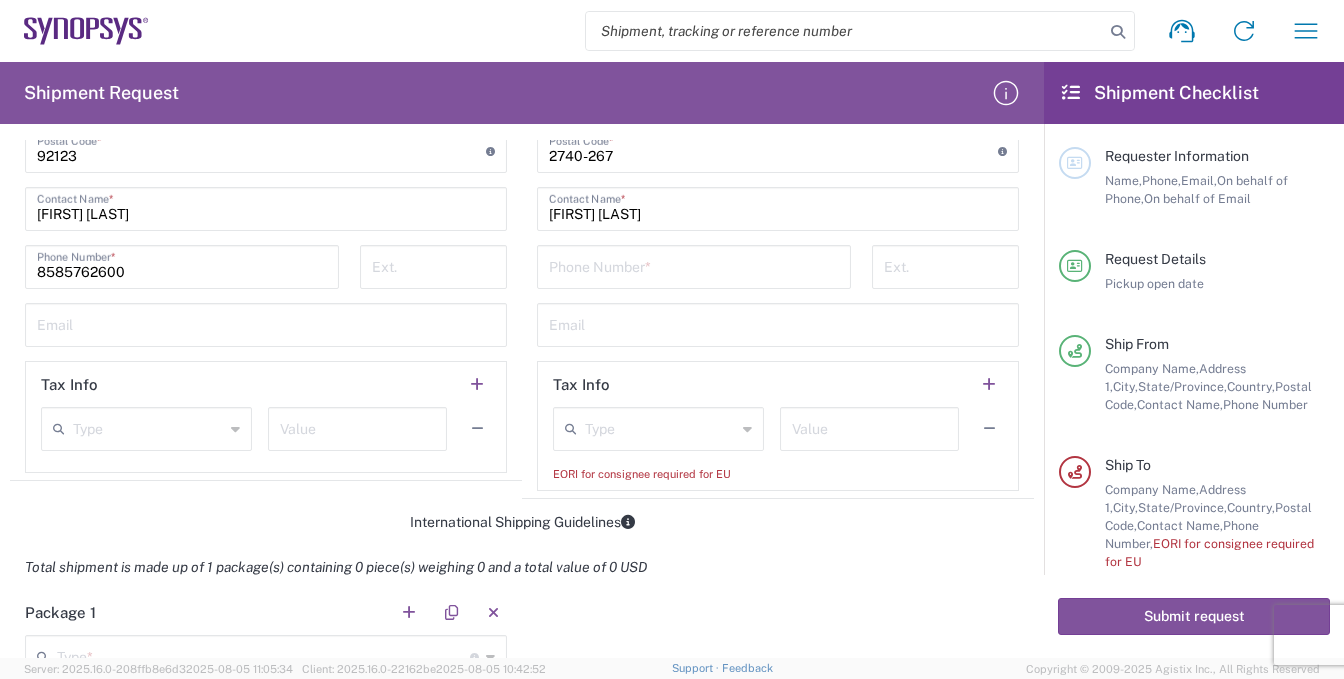 click 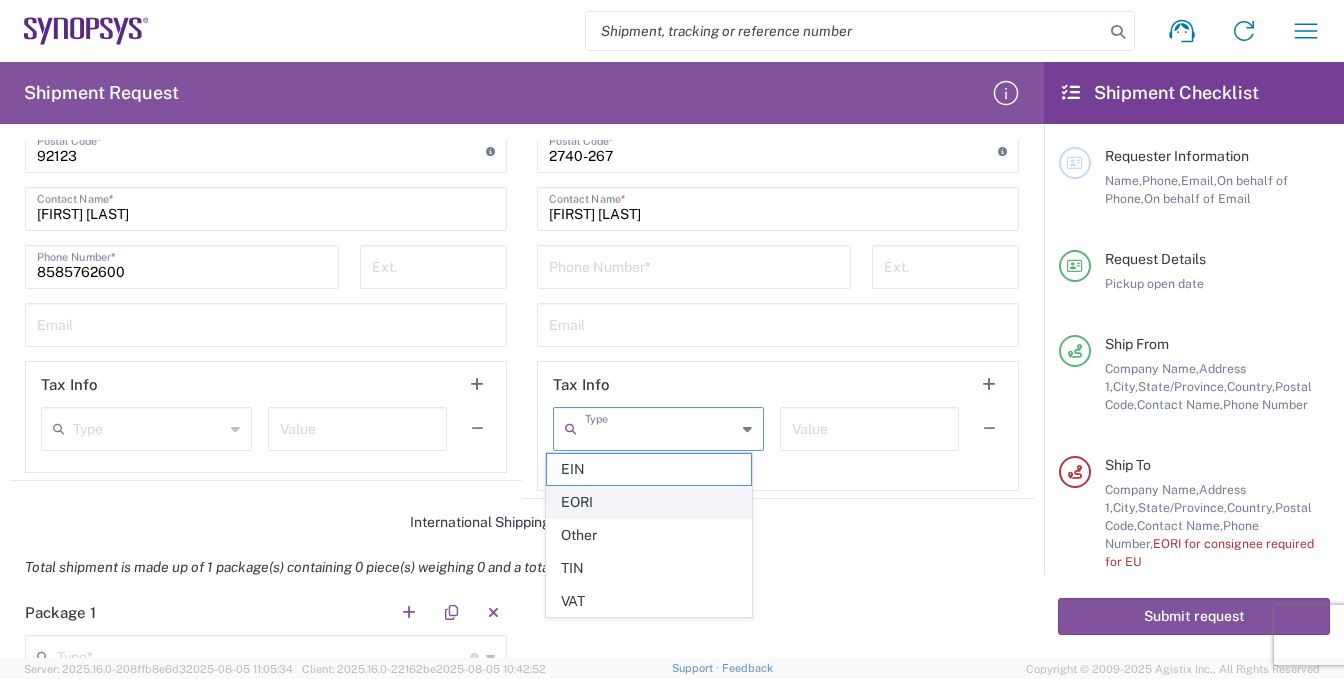click on "EORI" 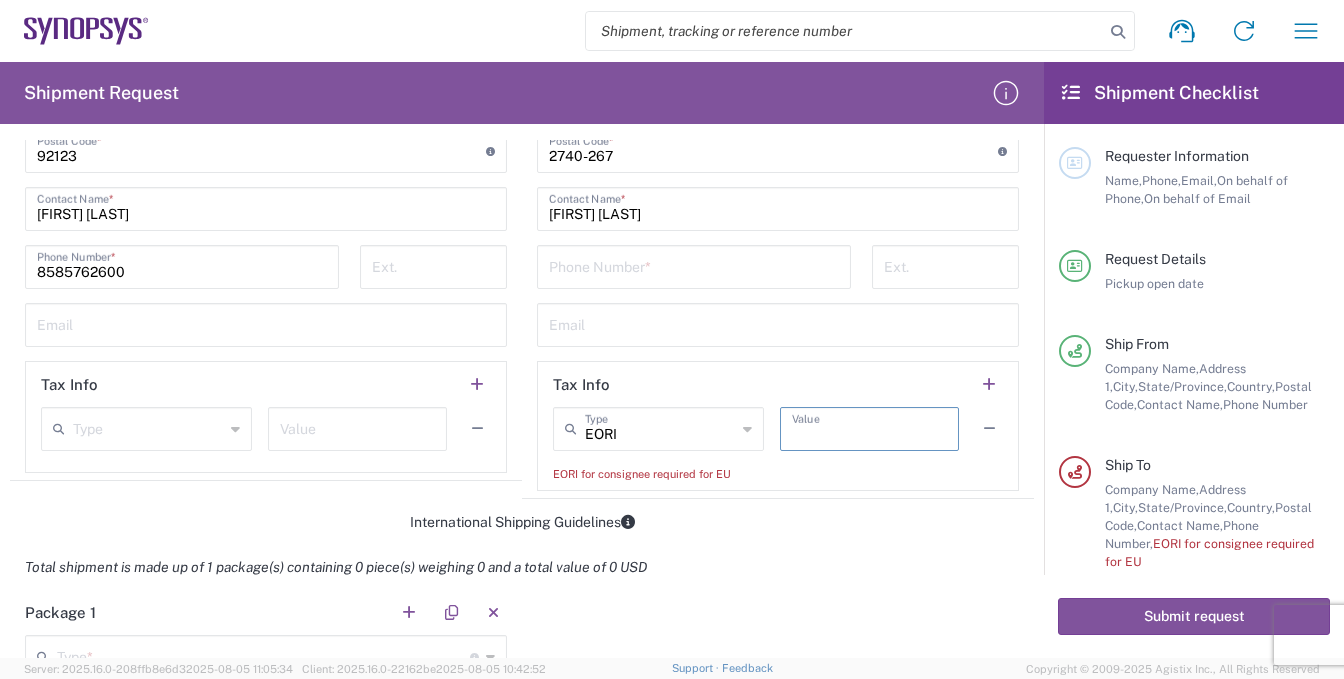 click at bounding box center [869, 427] 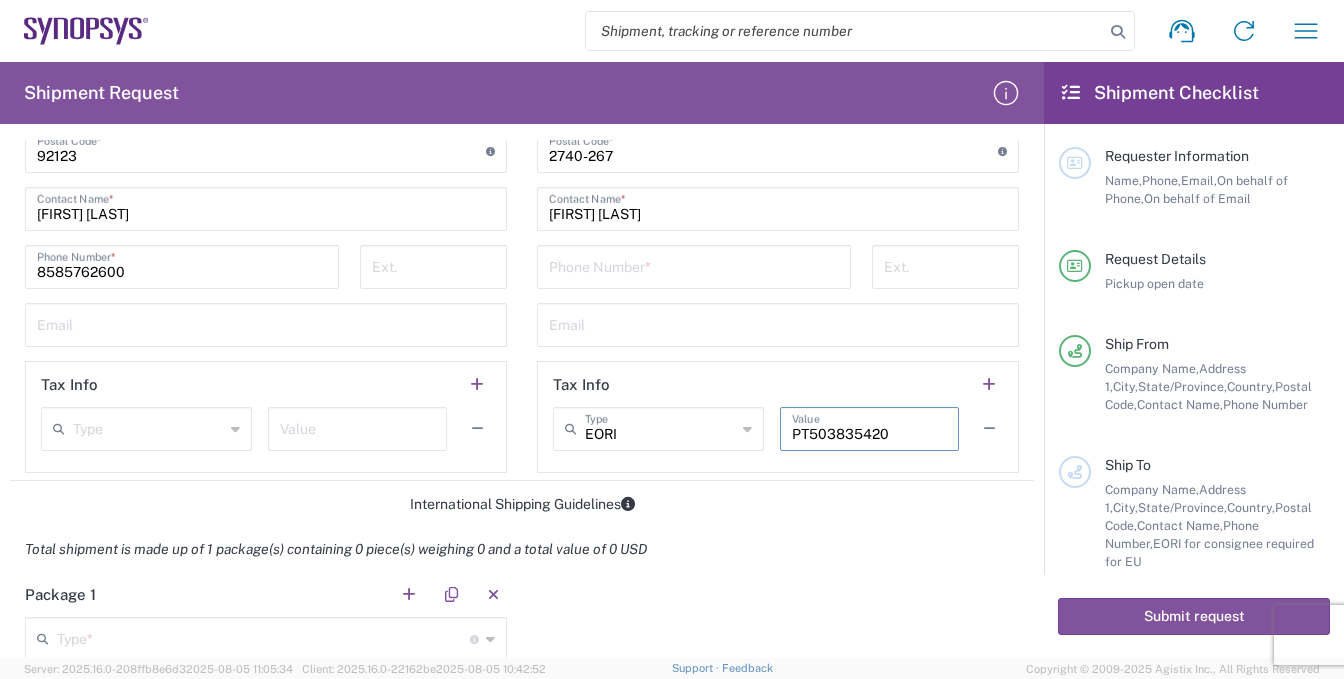 scroll, scrollTop: 1500, scrollLeft: 0, axis: vertical 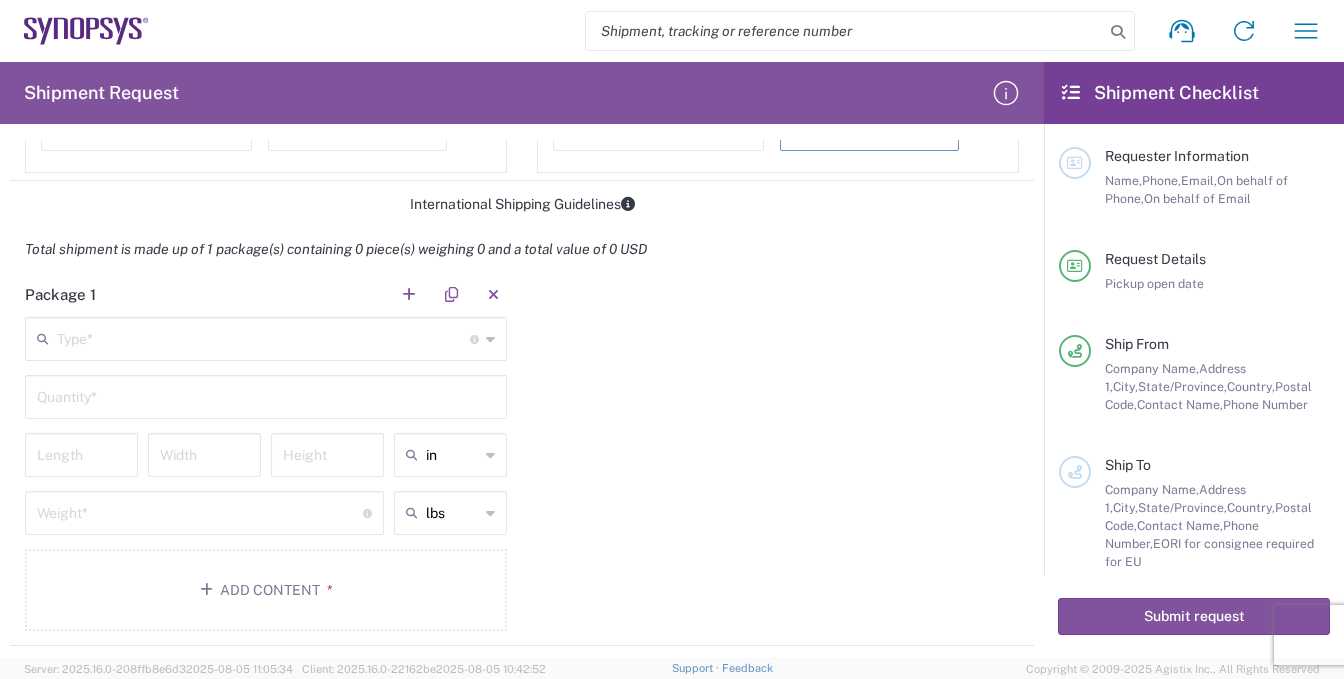 type on "PT503835420" 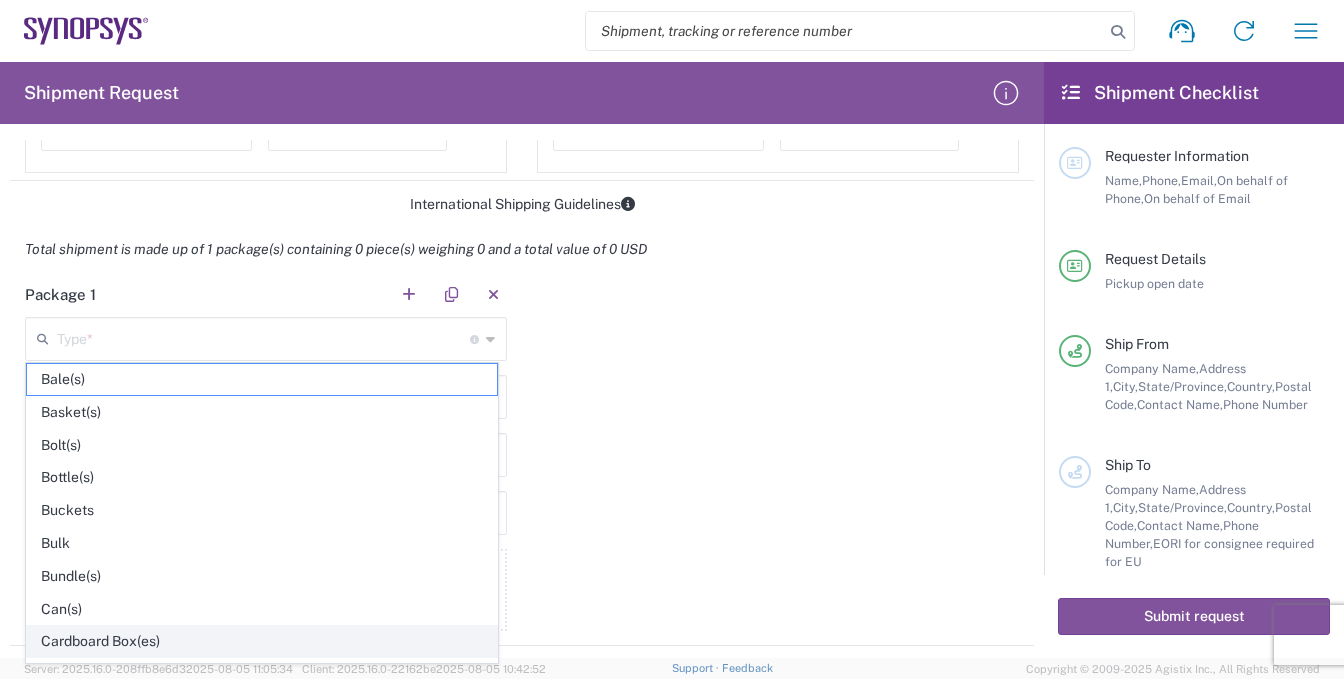 click on "Cardboard Box(es)" 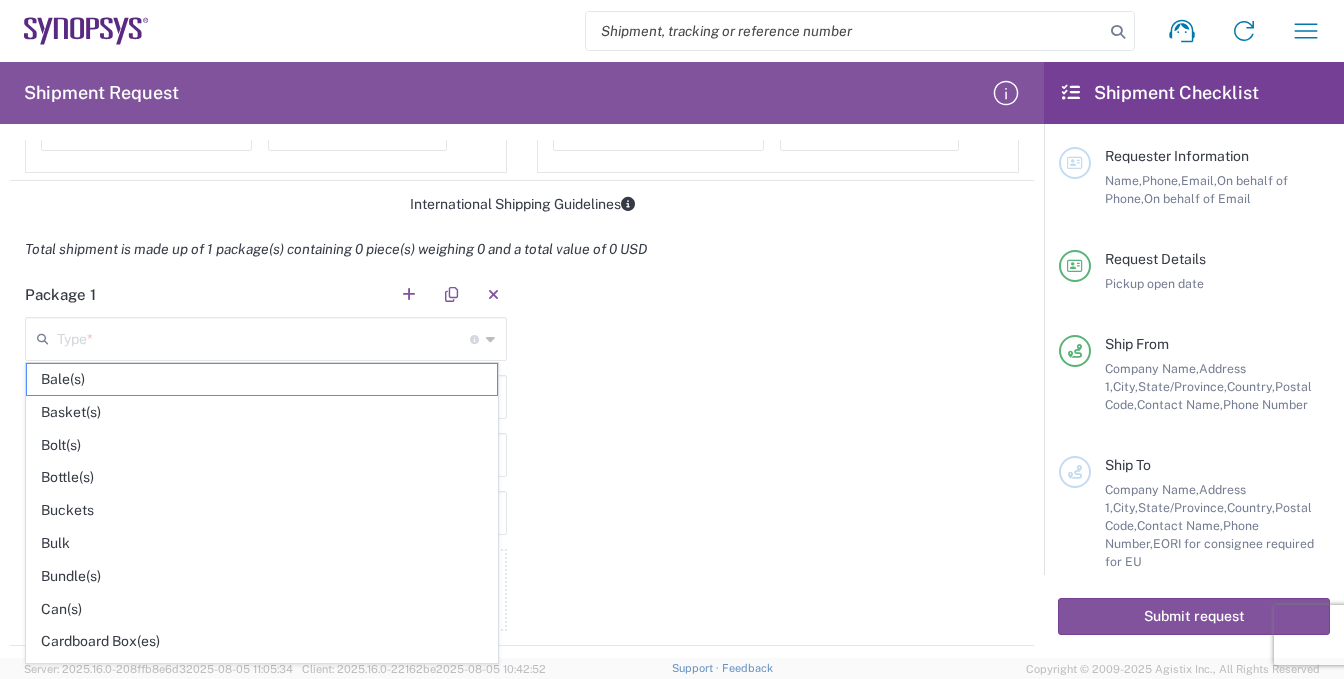 type on "Cardboard Box(es)" 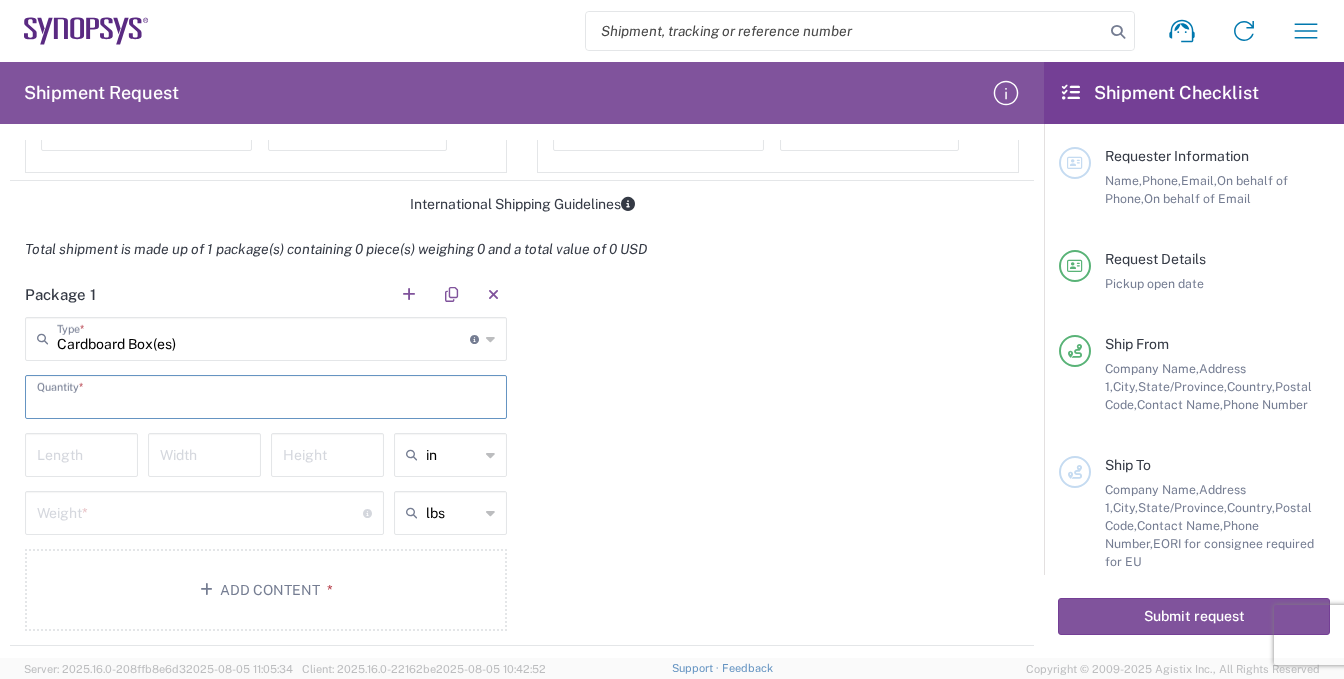 click at bounding box center [266, 395] 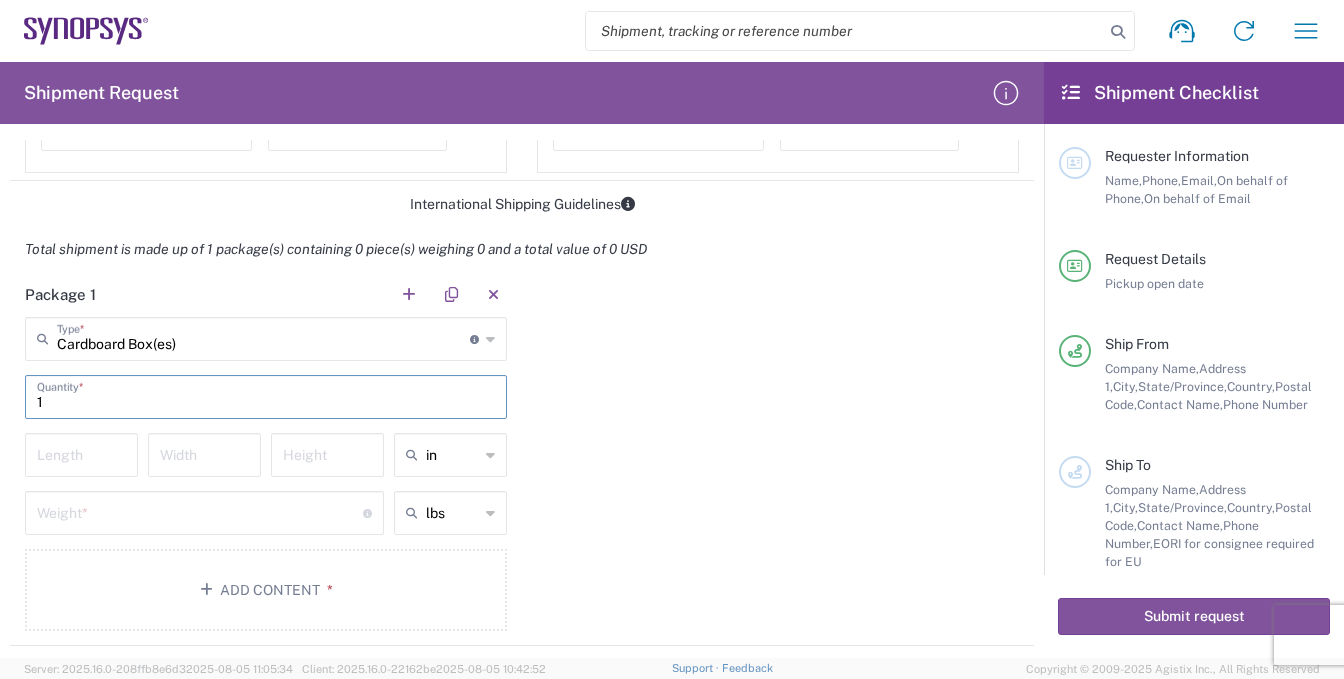 type on "1" 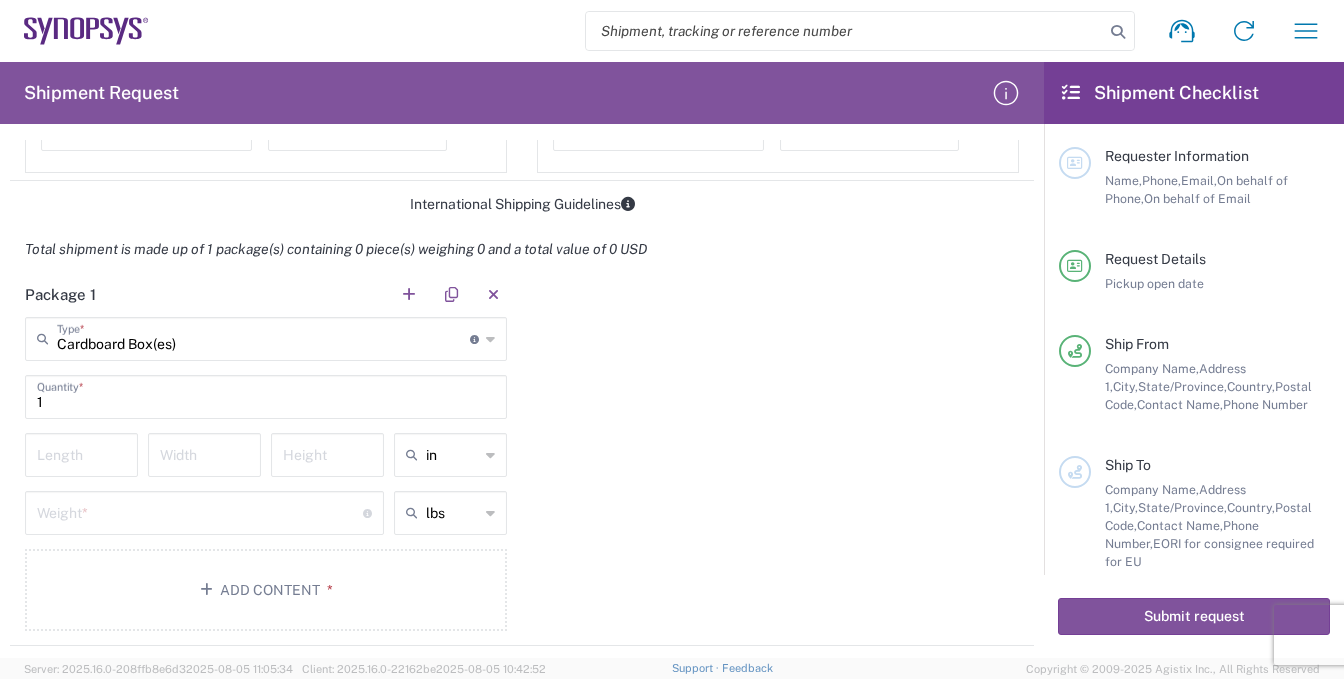 click at bounding box center (81, 453) 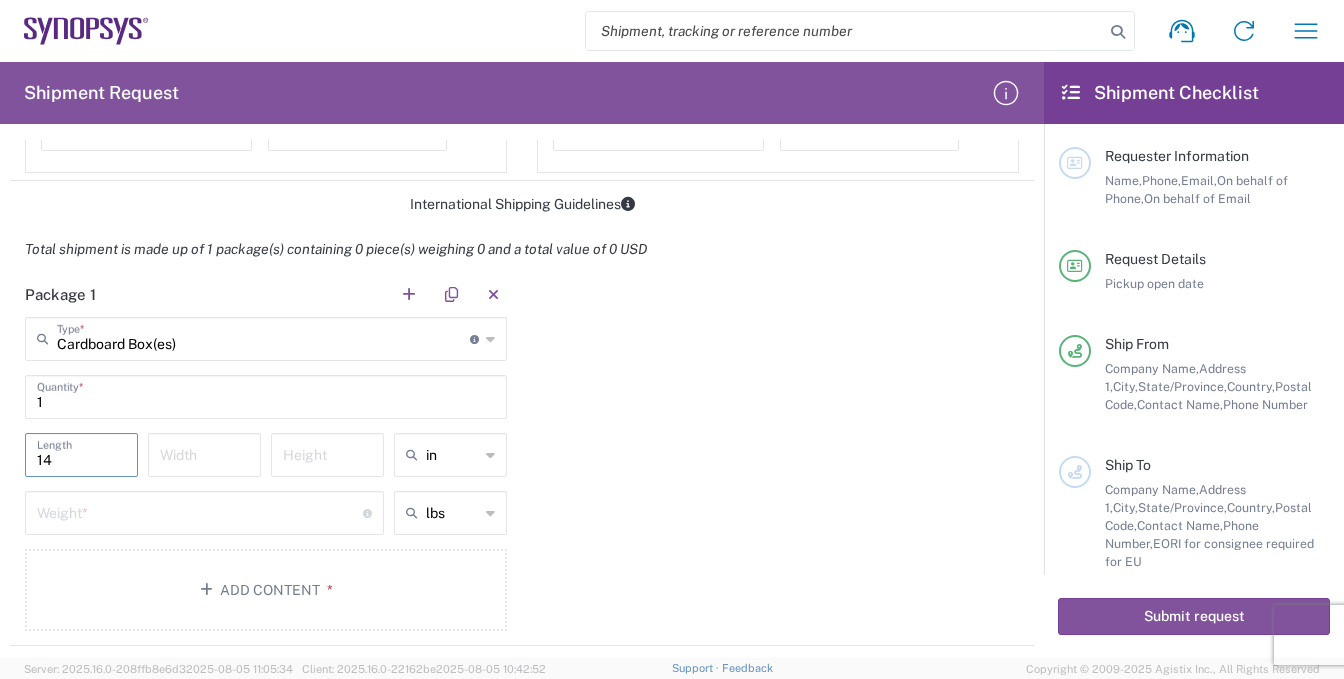 type on "14" 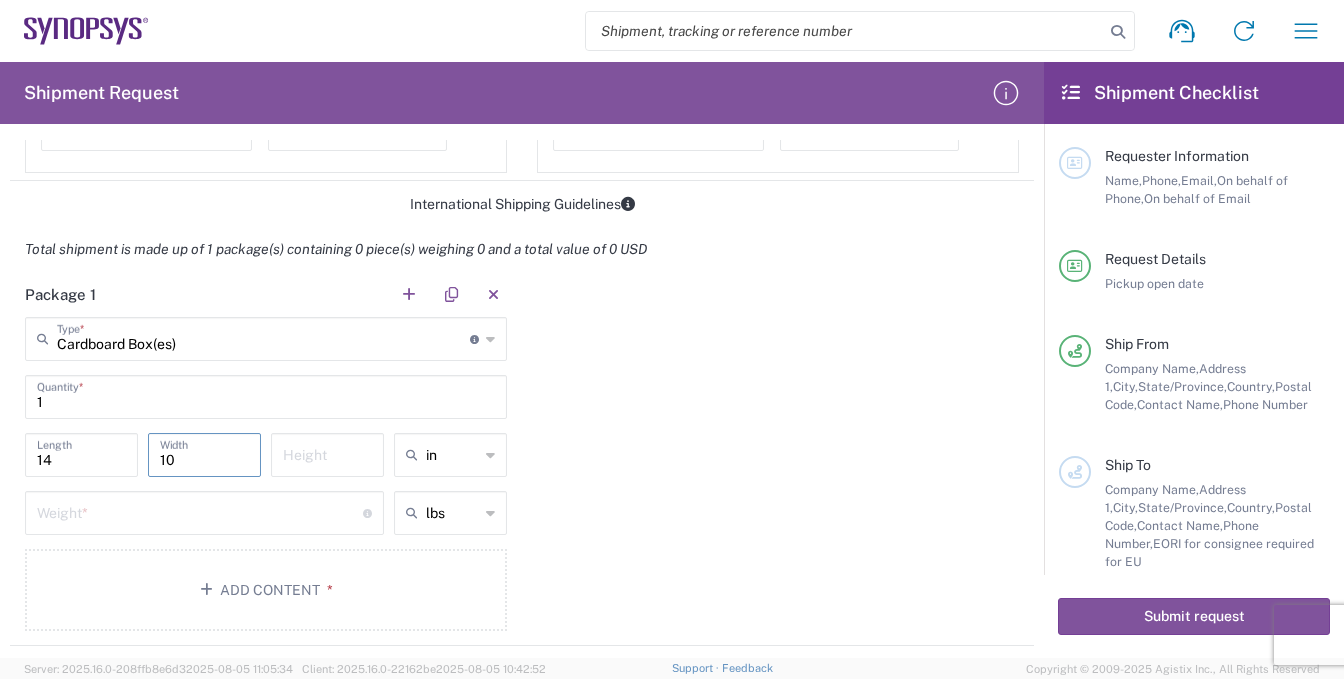 type on "10" 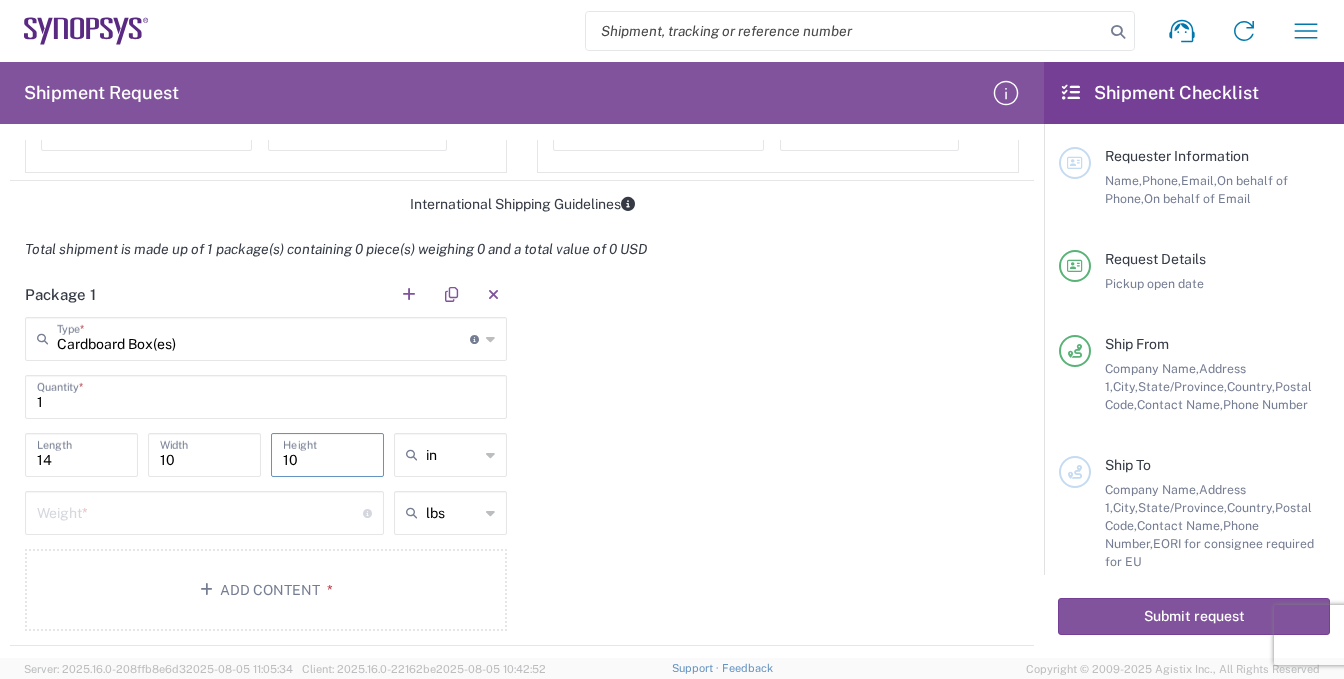 type on "10" 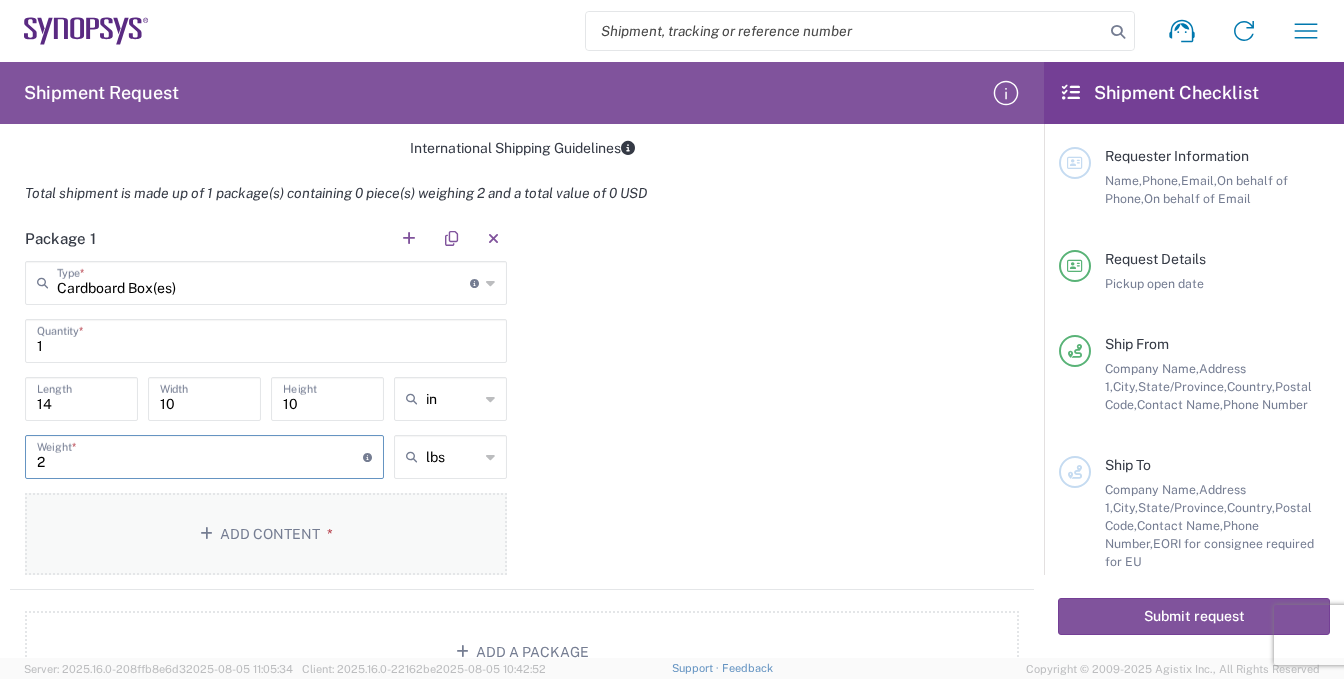 scroll, scrollTop: 1600, scrollLeft: 0, axis: vertical 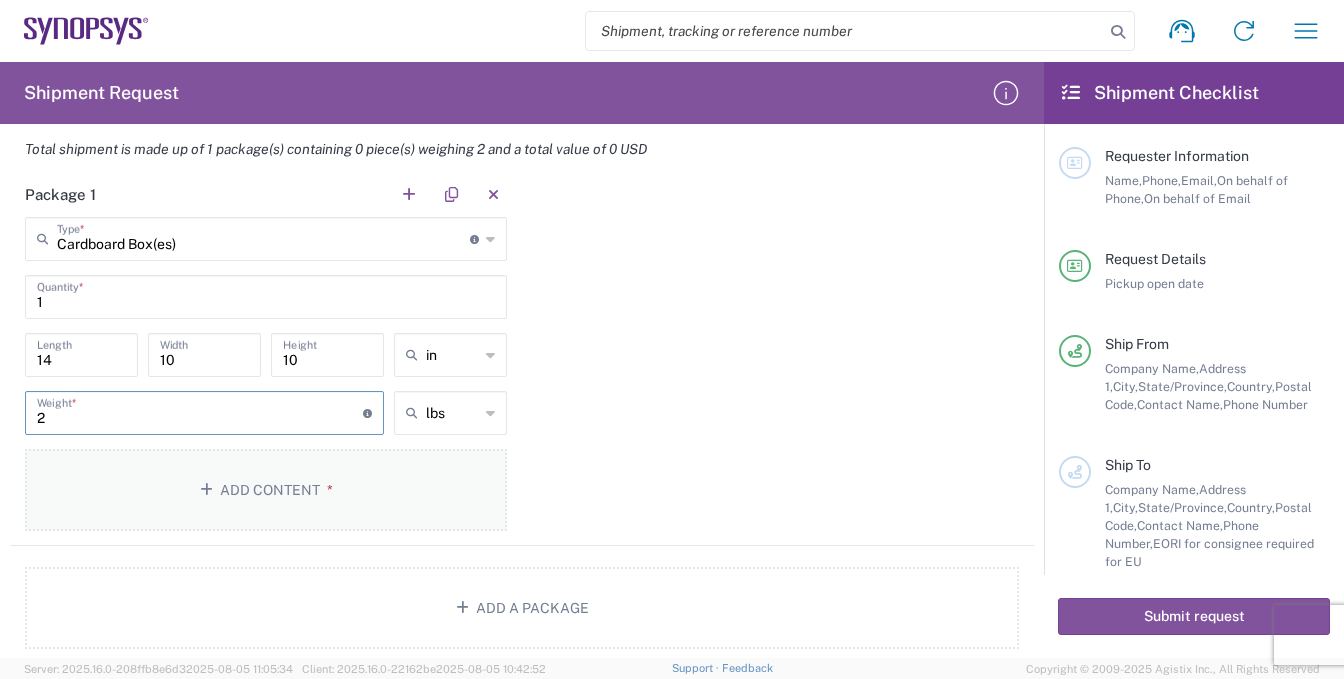 type on "2" 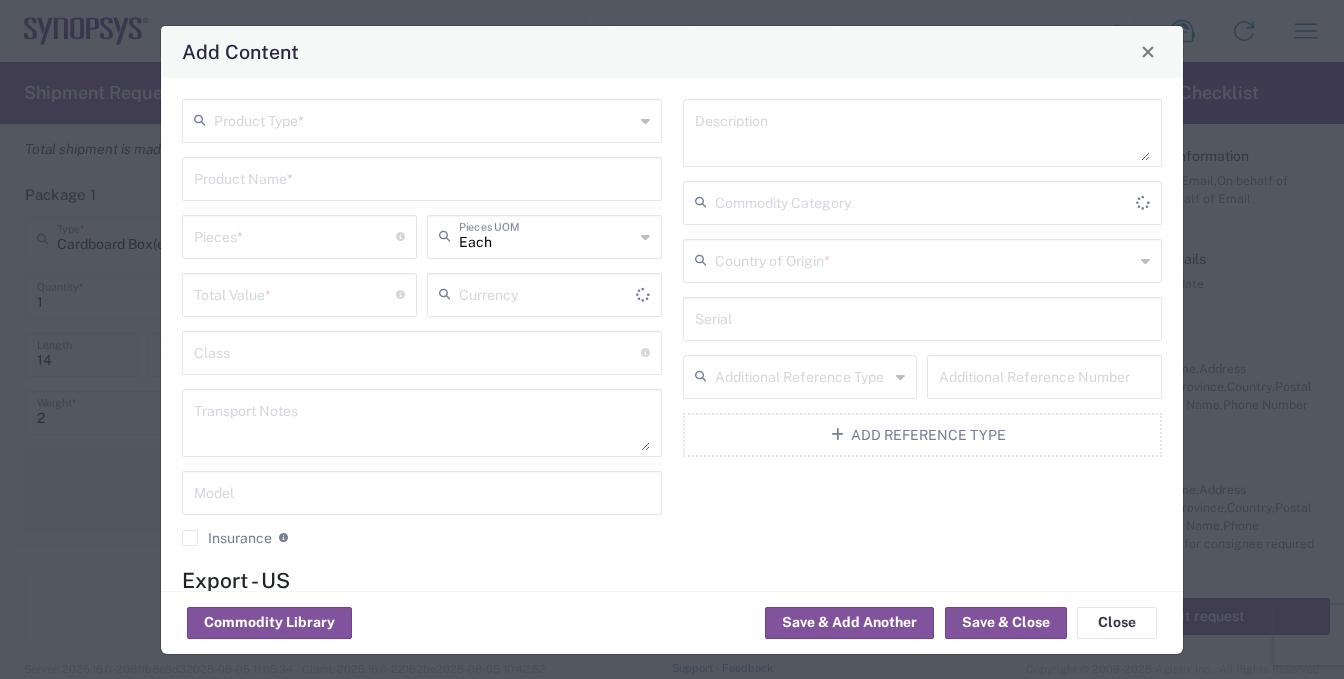 type on "US Dollar" 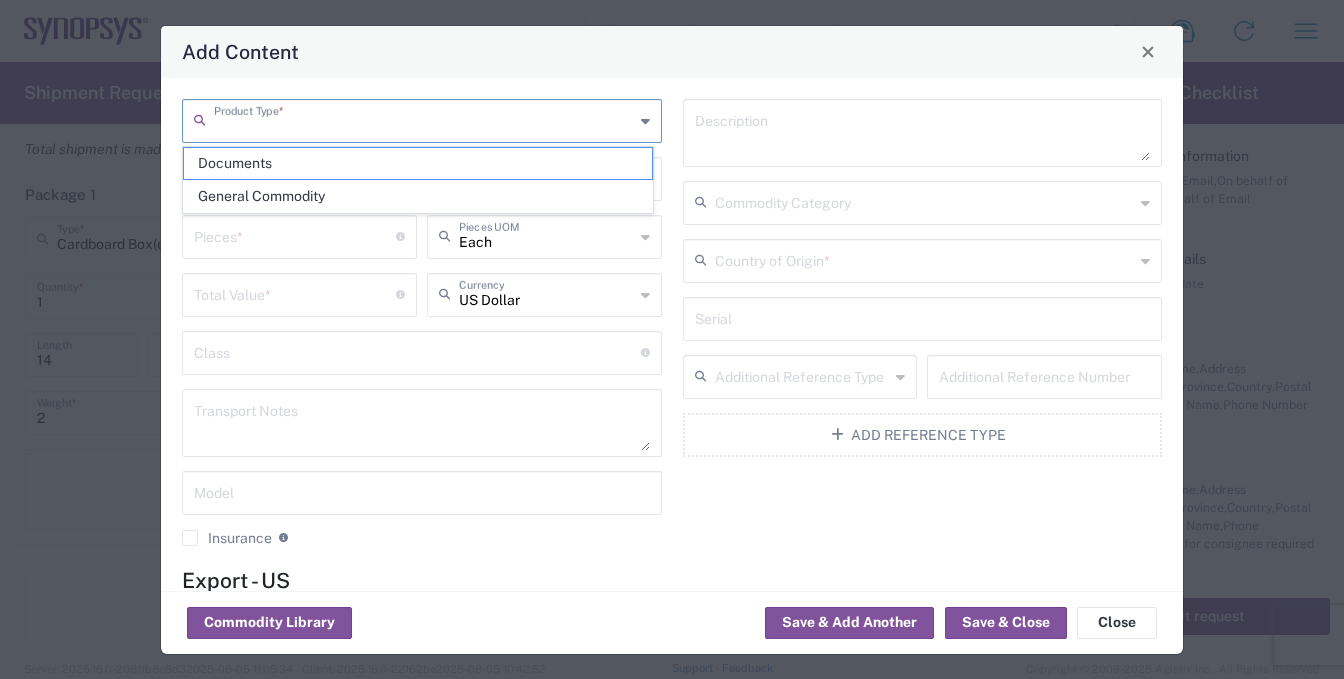 click at bounding box center [424, 119] 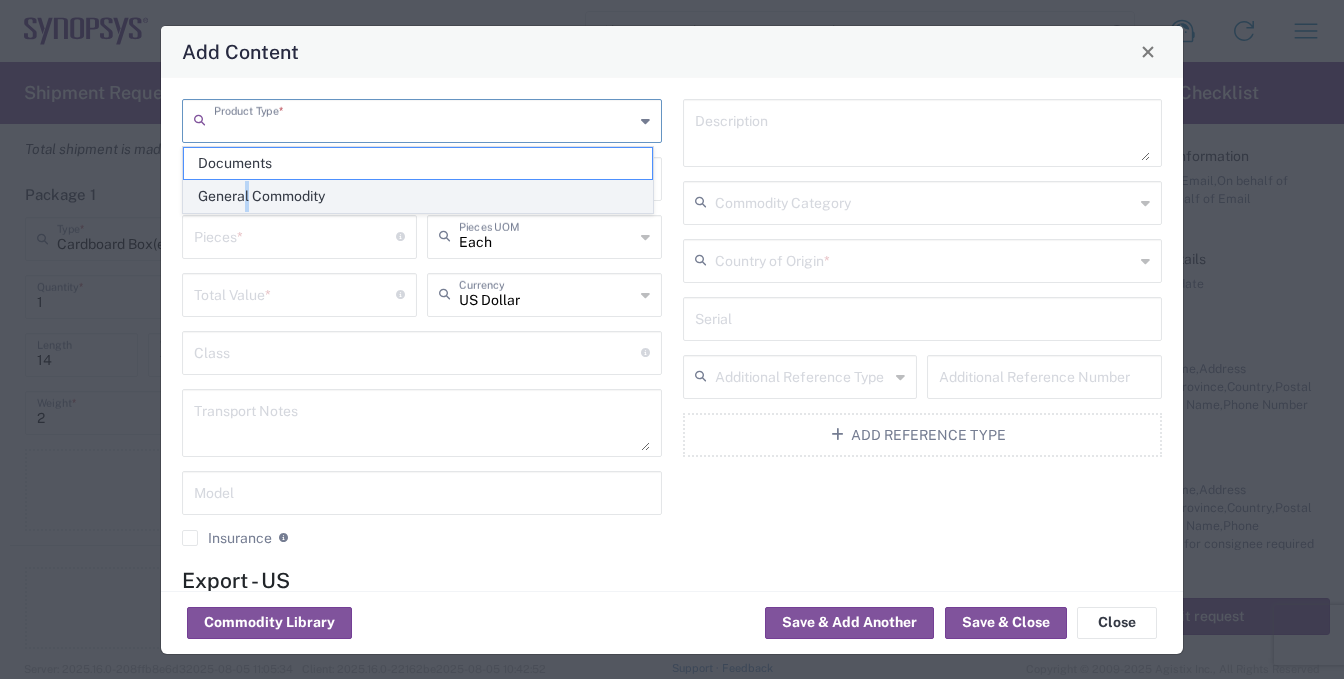click on "General Commodity" 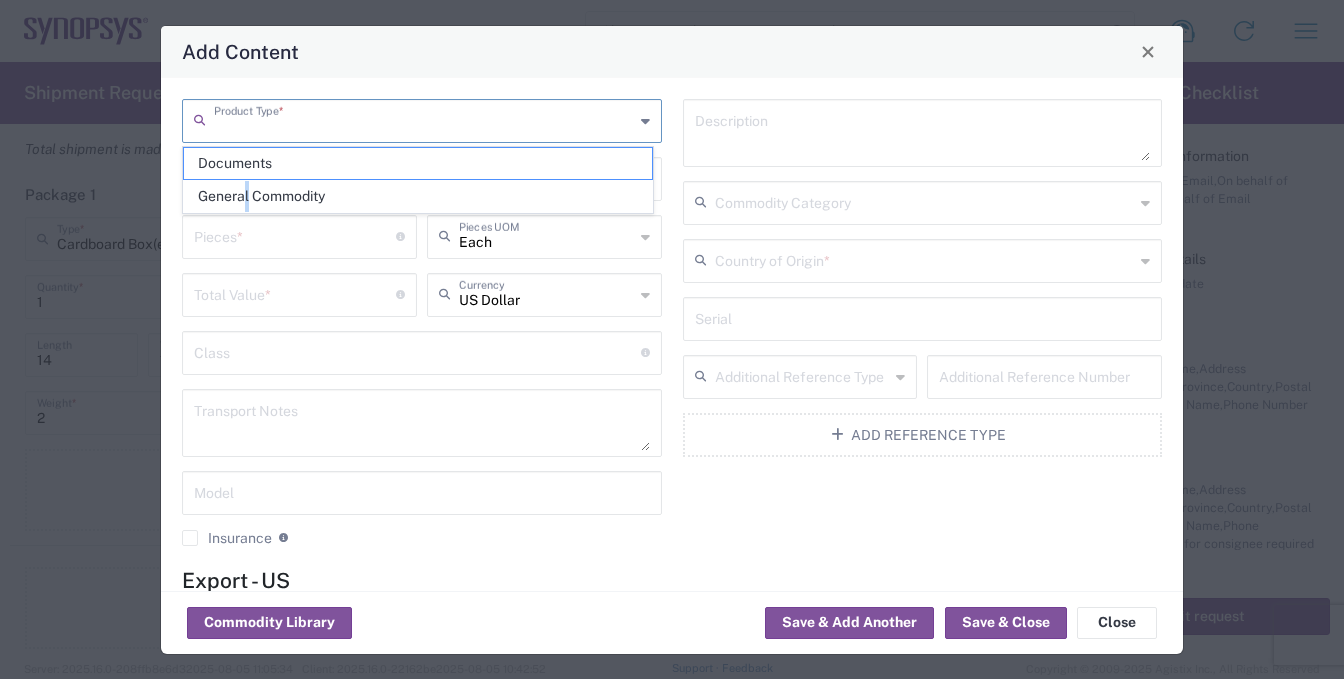 type on "General Commodity" 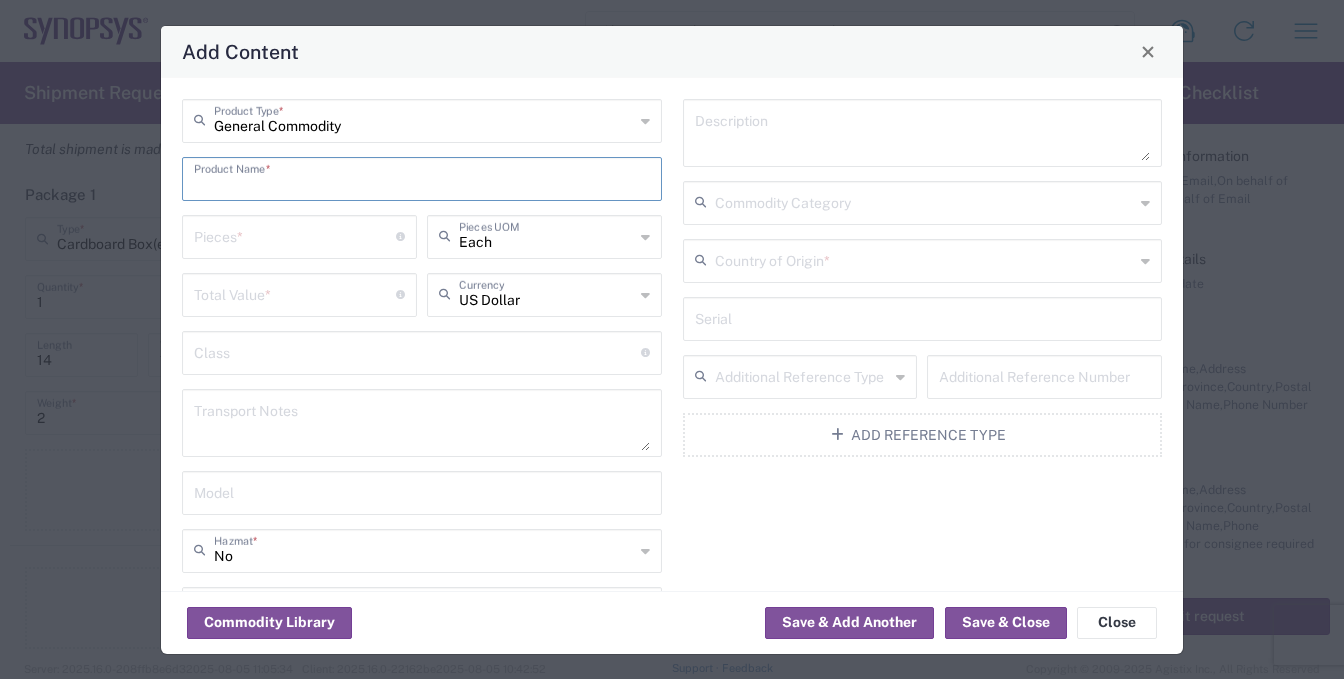 click at bounding box center [422, 177] 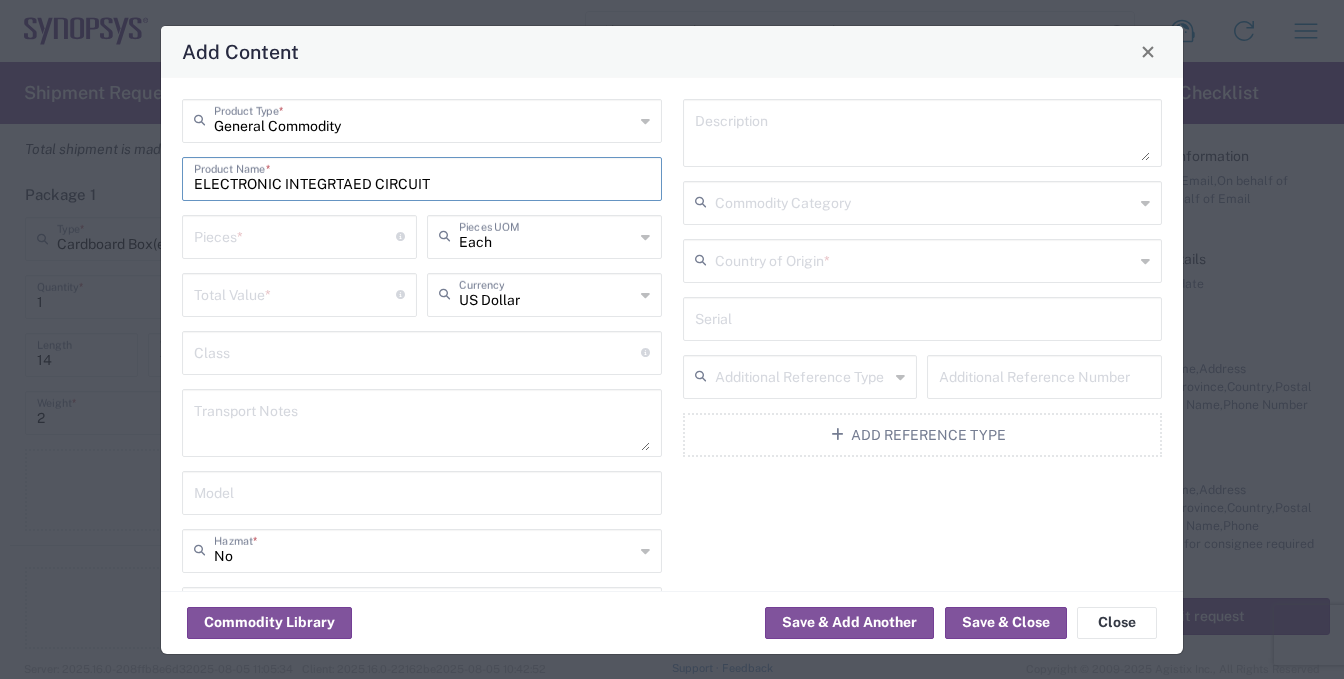 type on "ELECTRONIC INTEGRTAED CIRCUIT" 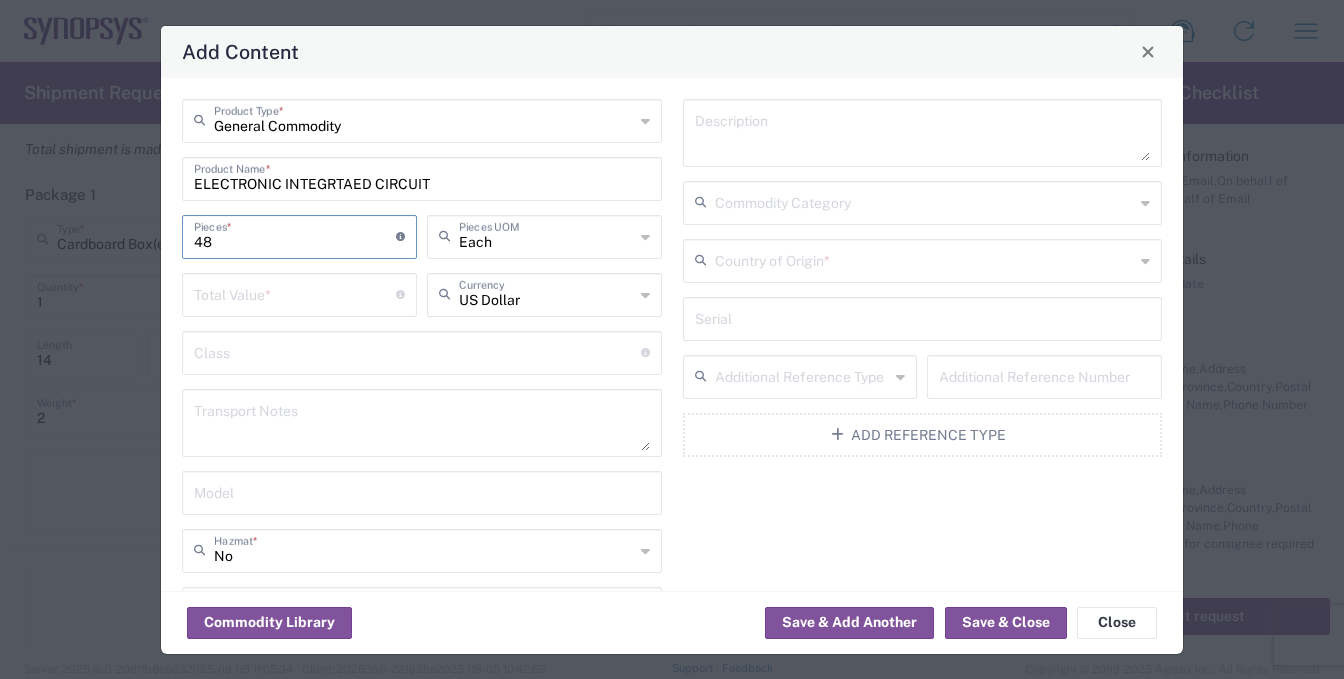 type on "48" 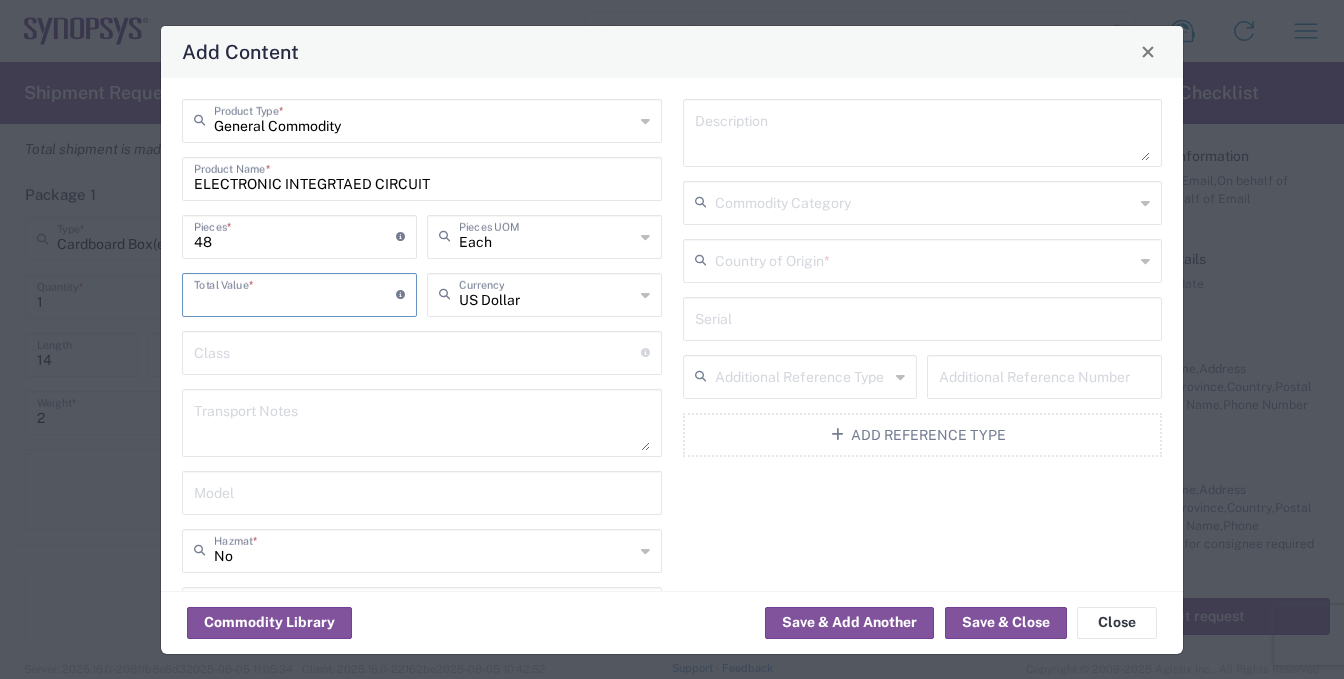 click at bounding box center (295, 293) 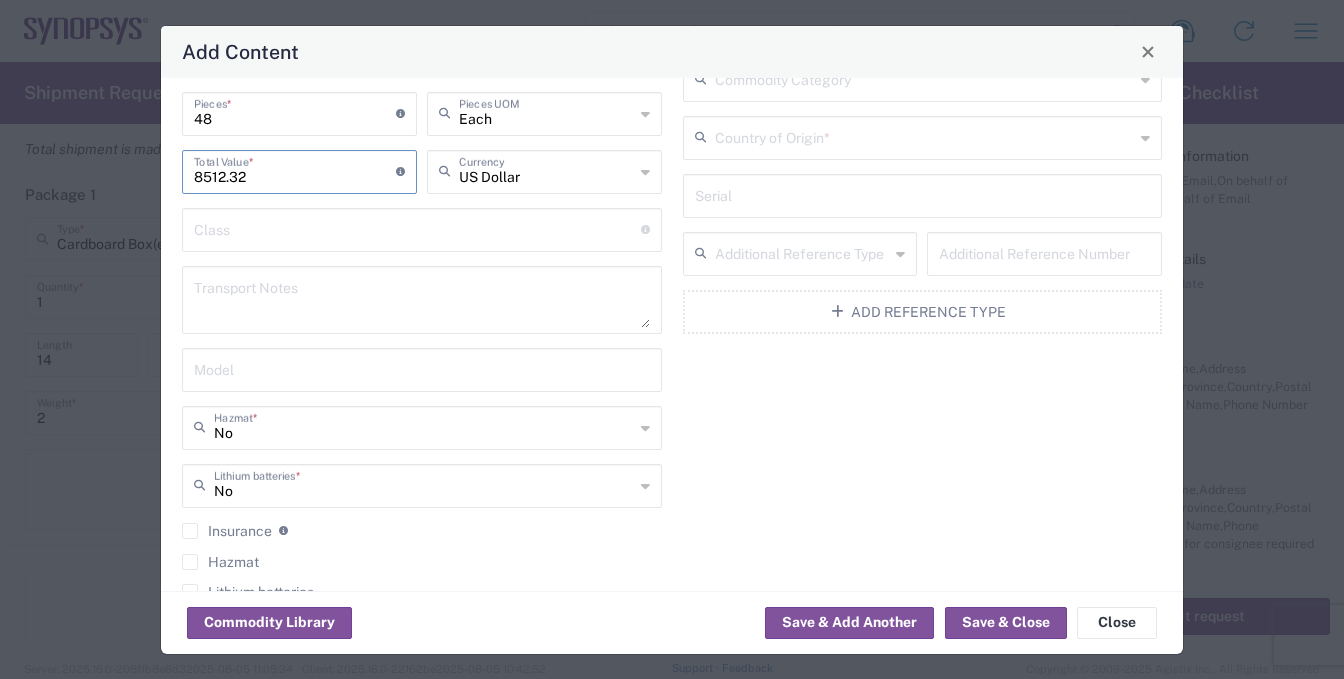 scroll, scrollTop: 300, scrollLeft: 0, axis: vertical 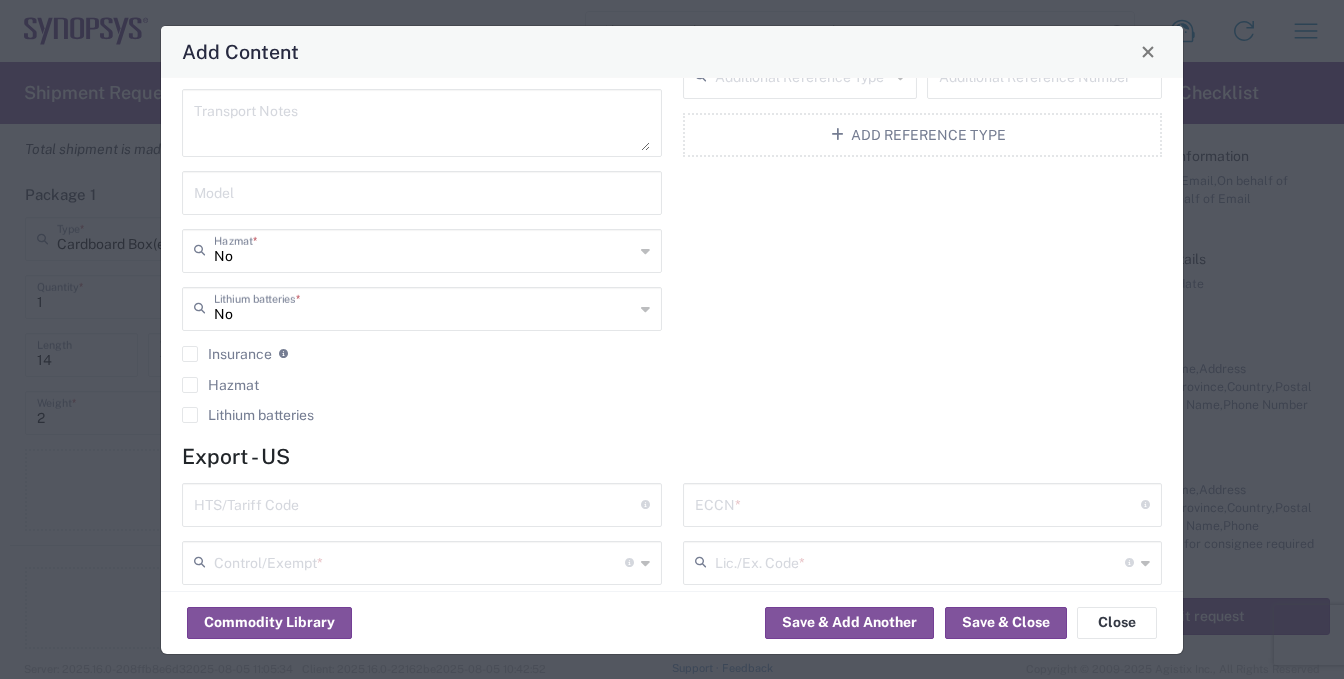 type on "8512.32" 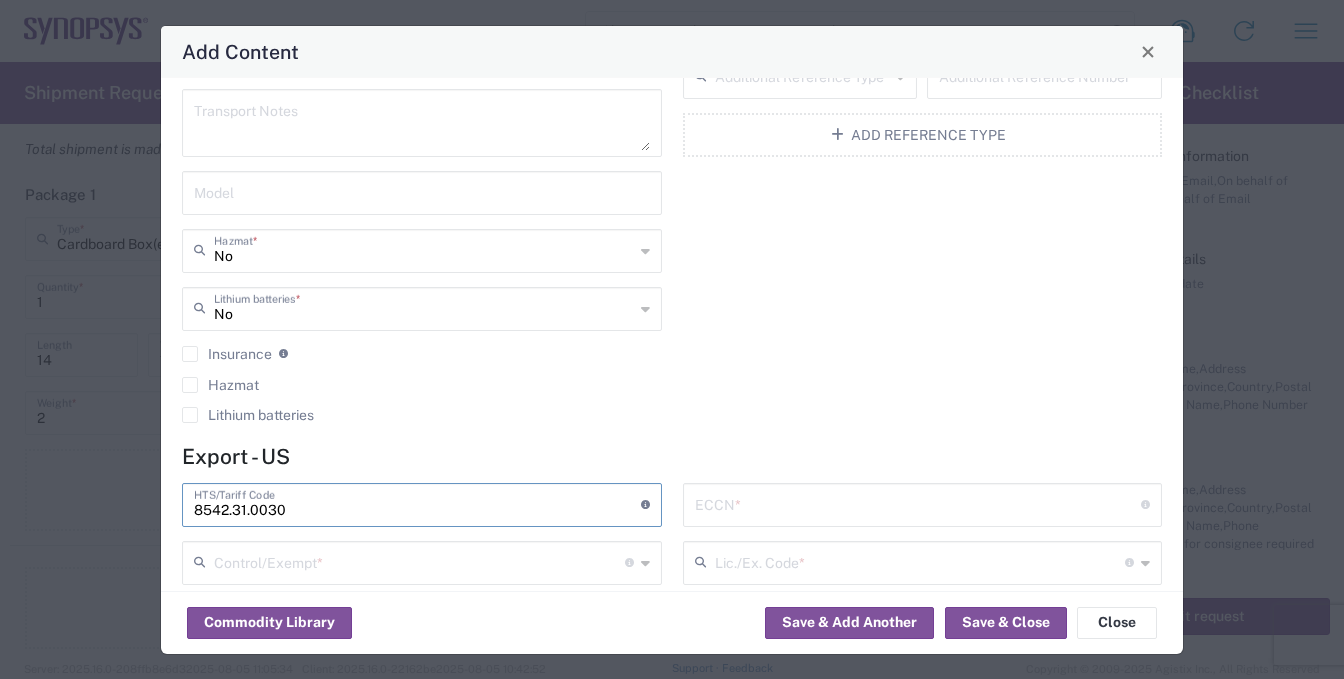 scroll, scrollTop: 488, scrollLeft: 0, axis: vertical 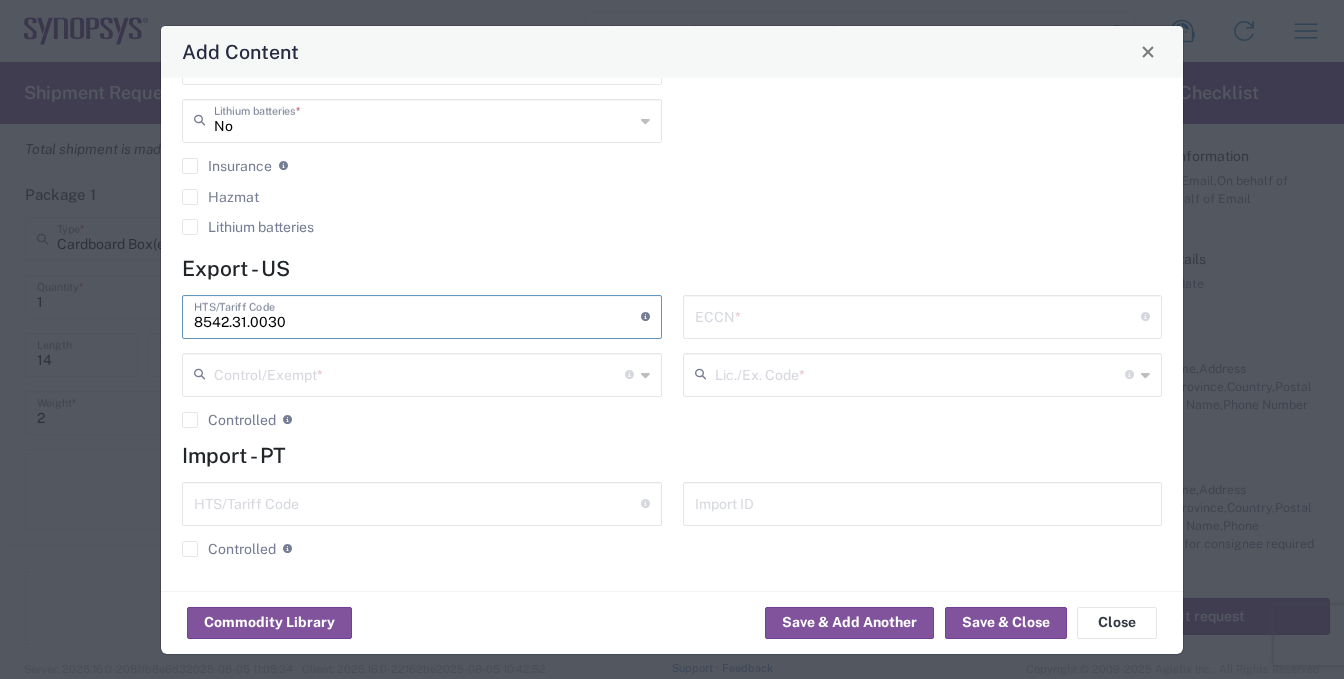 type on "8542.31.0030" 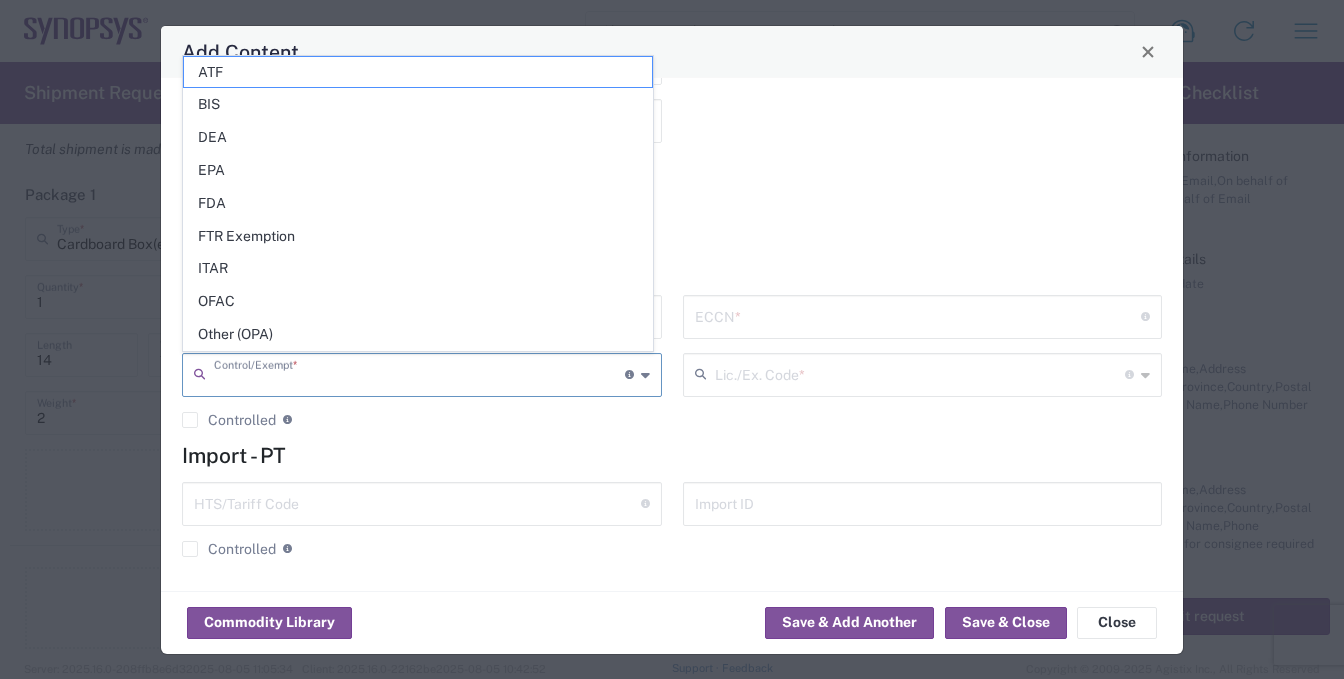 click at bounding box center [419, 373] 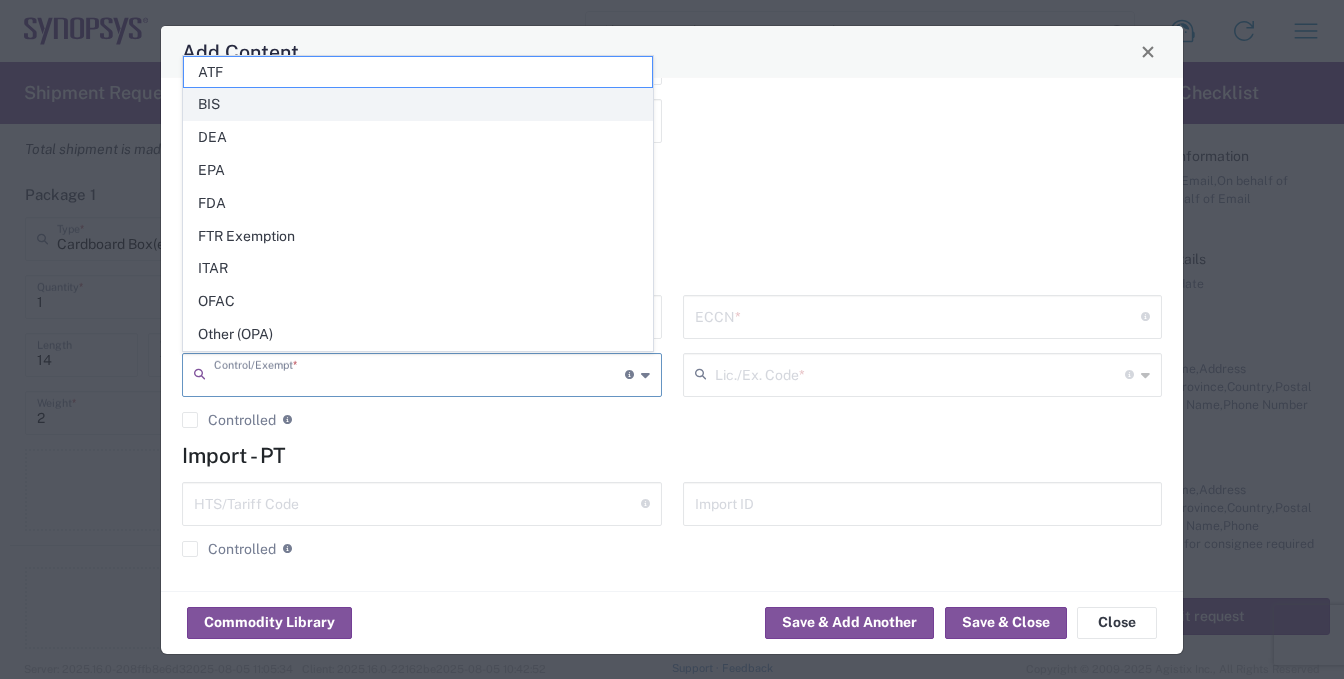 click on "BIS" 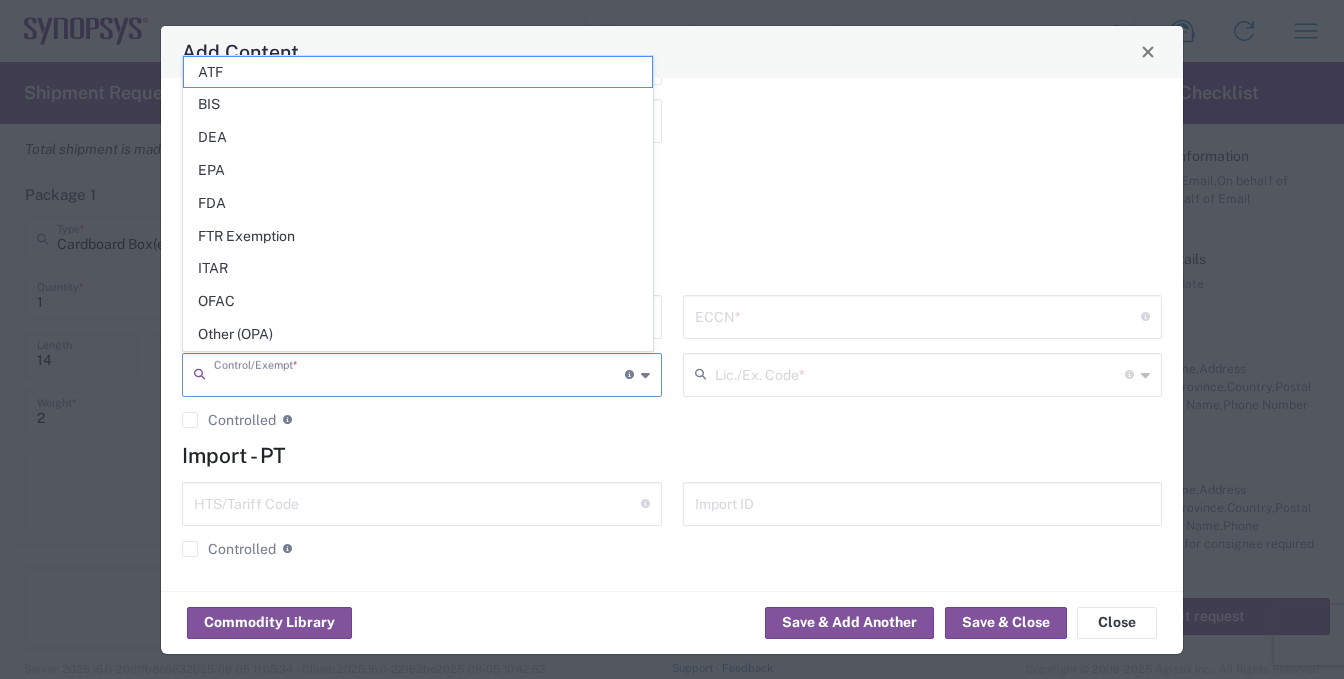 type on "BIS" 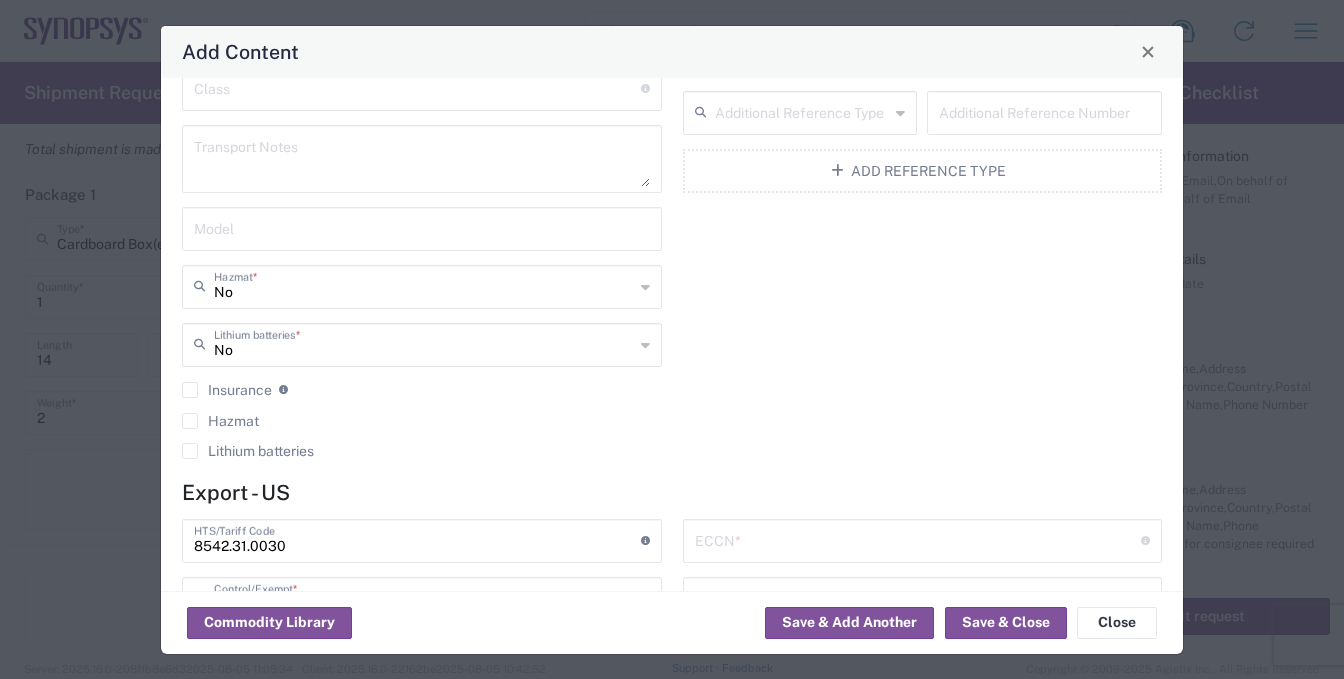 scroll, scrollTop: 488, scrollLeft: 0, axis: vertical 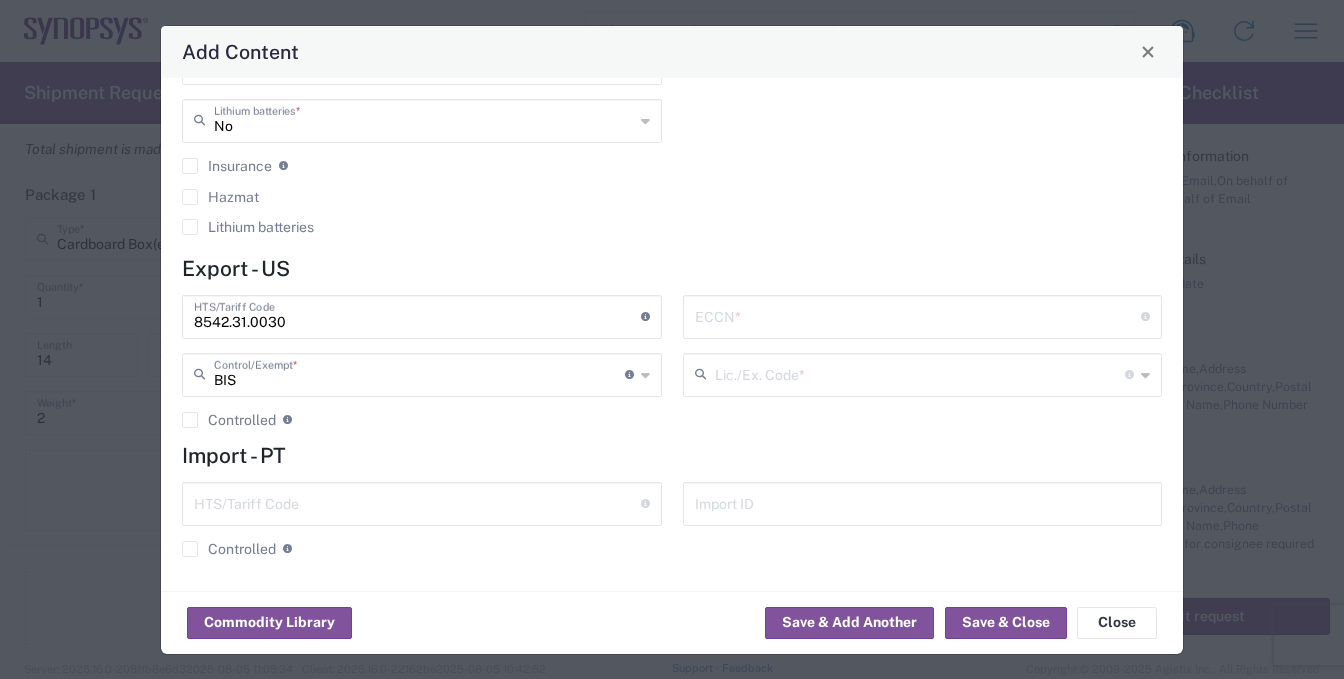 click at bounding box center [918, 315] 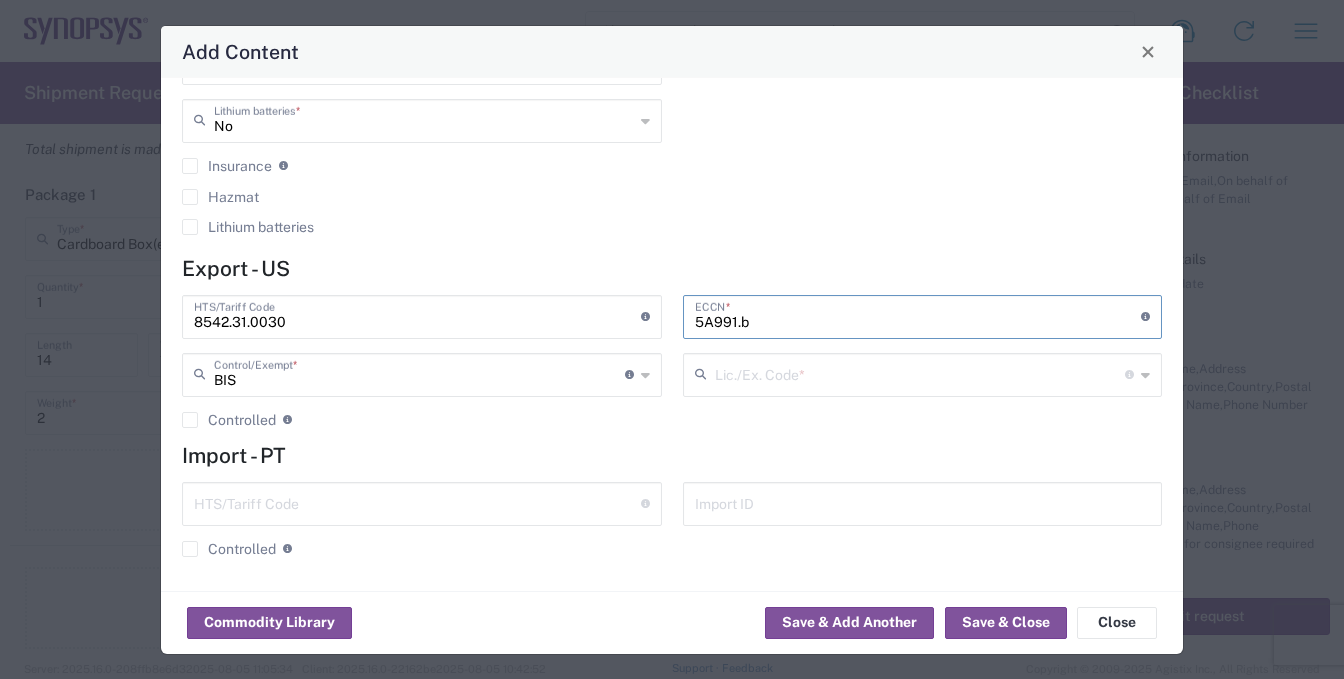 type on "5A991.b" 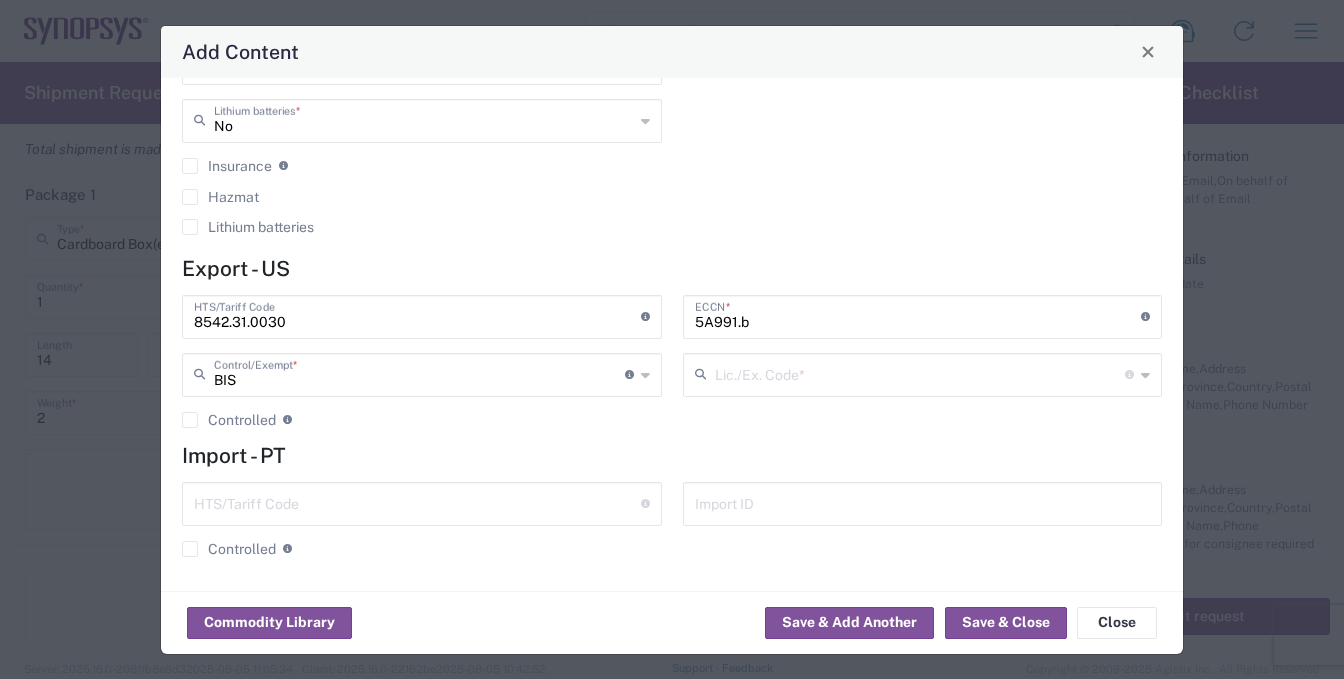 click on "Lic./Ex. Code  * License type for shipping controlled goods or the EEI filing exception code" 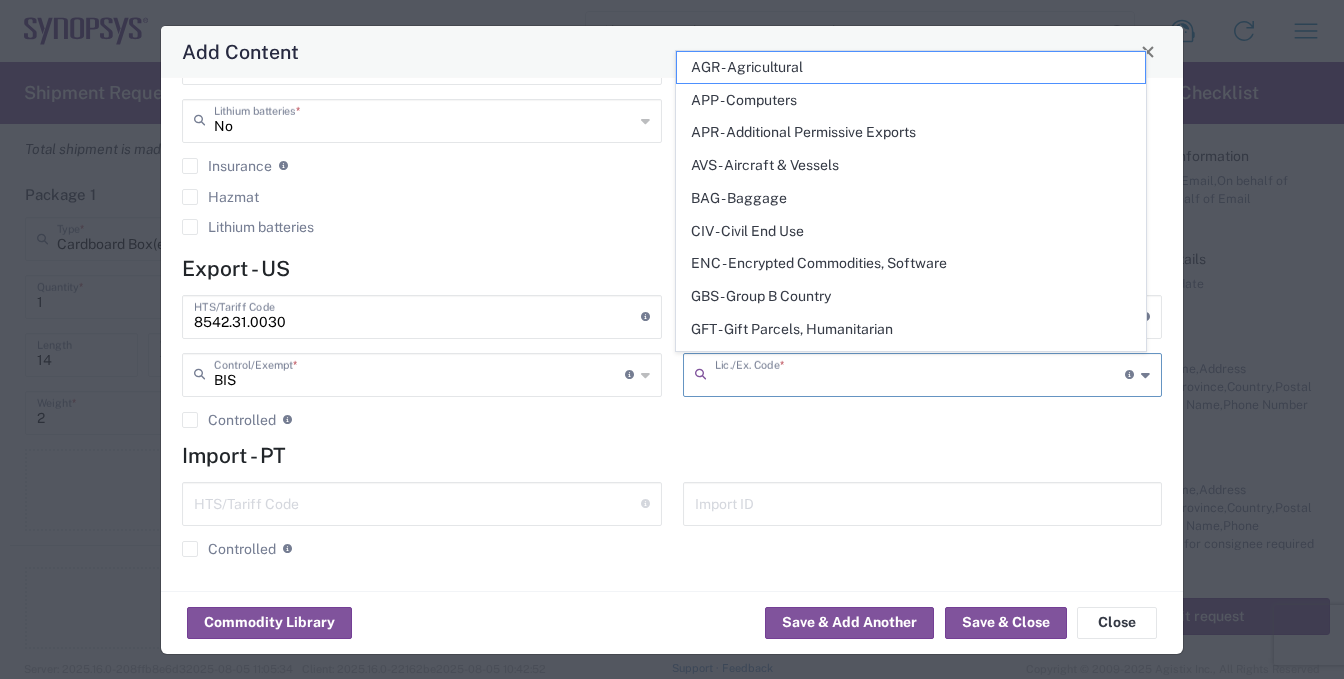 click at bounding box center (920, 373) 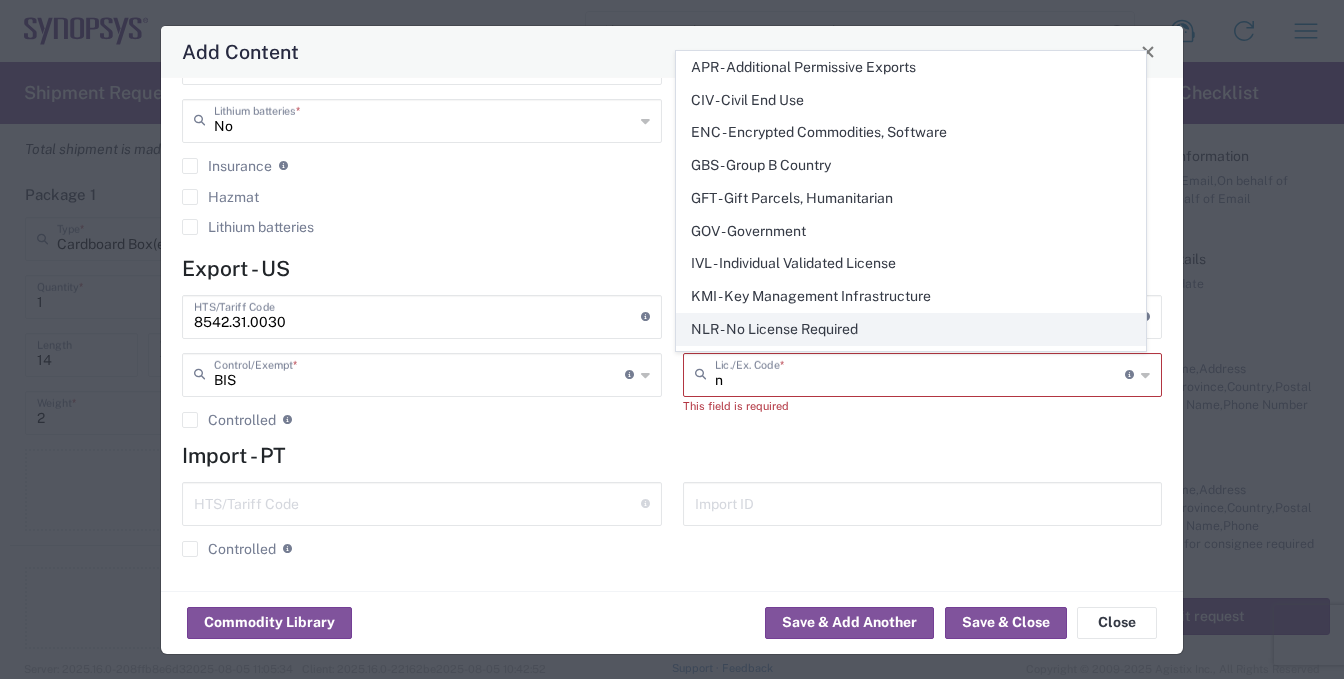 click on "NLR - No License Required" 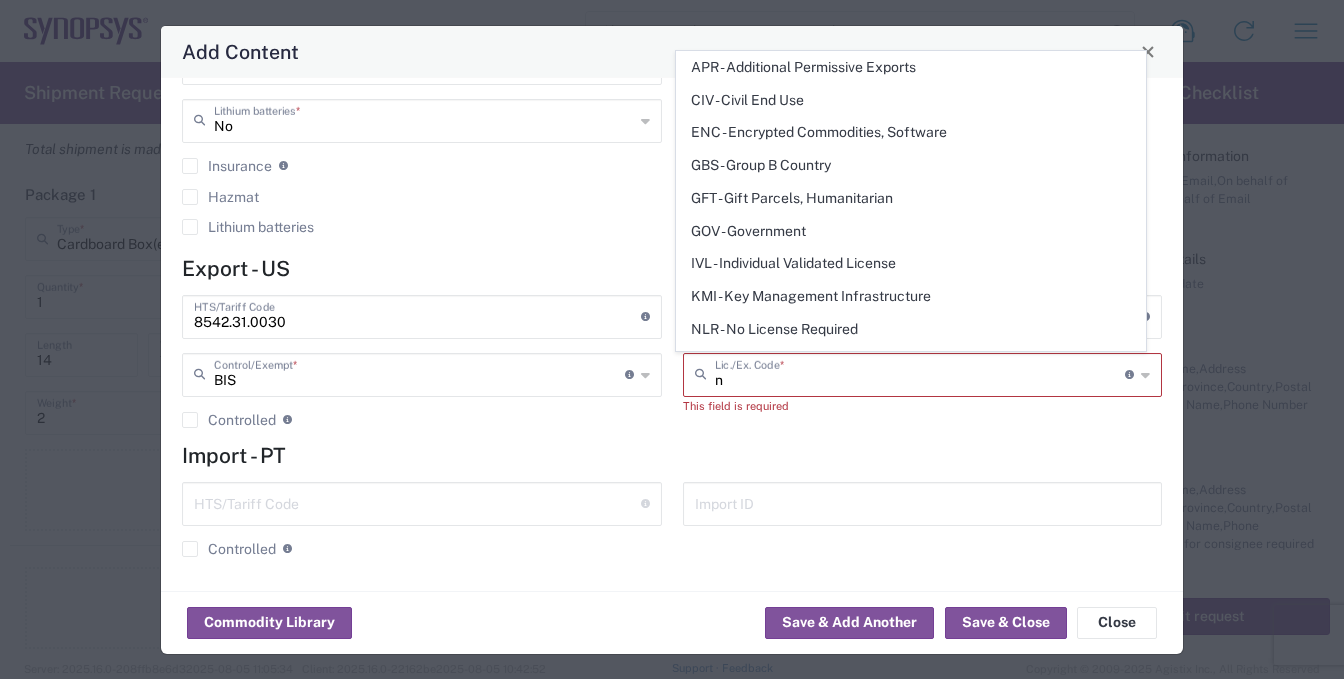 type on "NLR - No License Required" 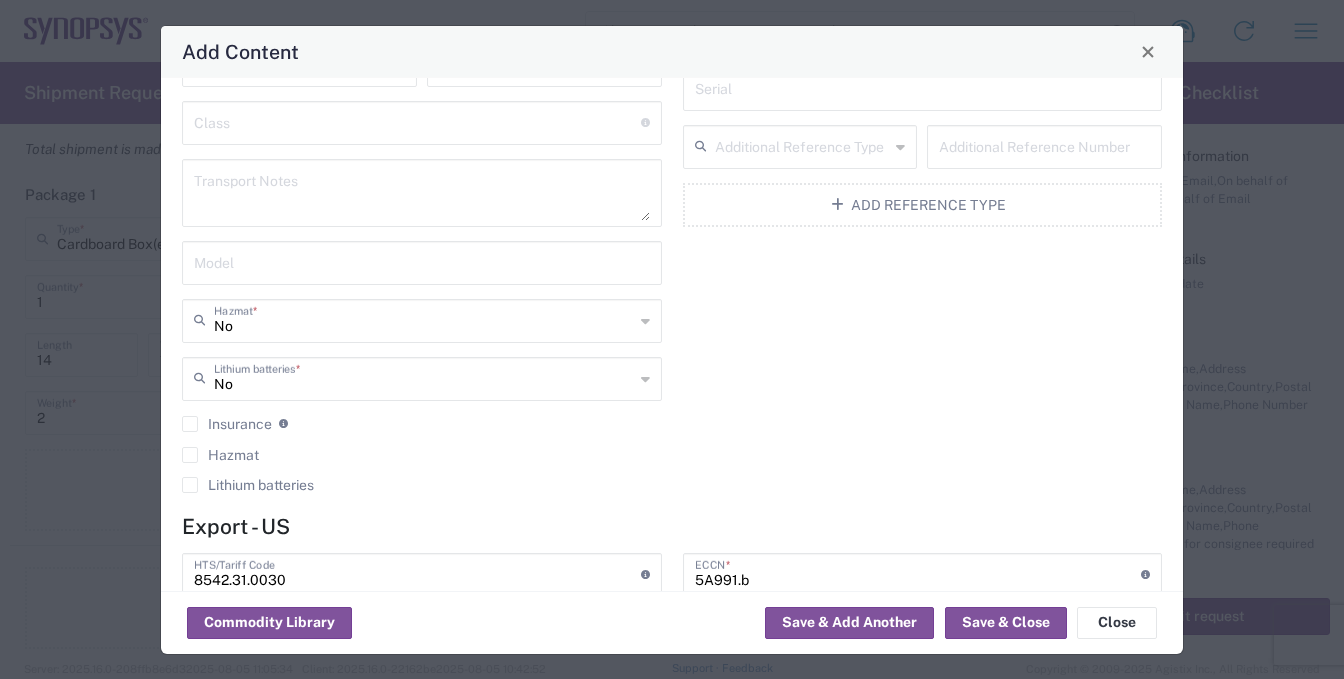scroll, scrollTop: 0, scrollLeft: 0, axis: both 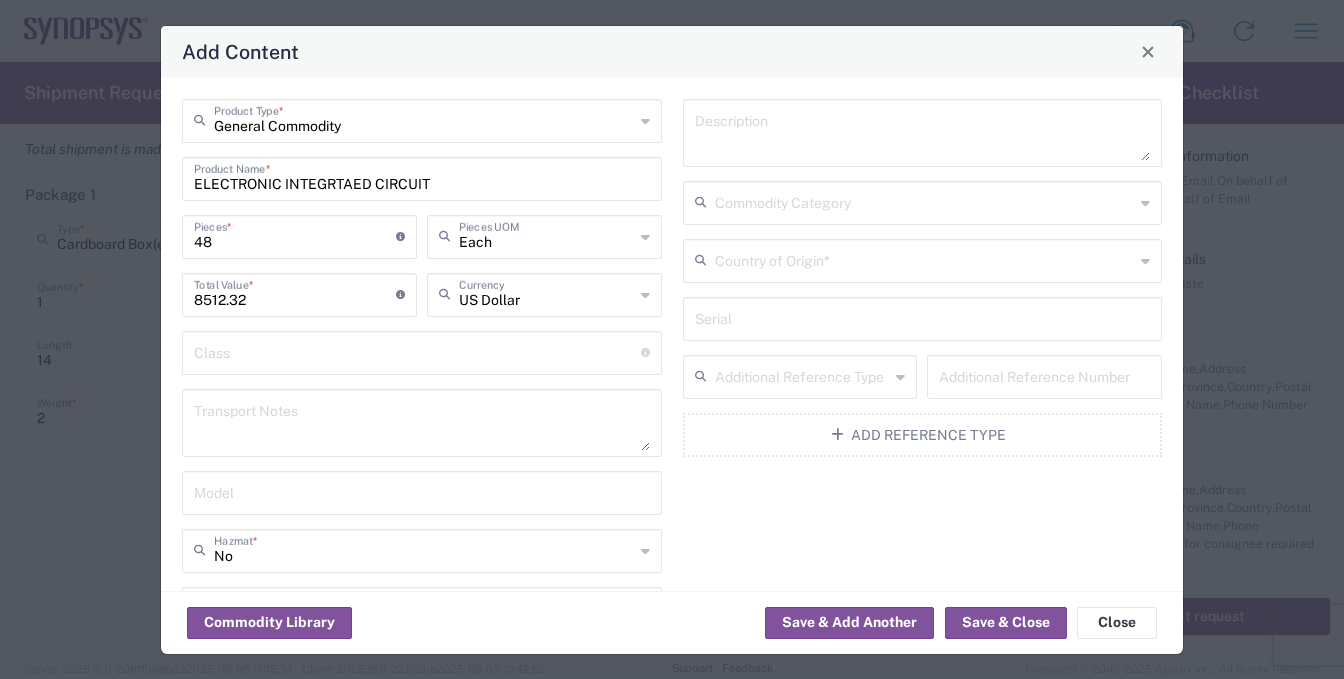click at bounding box center (925, 259) 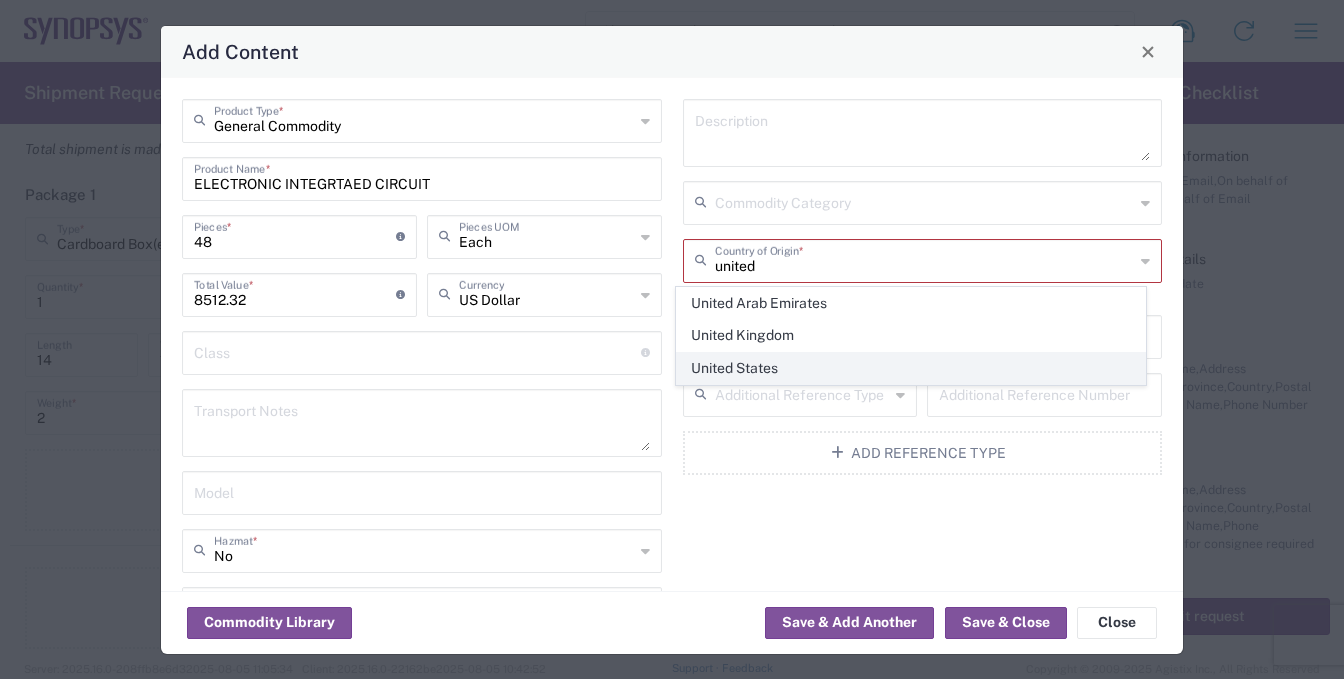 click on "United States" 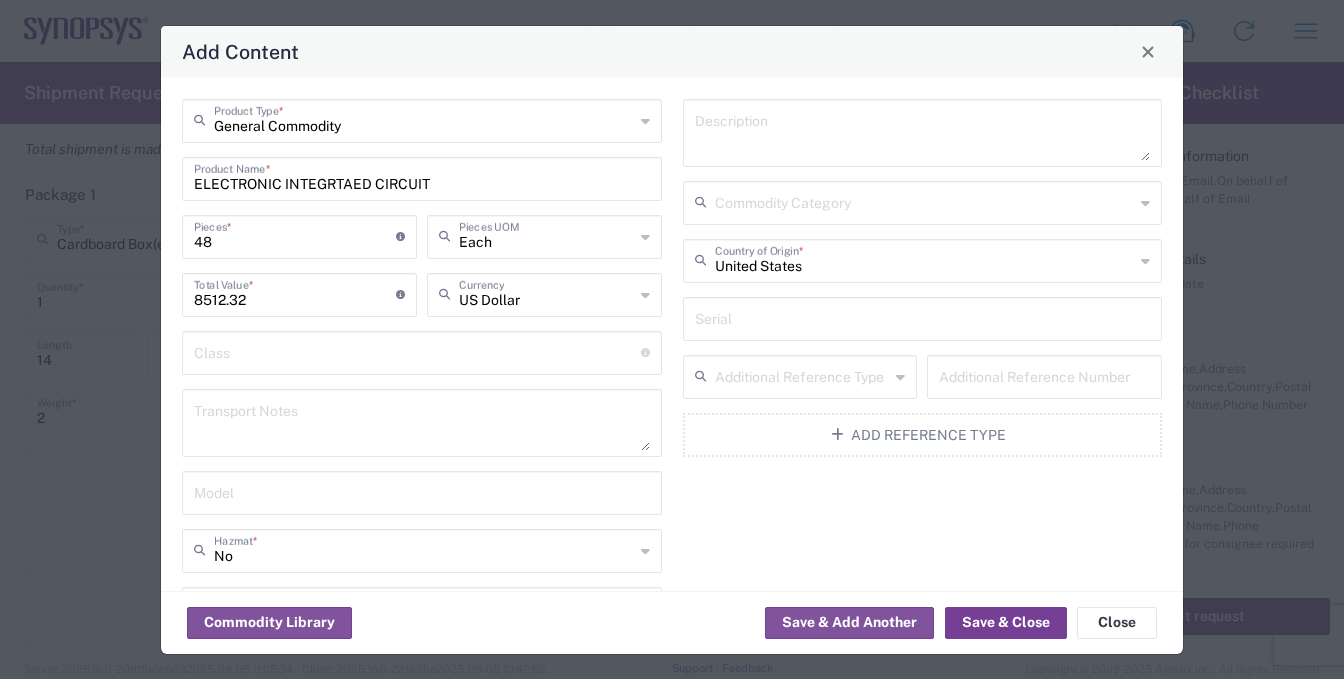 click on "Save & Close" 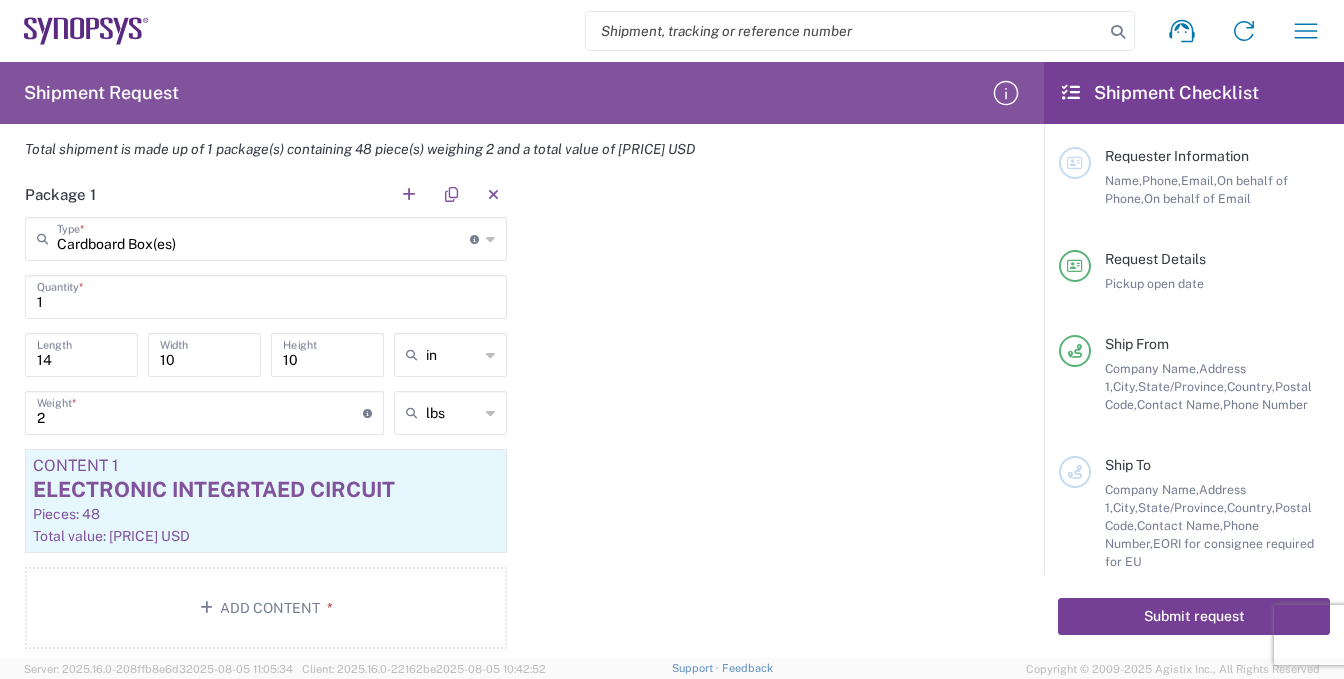 click on "Submit request" 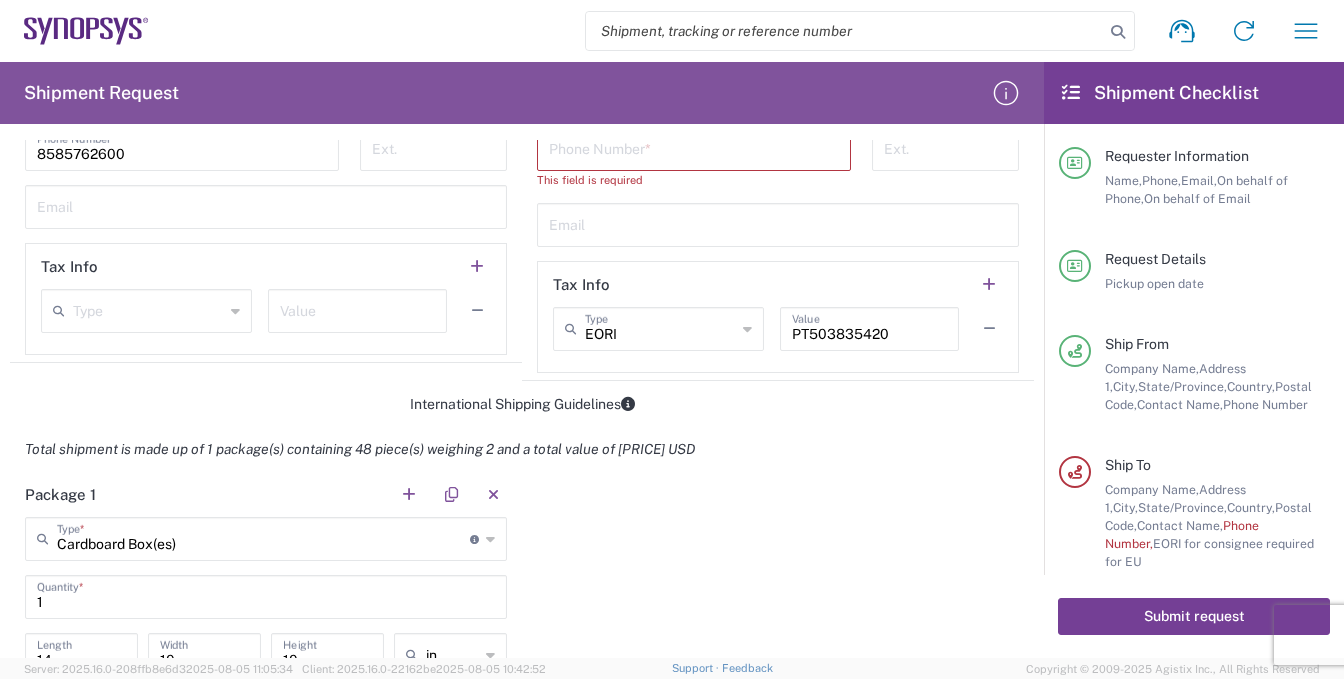 scroll, scrollTop: 1018, scrollLeft: 0, axis: vertical 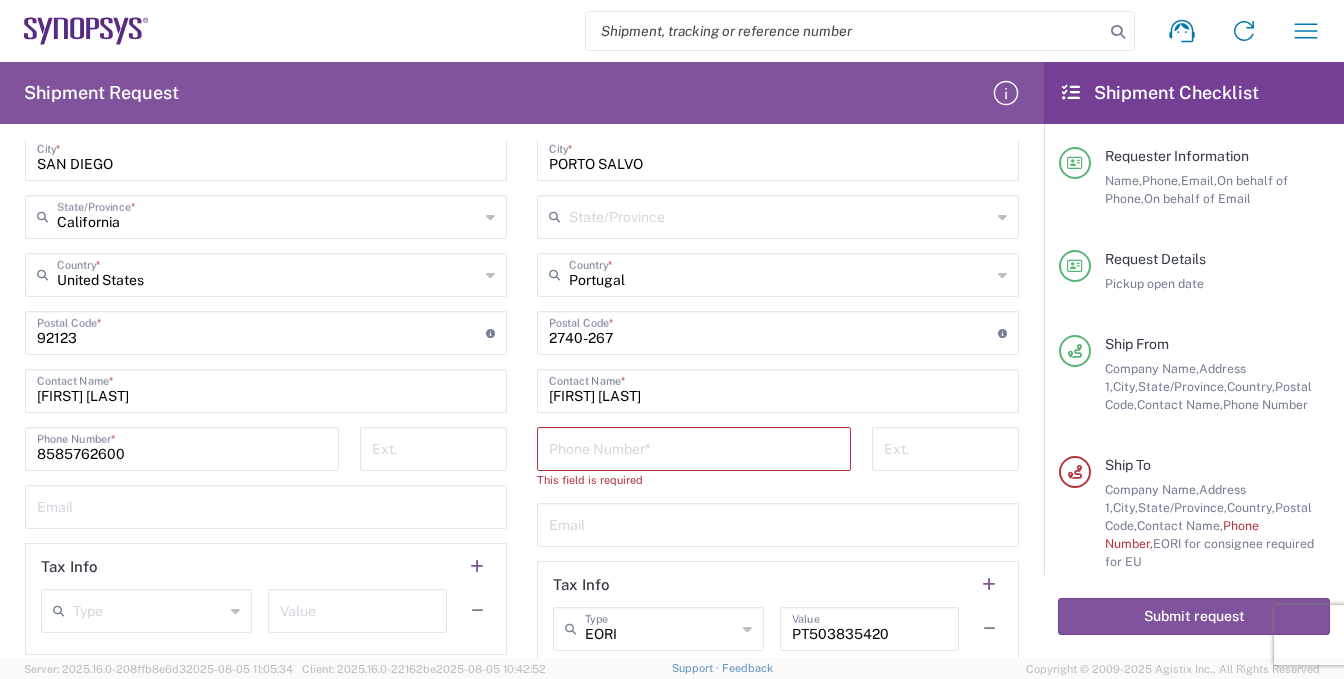 click at bounding box center [694, 447] 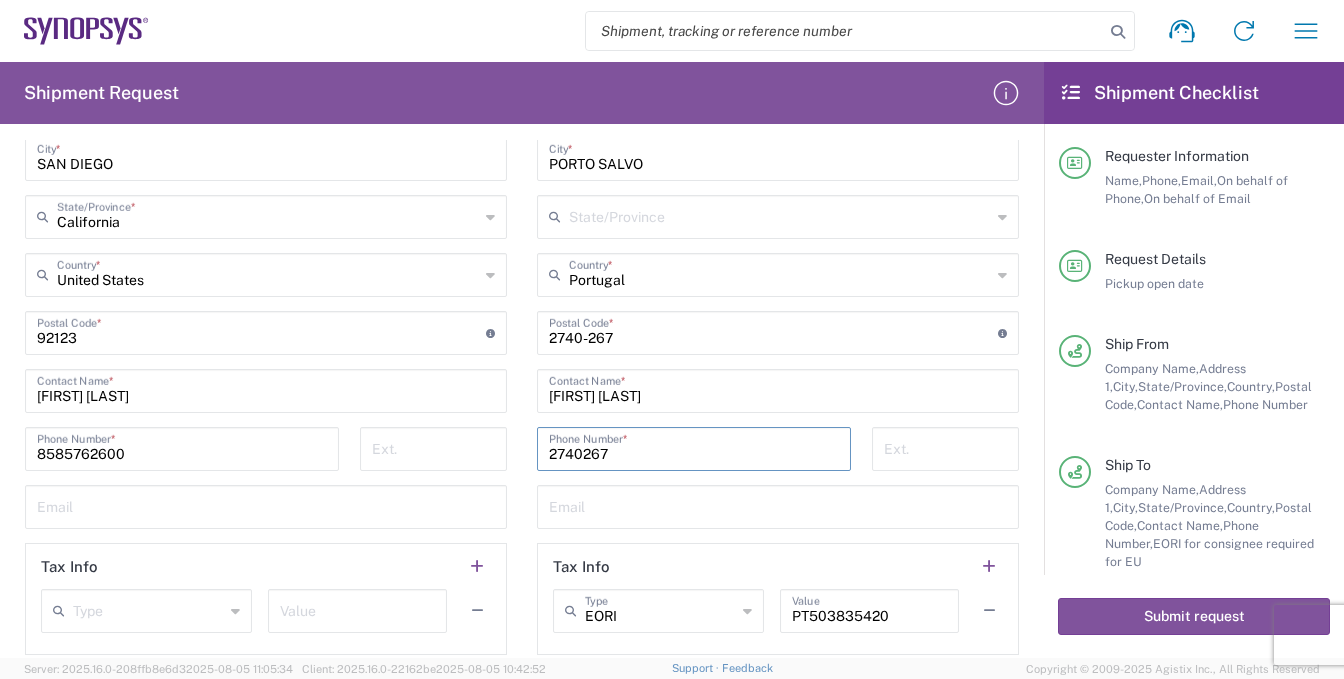 type on "2740267" 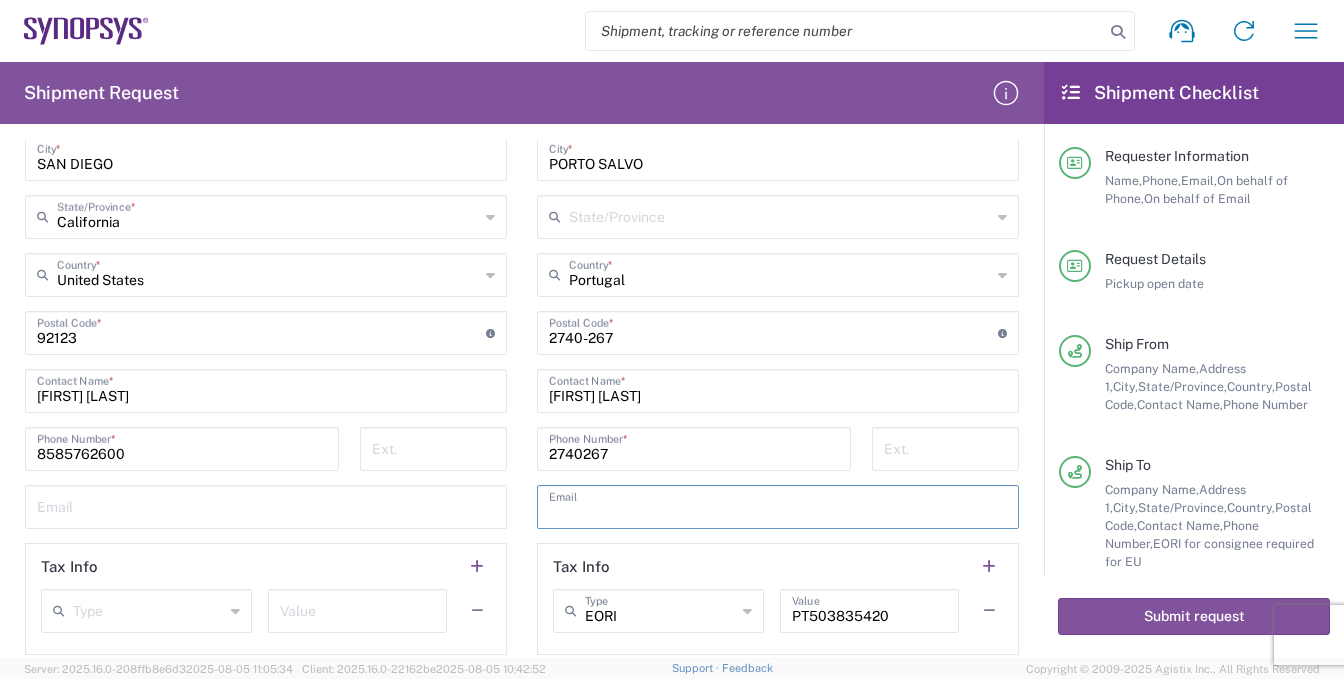 click on "PEDRO PINTO" at bounding box center (778, 389) 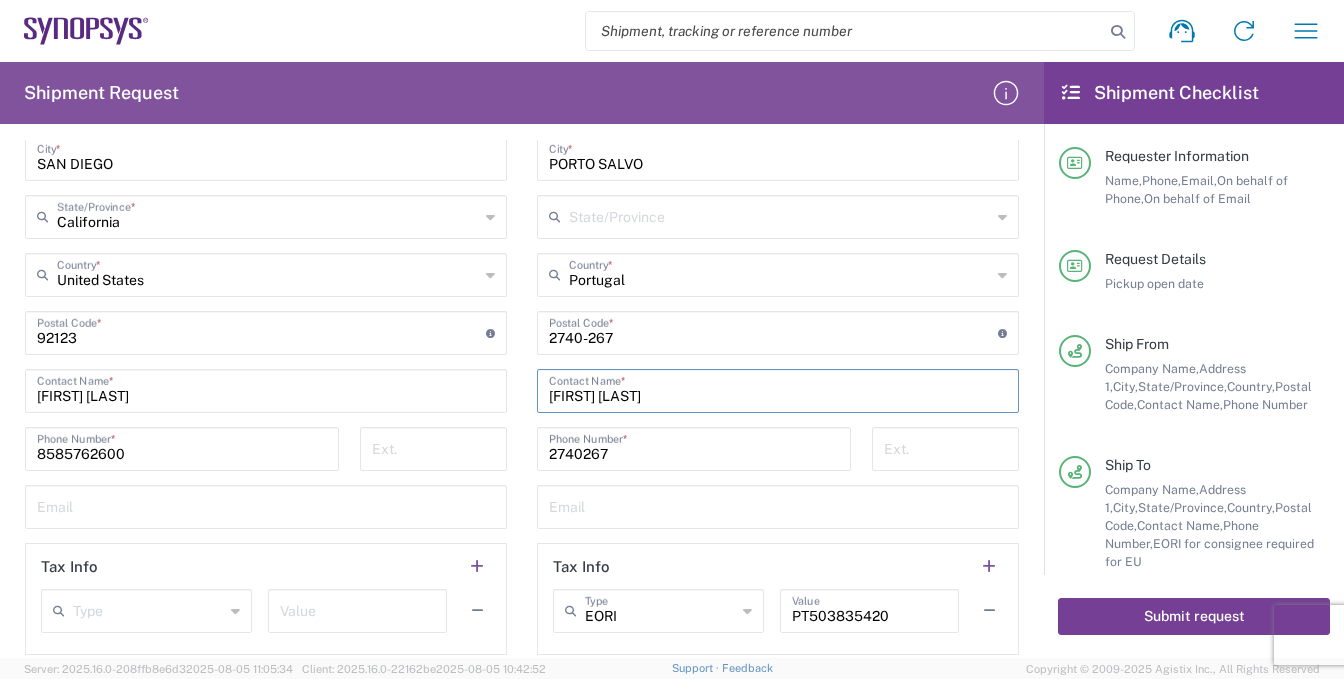 click on "Submit request" 